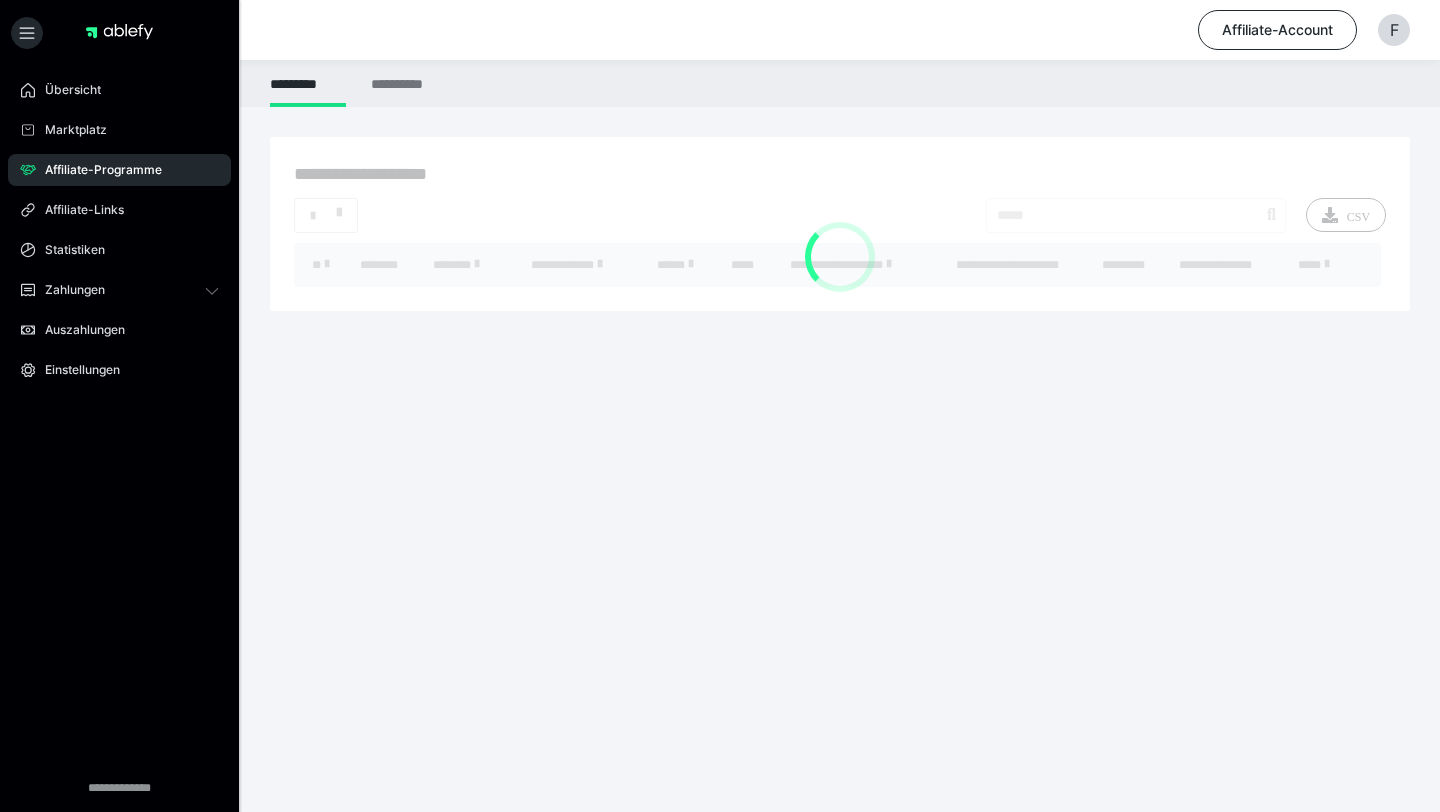 scroll, scrollTop: 0, scrollLeft: 0, axis: both 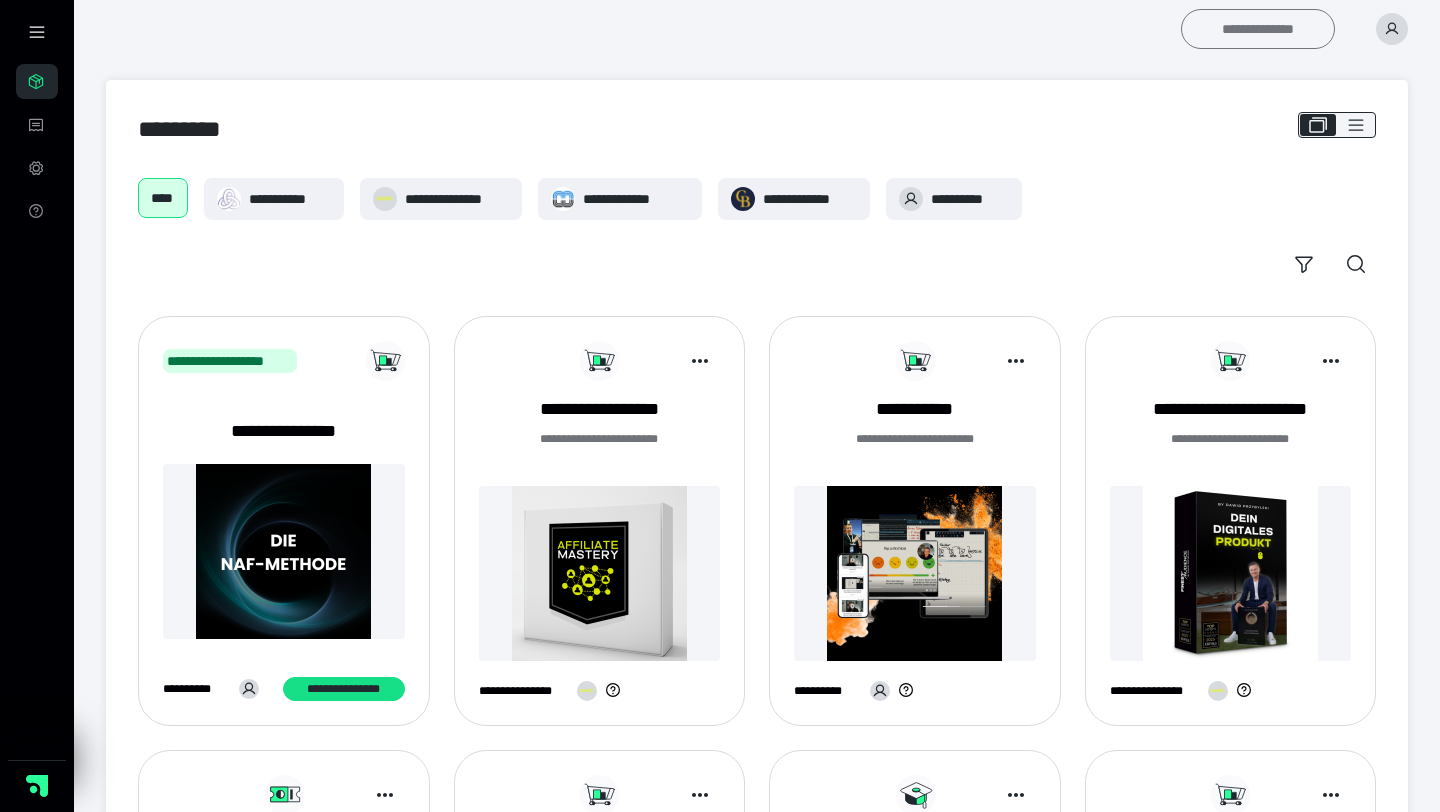 click on "**********" at bounding box center [1258, 29] 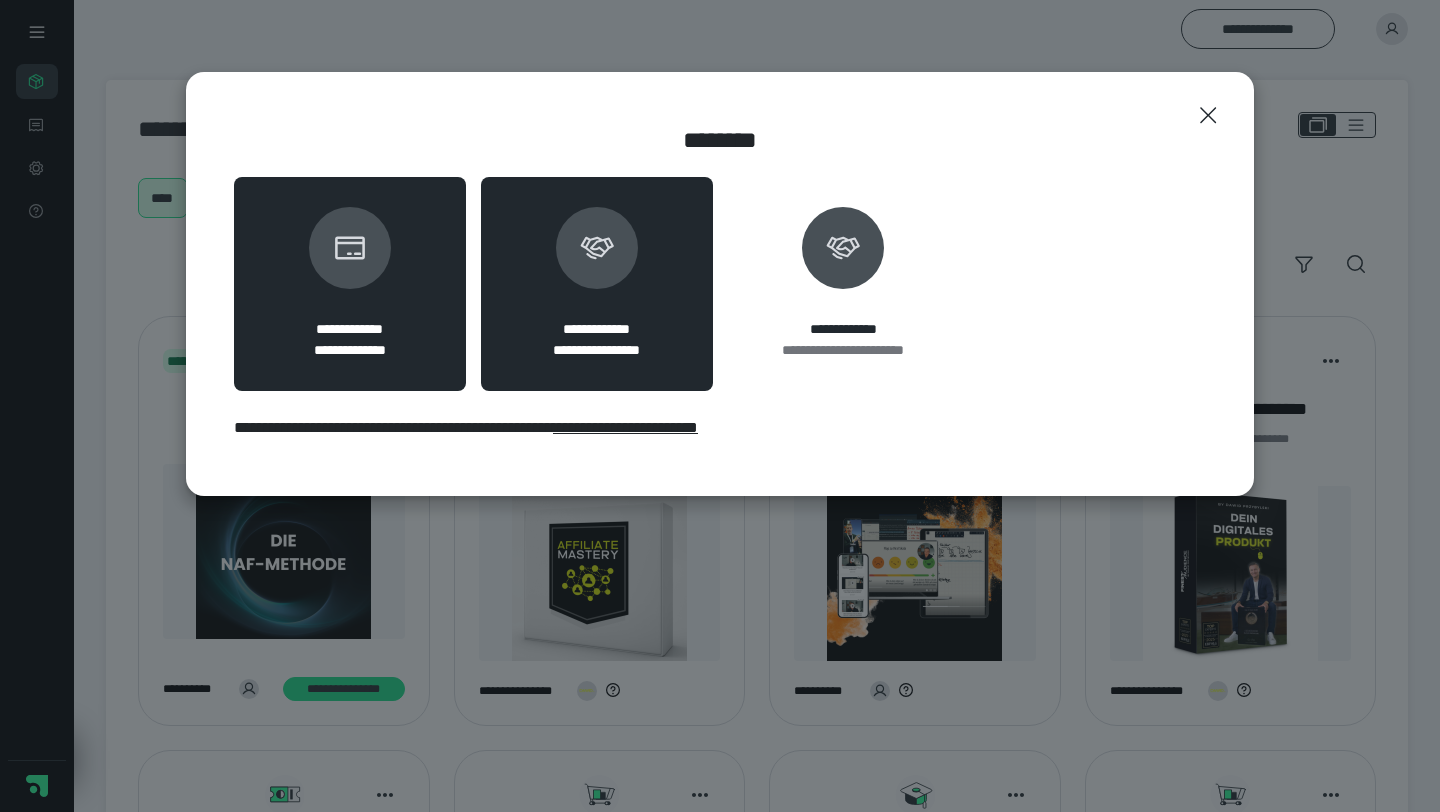 click 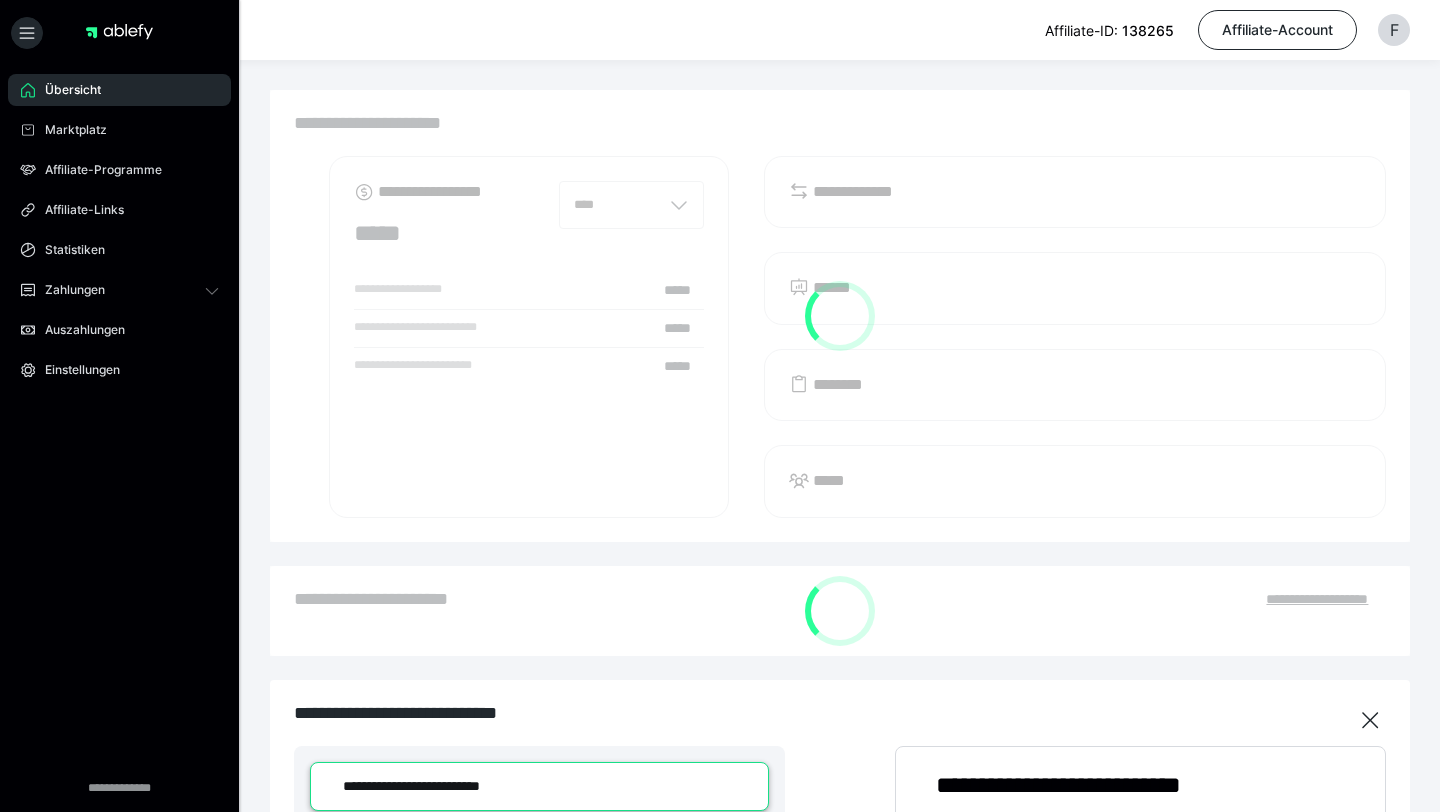 scroll, scrollTop: 0, scrollLeft: 0, axis: both 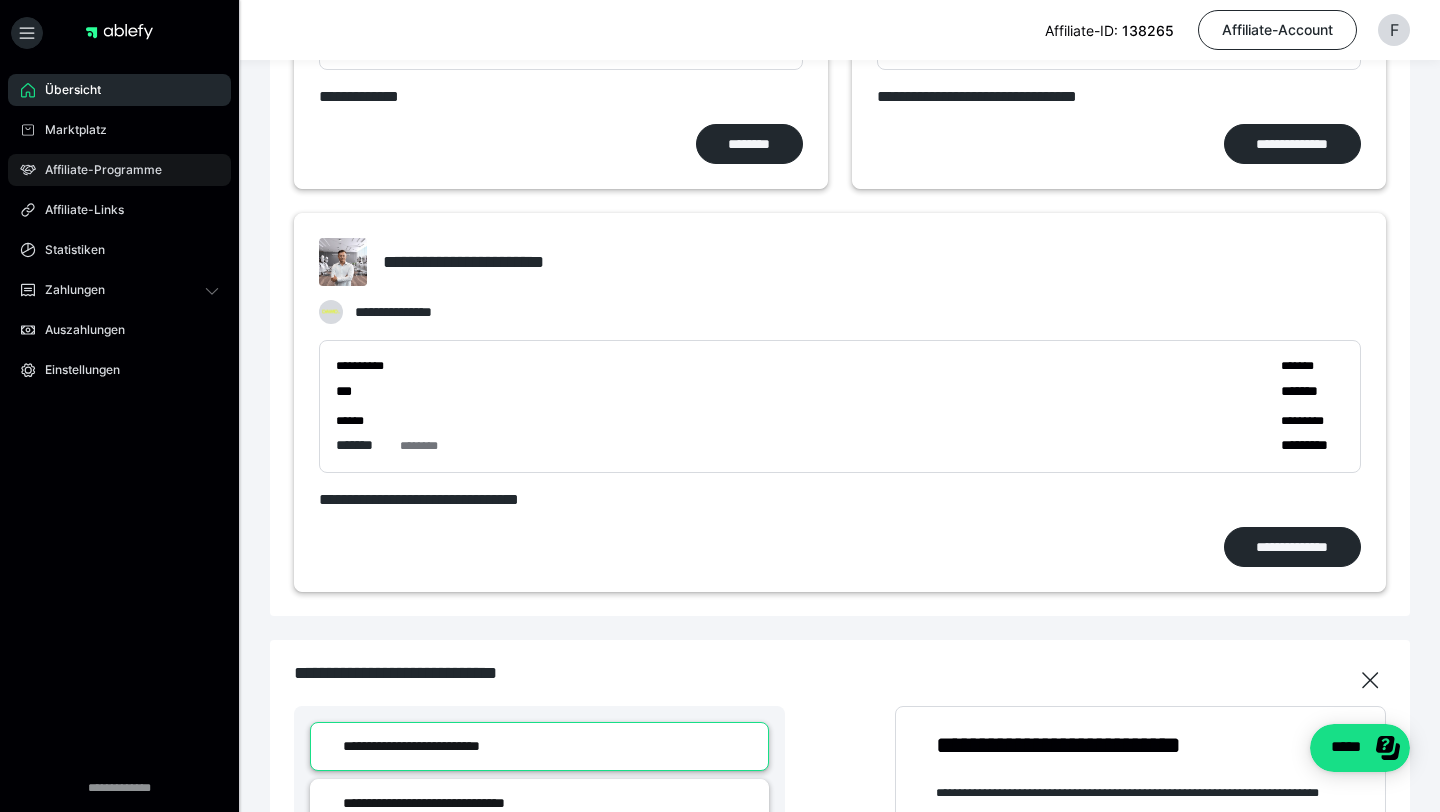 click on "Affiliate-Programme" at bounding box center (96, 170) 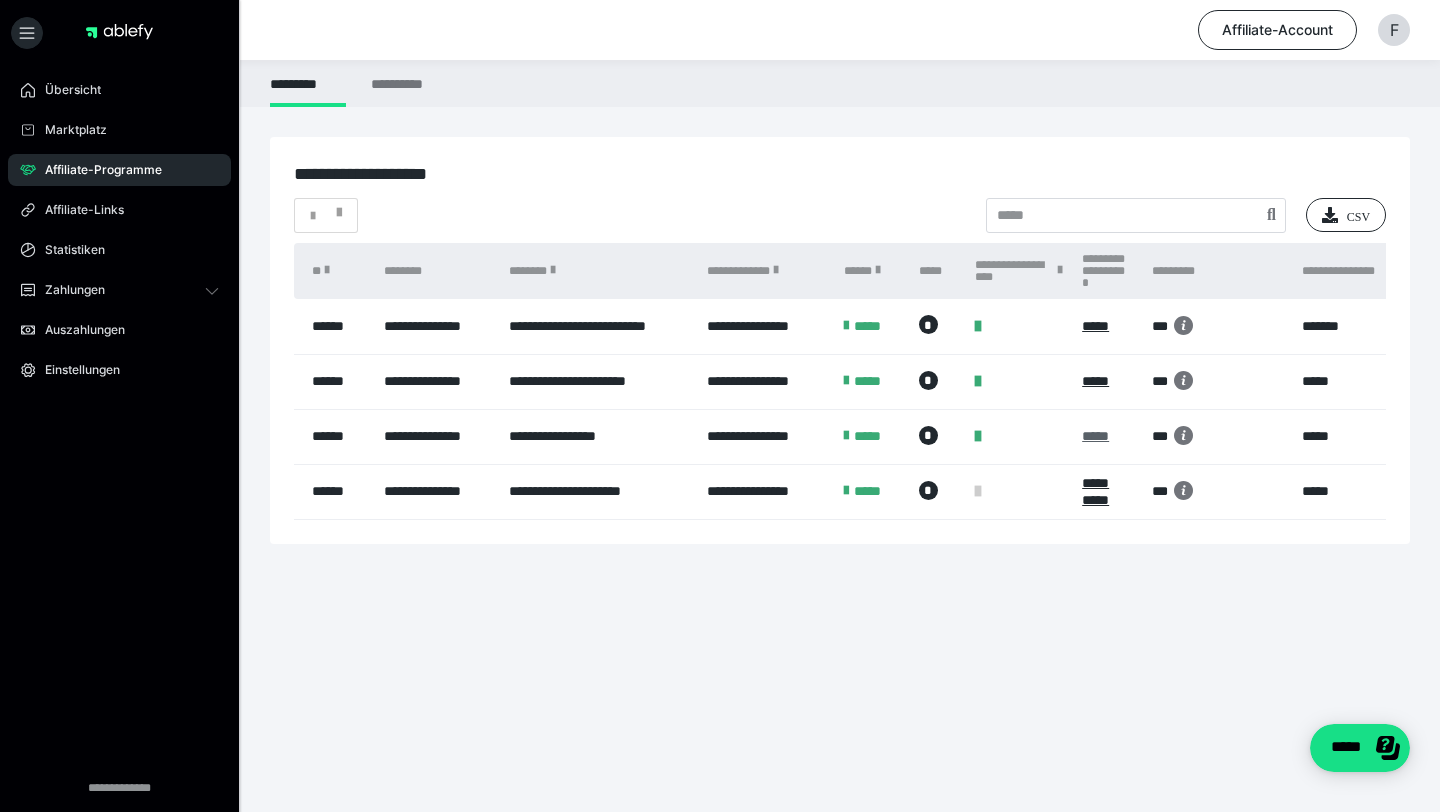 click on "*****" at bounding box center [1107, 436] 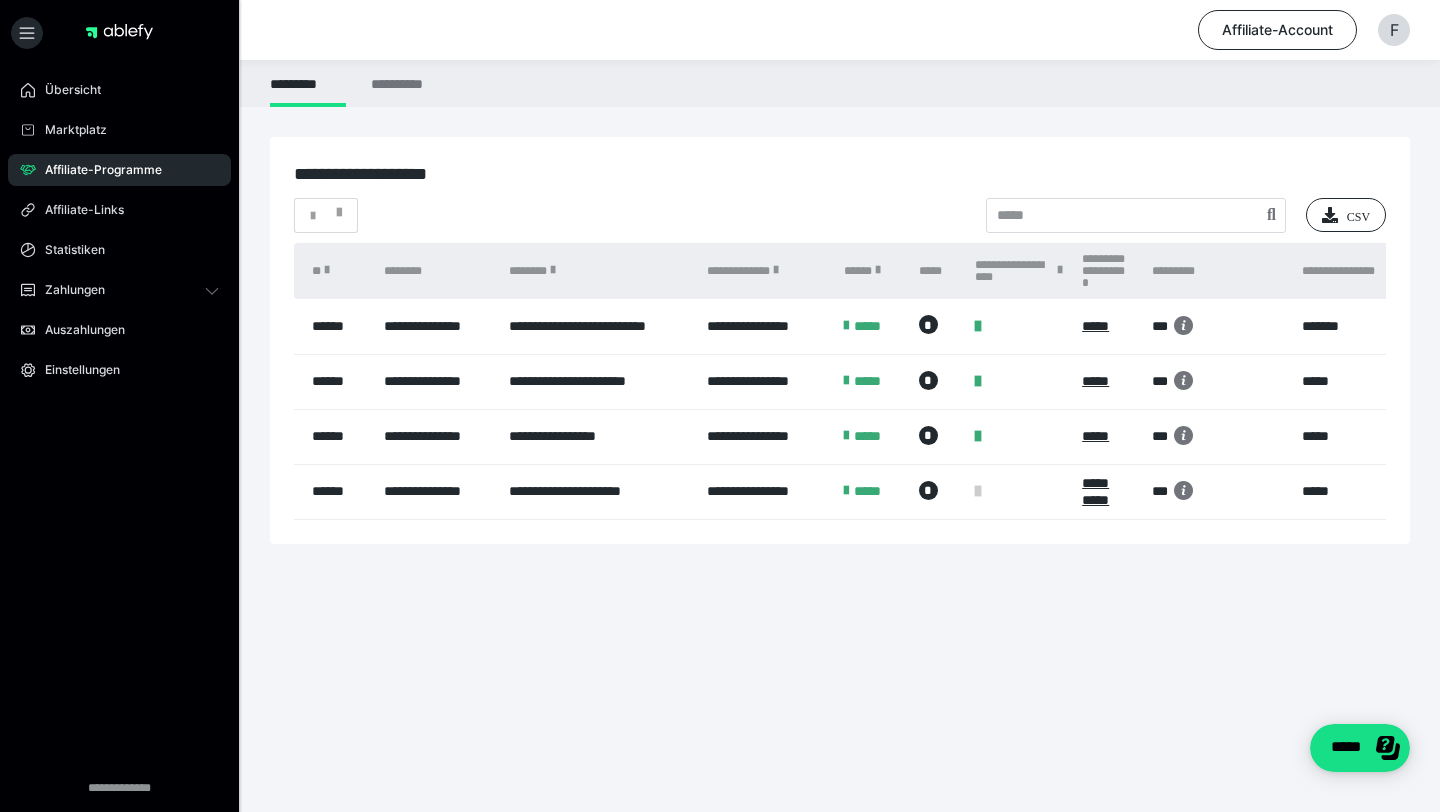 click on "**********" at bounding box center (598, 436) 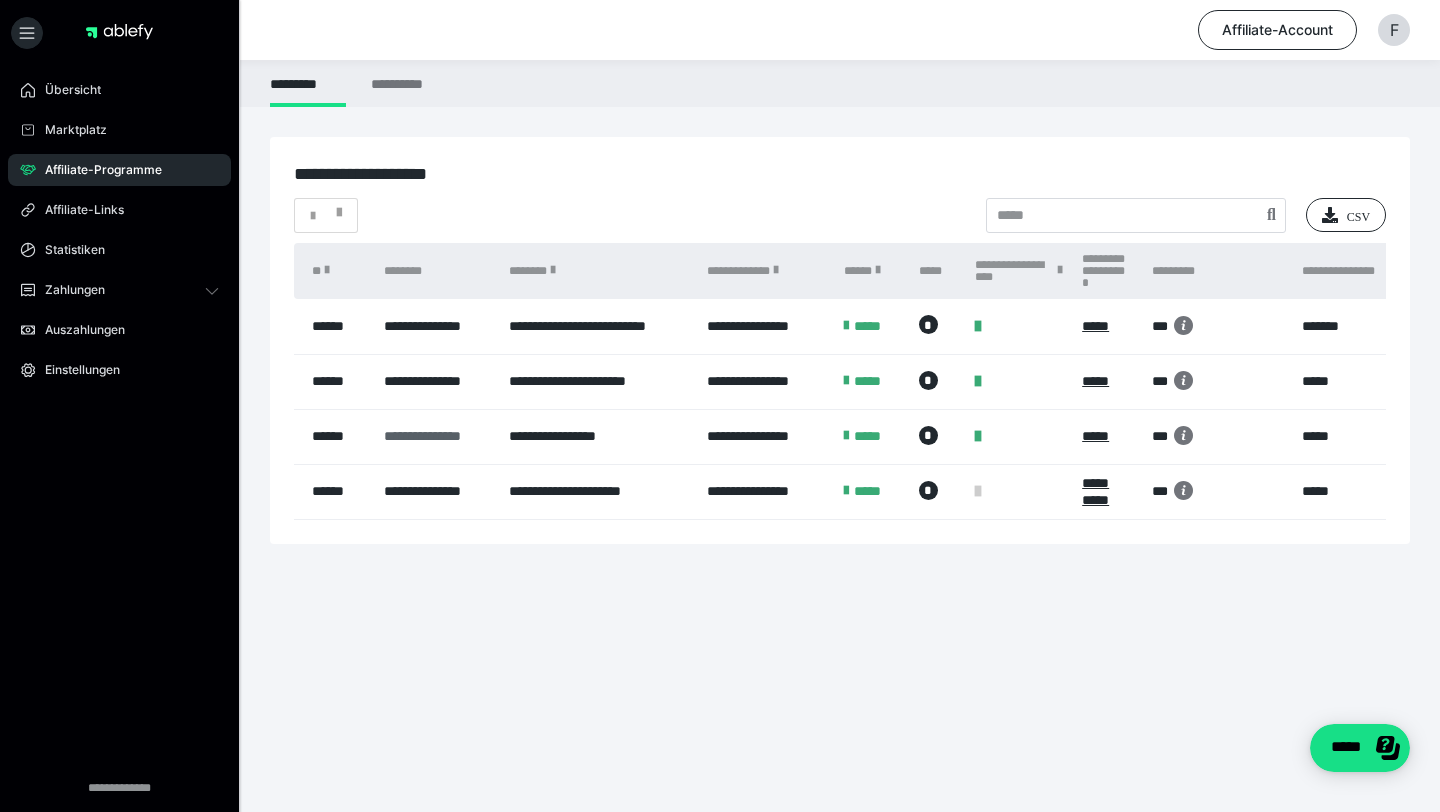 click on "**********" at bounding box center (436, 436) 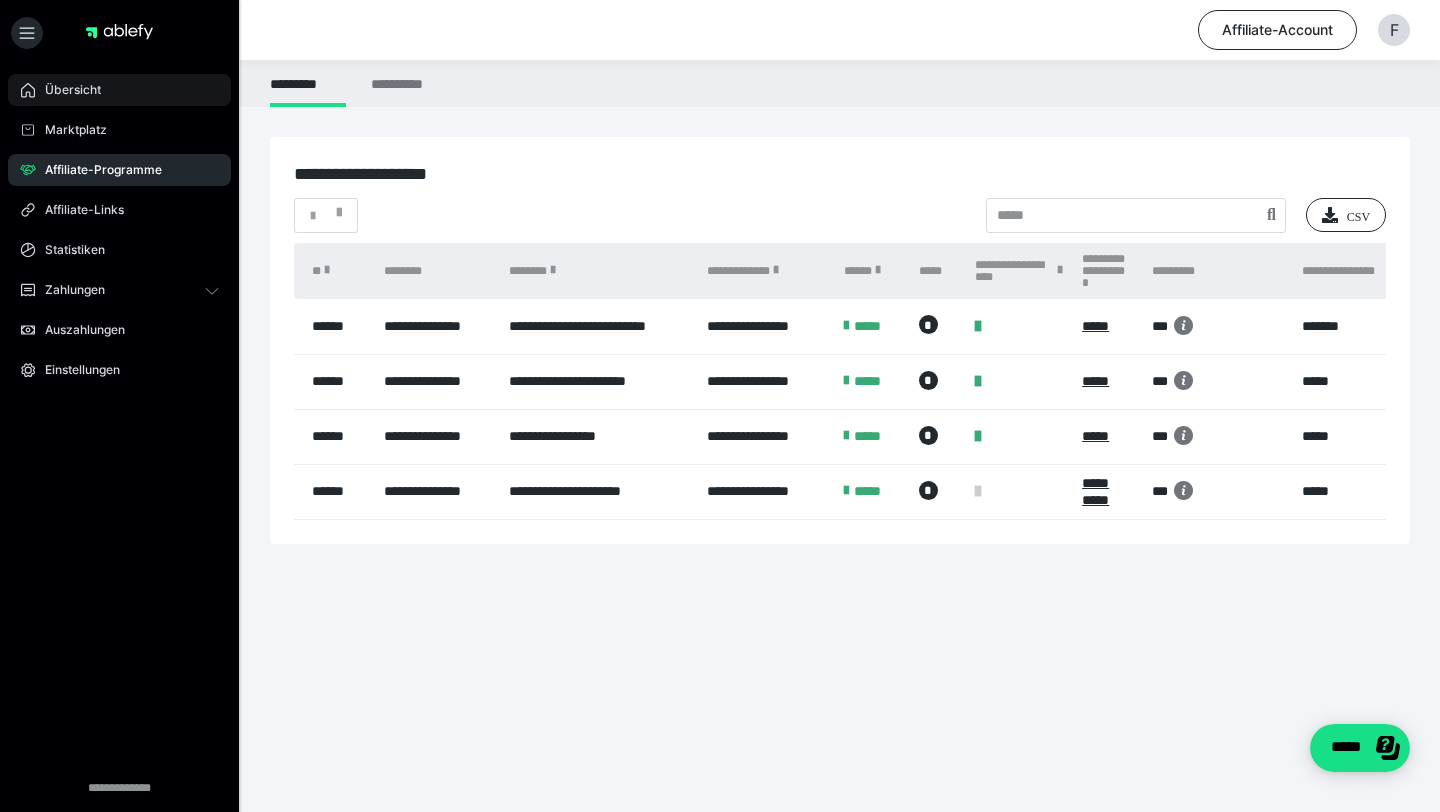 click on "Übersicht" at bounding box center [119, 90] 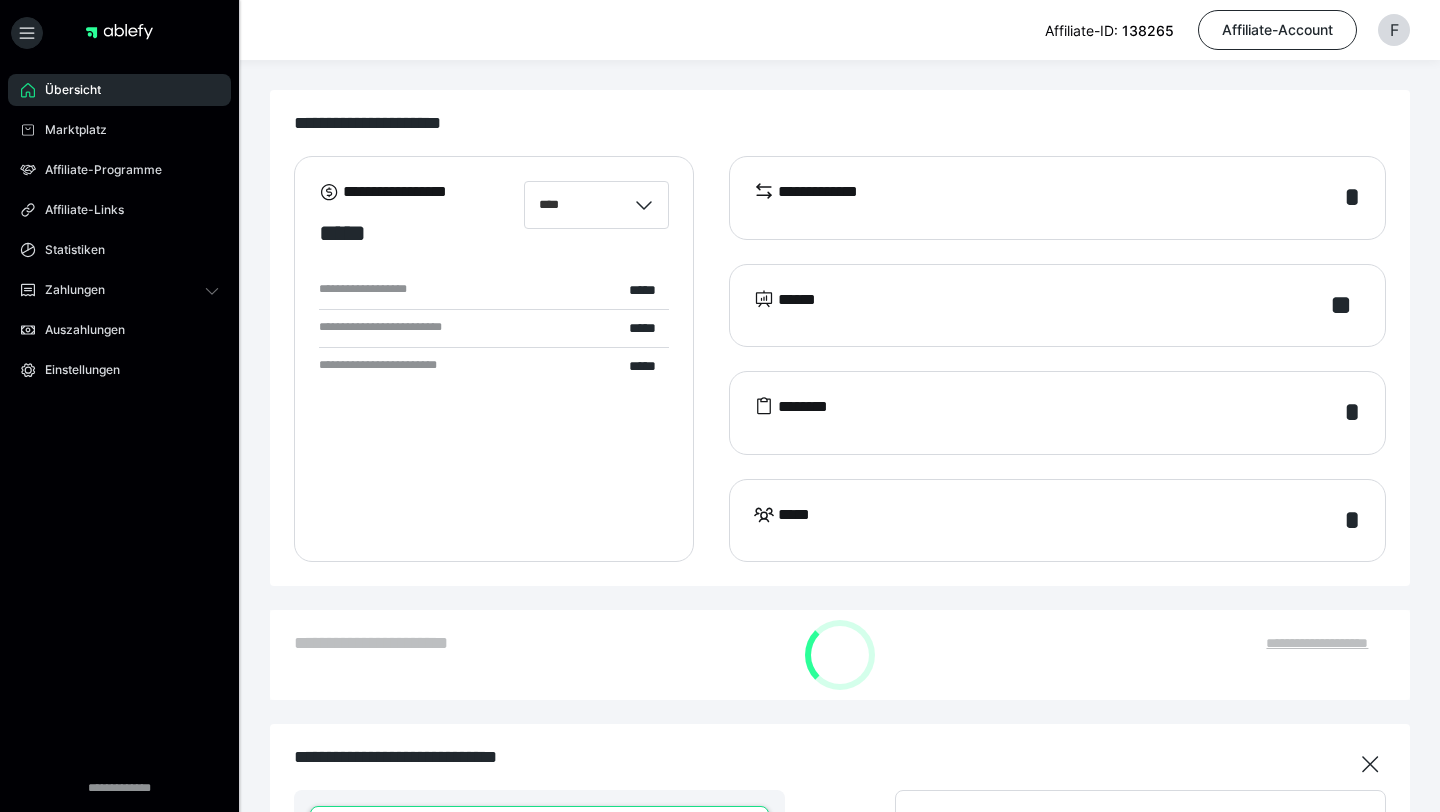 scroll, scrollTop: 0, scrollLeft: 0, axis: both 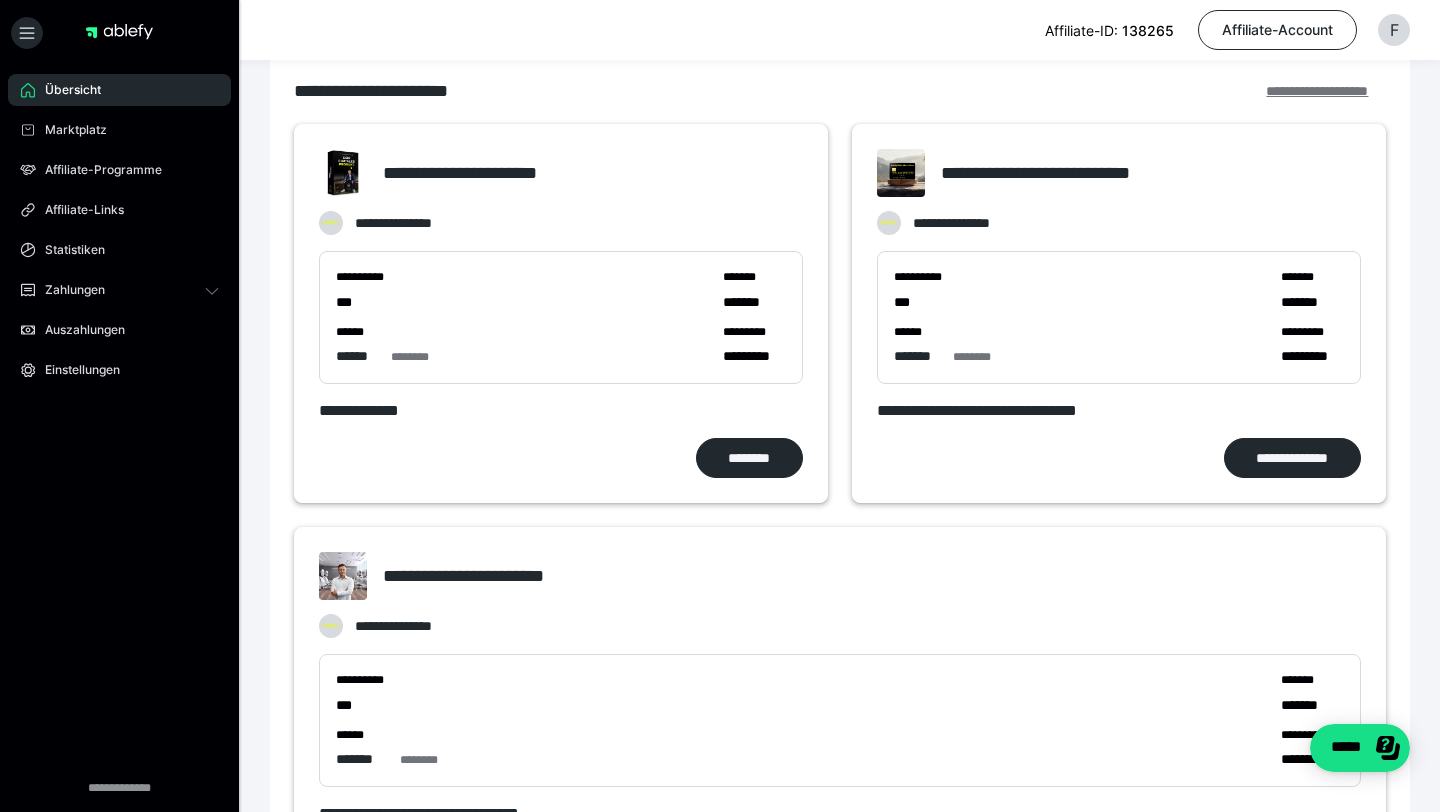 click on "**********" at bounding box center (1326, 91) 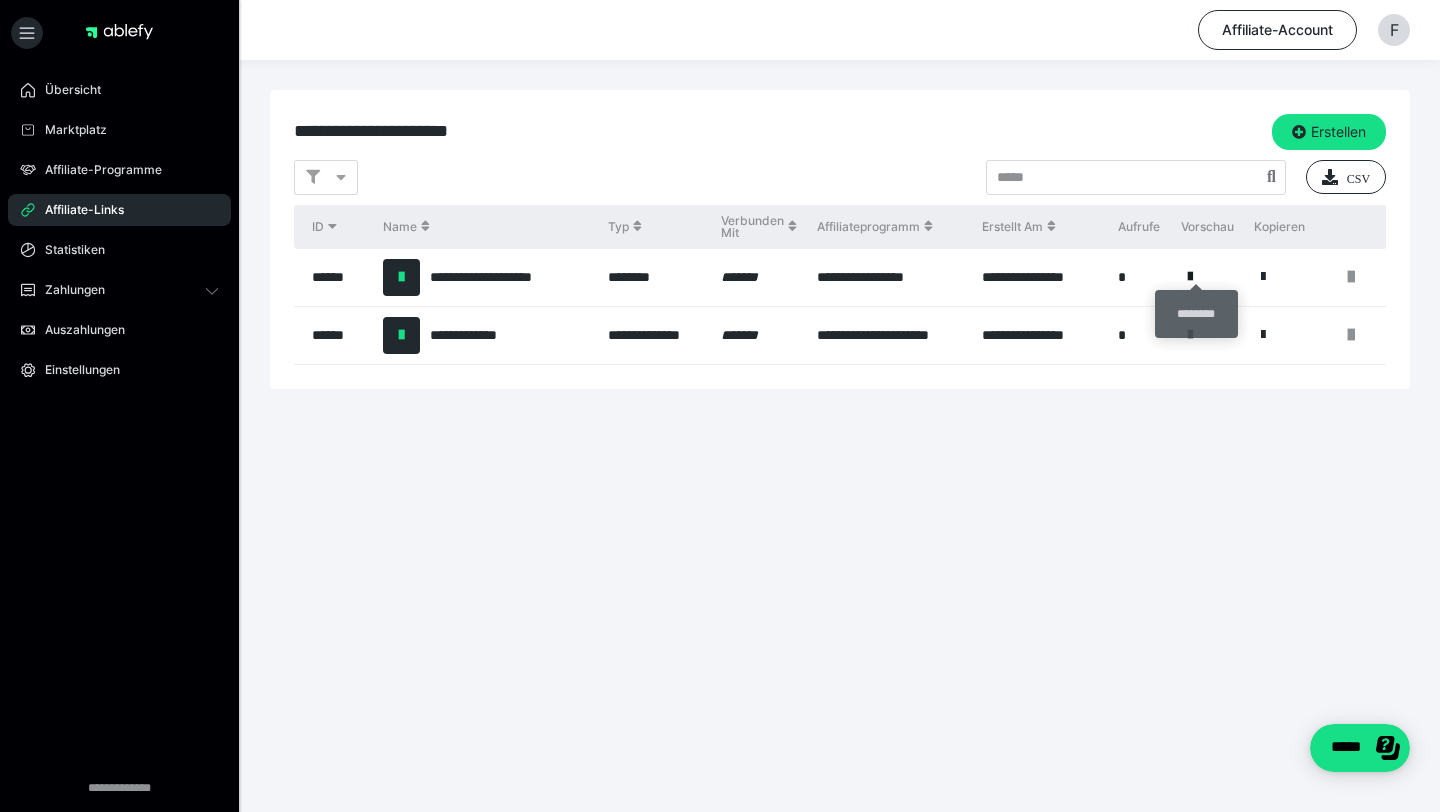 click at bounding box center (1190, 277) 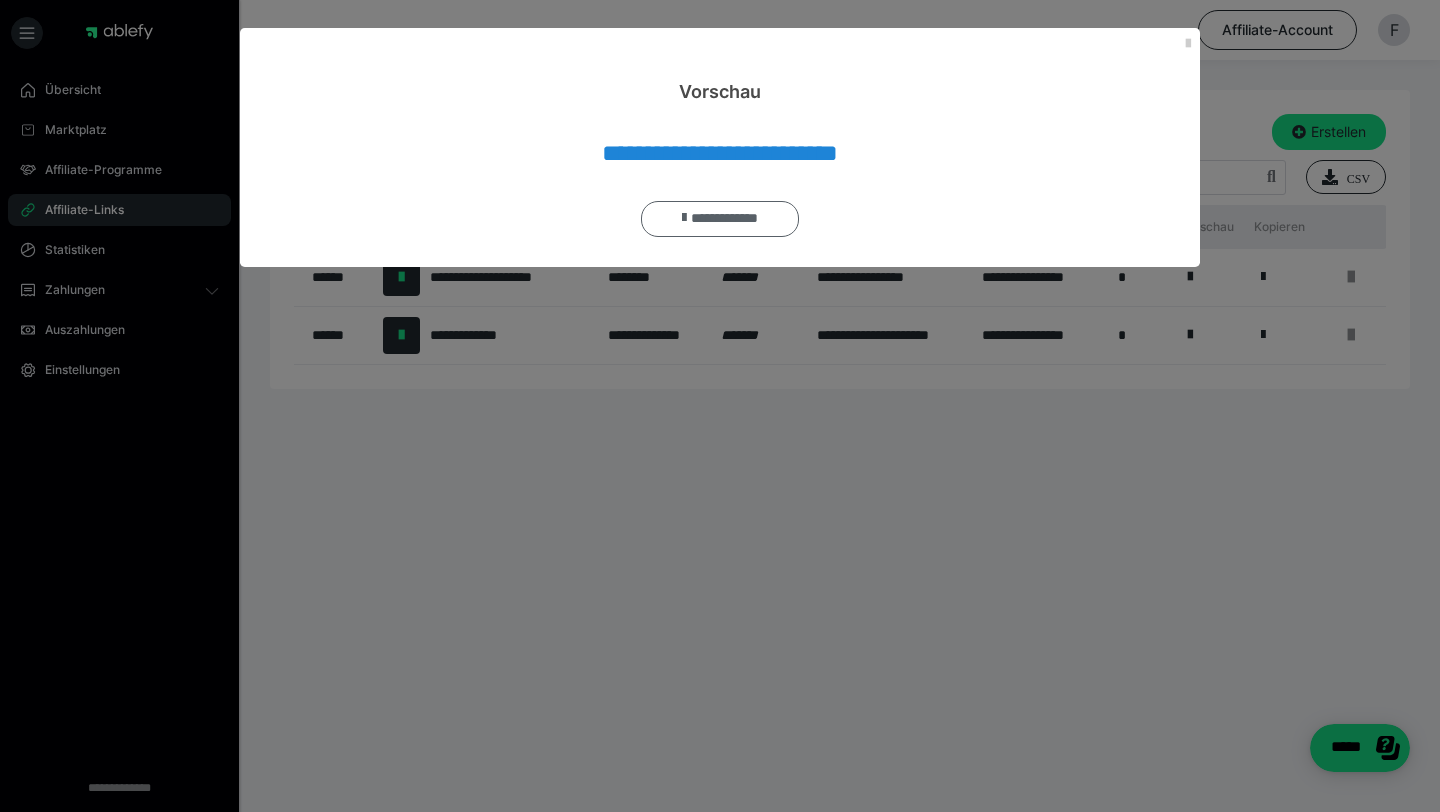 scroll, scrollTop: 0, scrollLeft: 0, axis: both 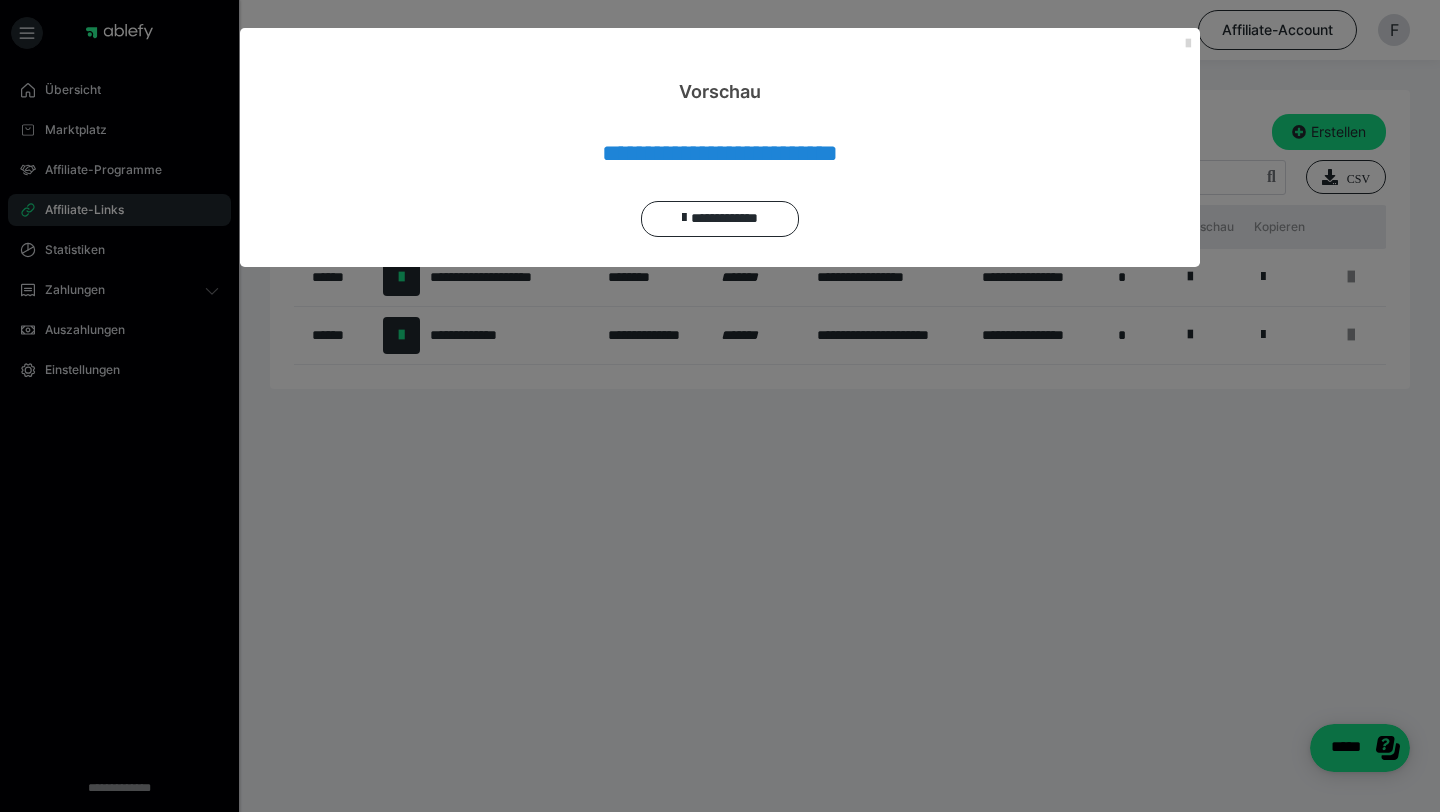 click at bounding box center [1188, 44] 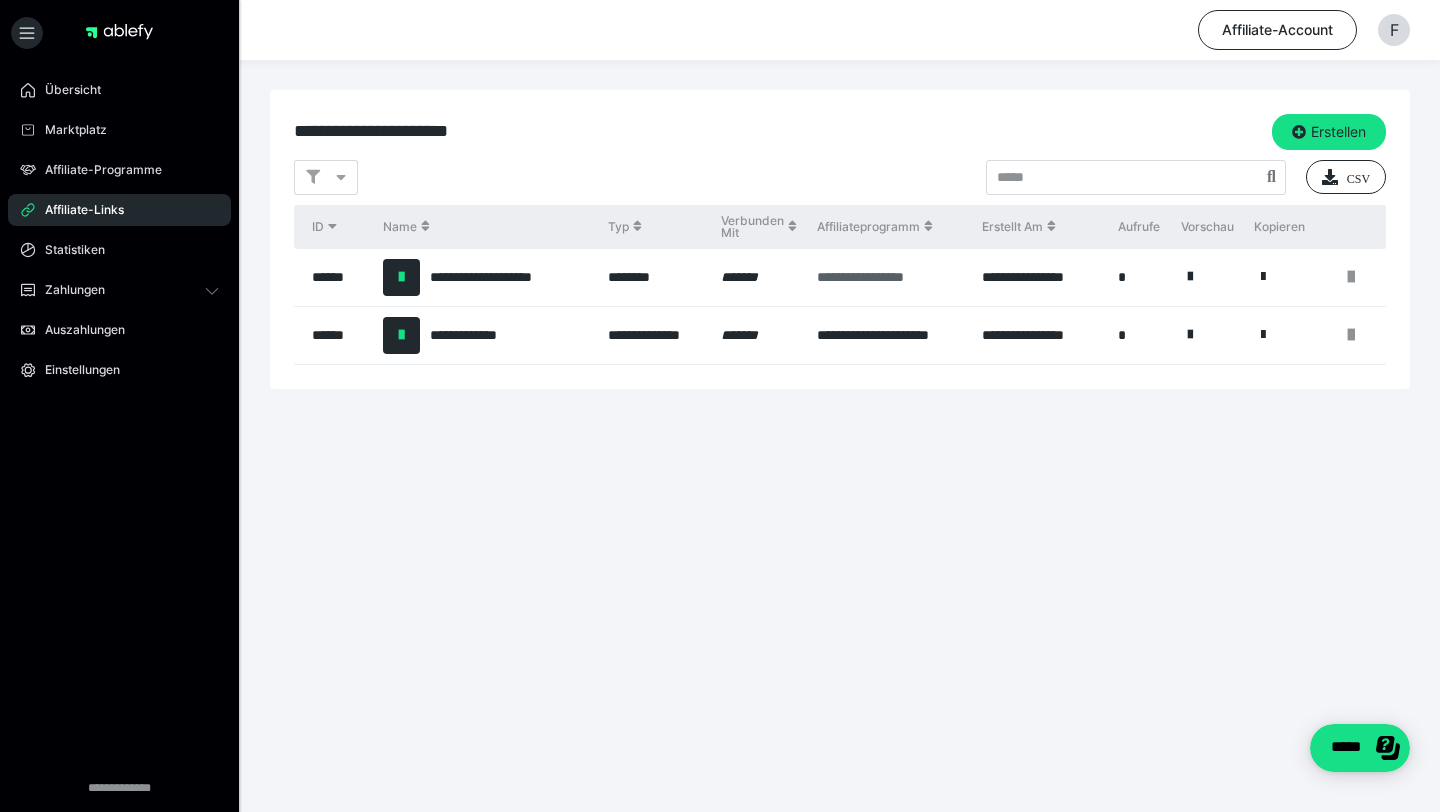 click on "**********" at bounding box center [889, 277] 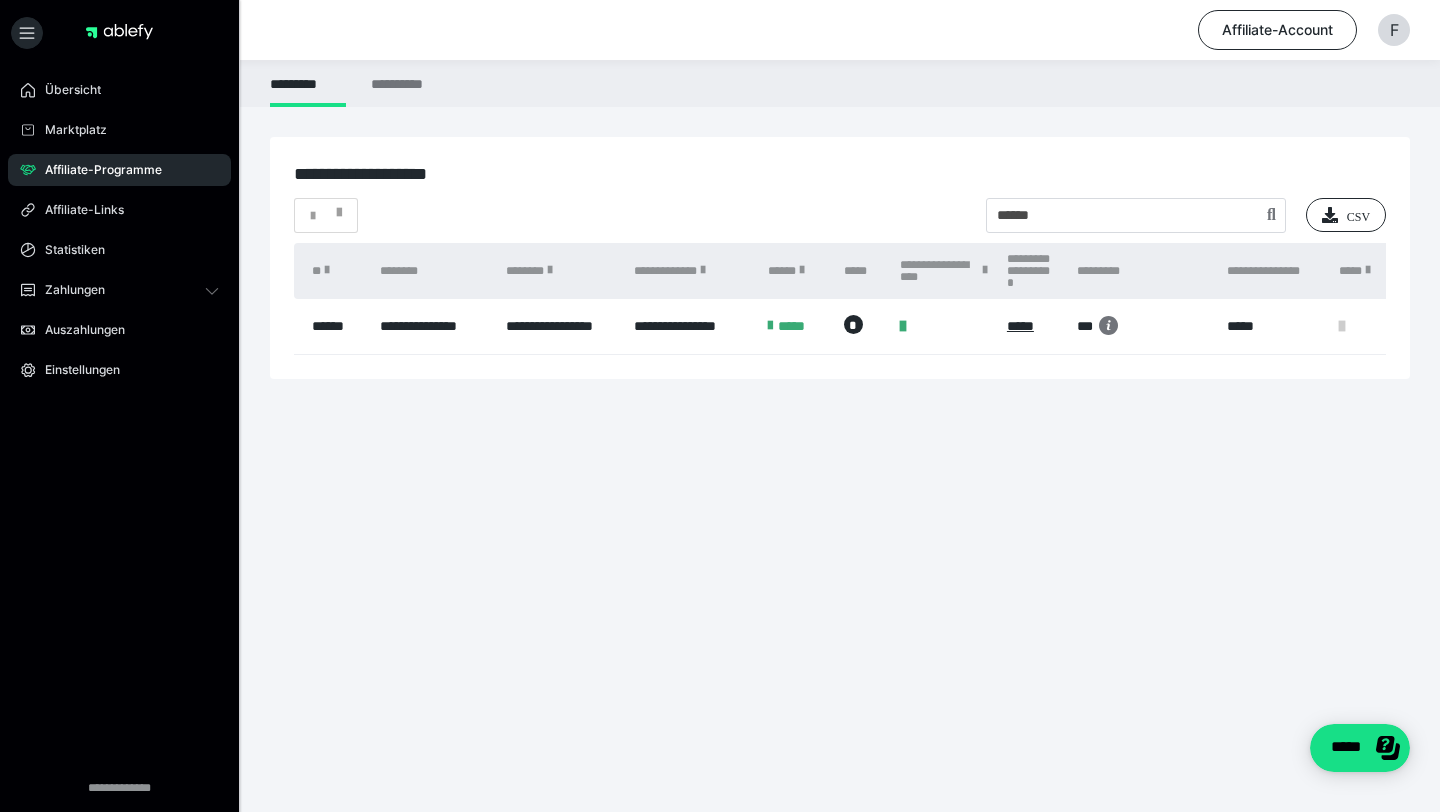click on "**********" at bounding box center (560, 326) 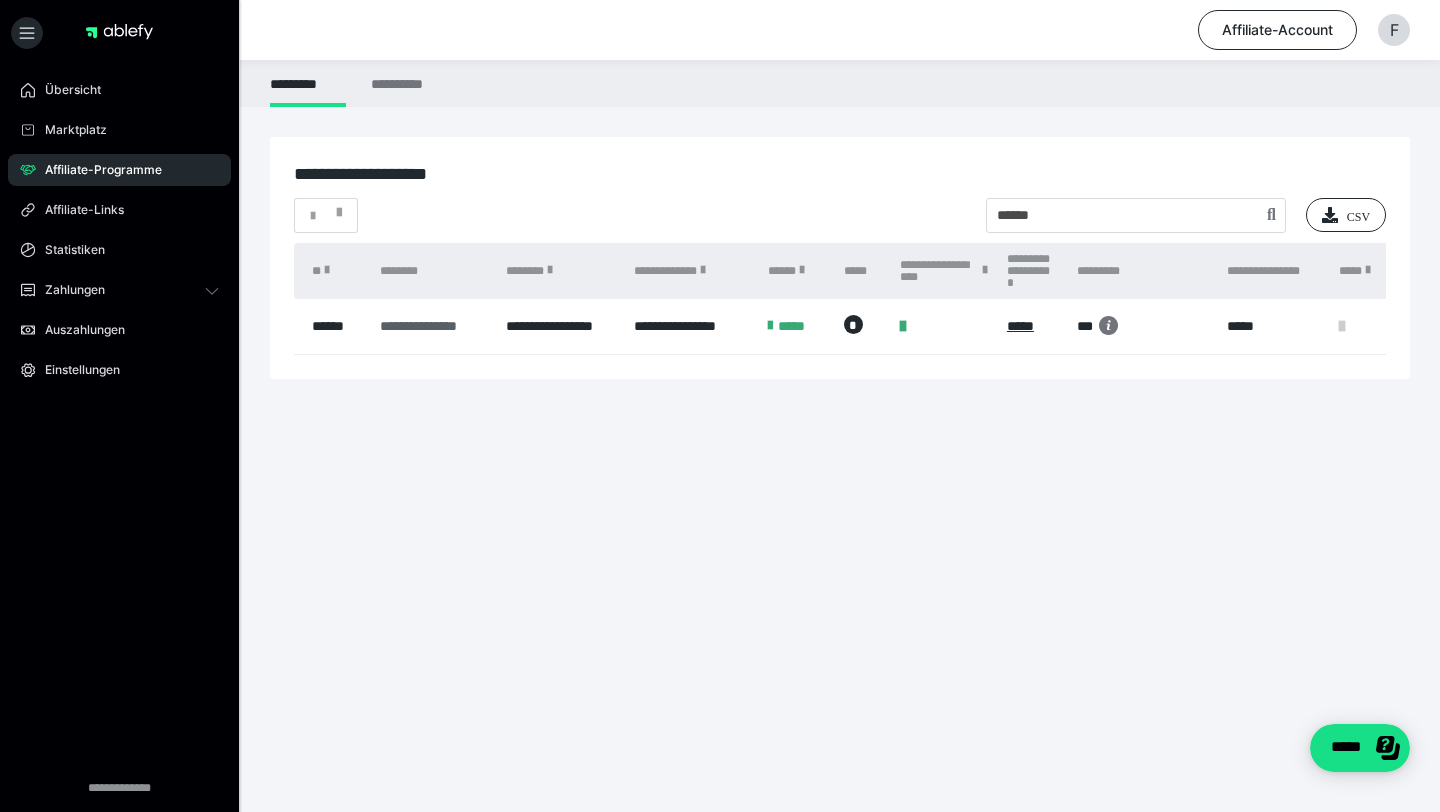 click on "**********" at bounding box center (432, 326) 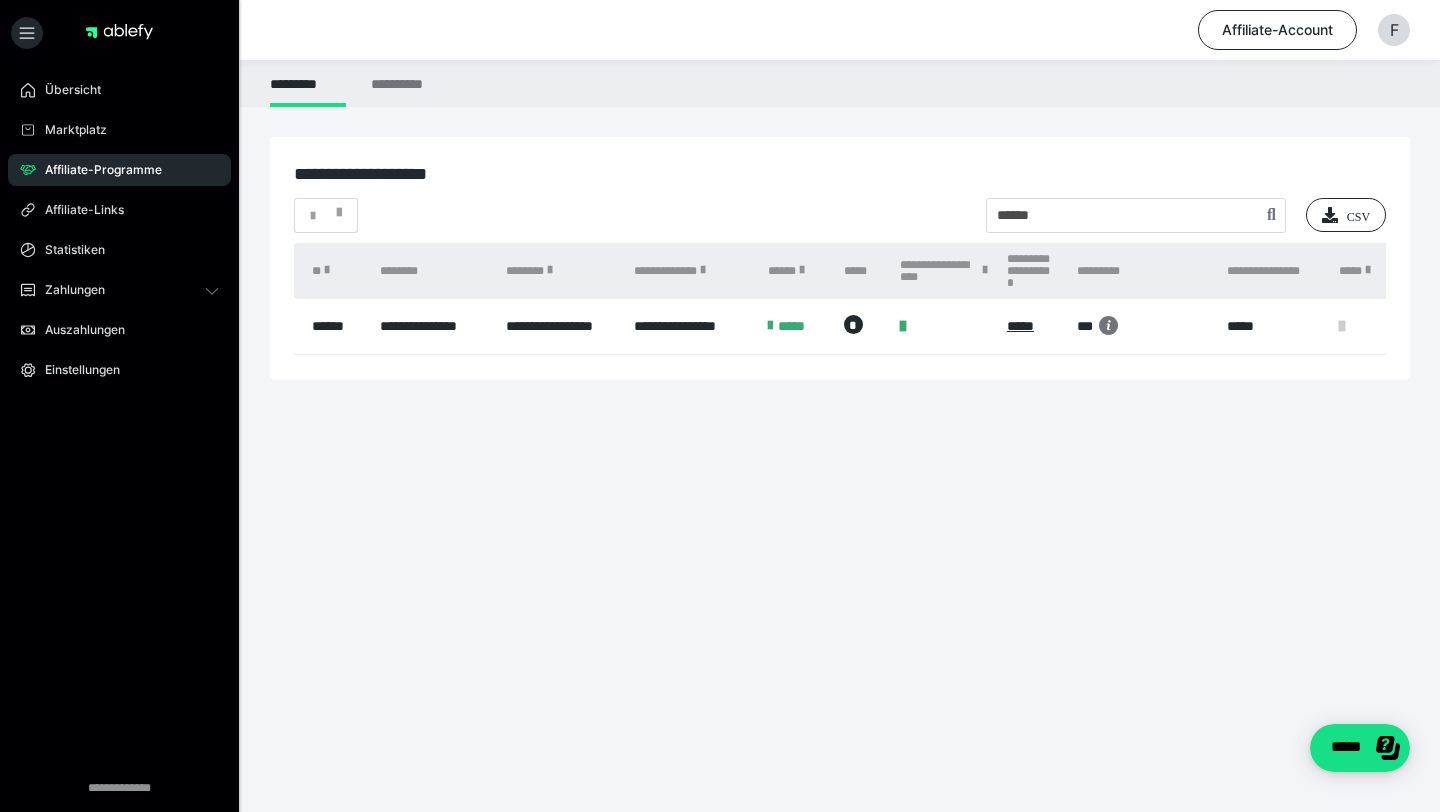 click on "**********" at bounding box center (691, 326) 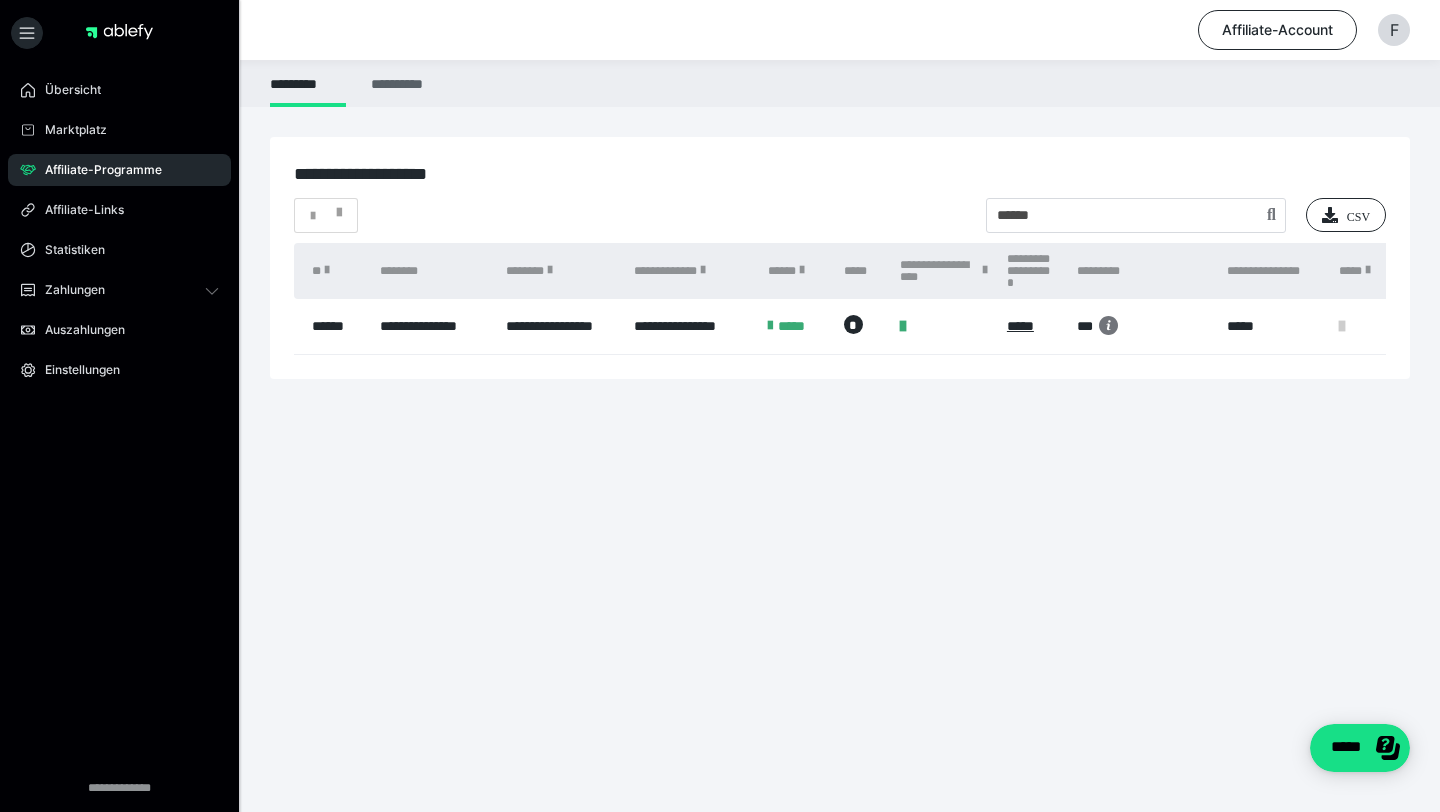 click on "**********" at bounding box center [400, 83] 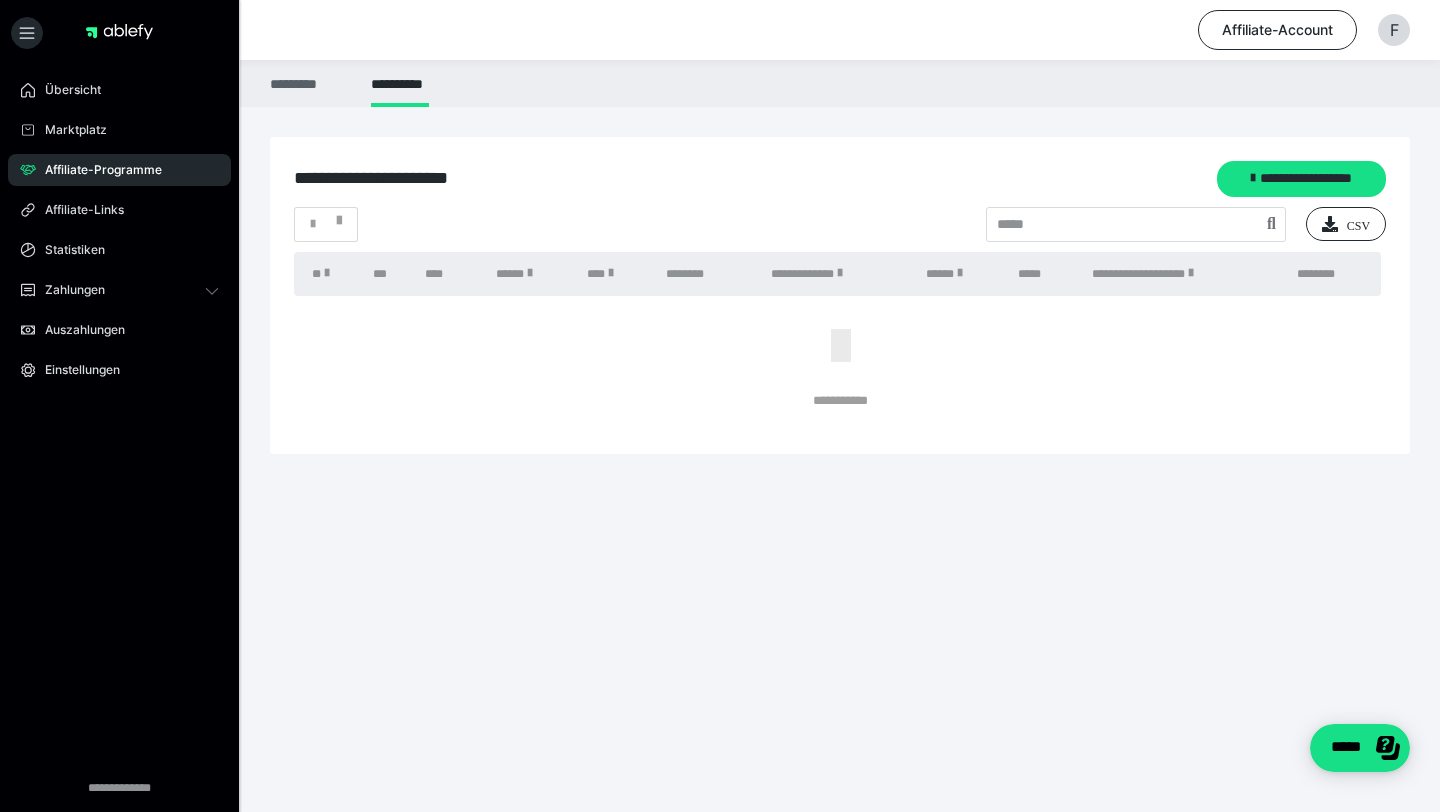 click on "*********" at bounding box center [308, 83] 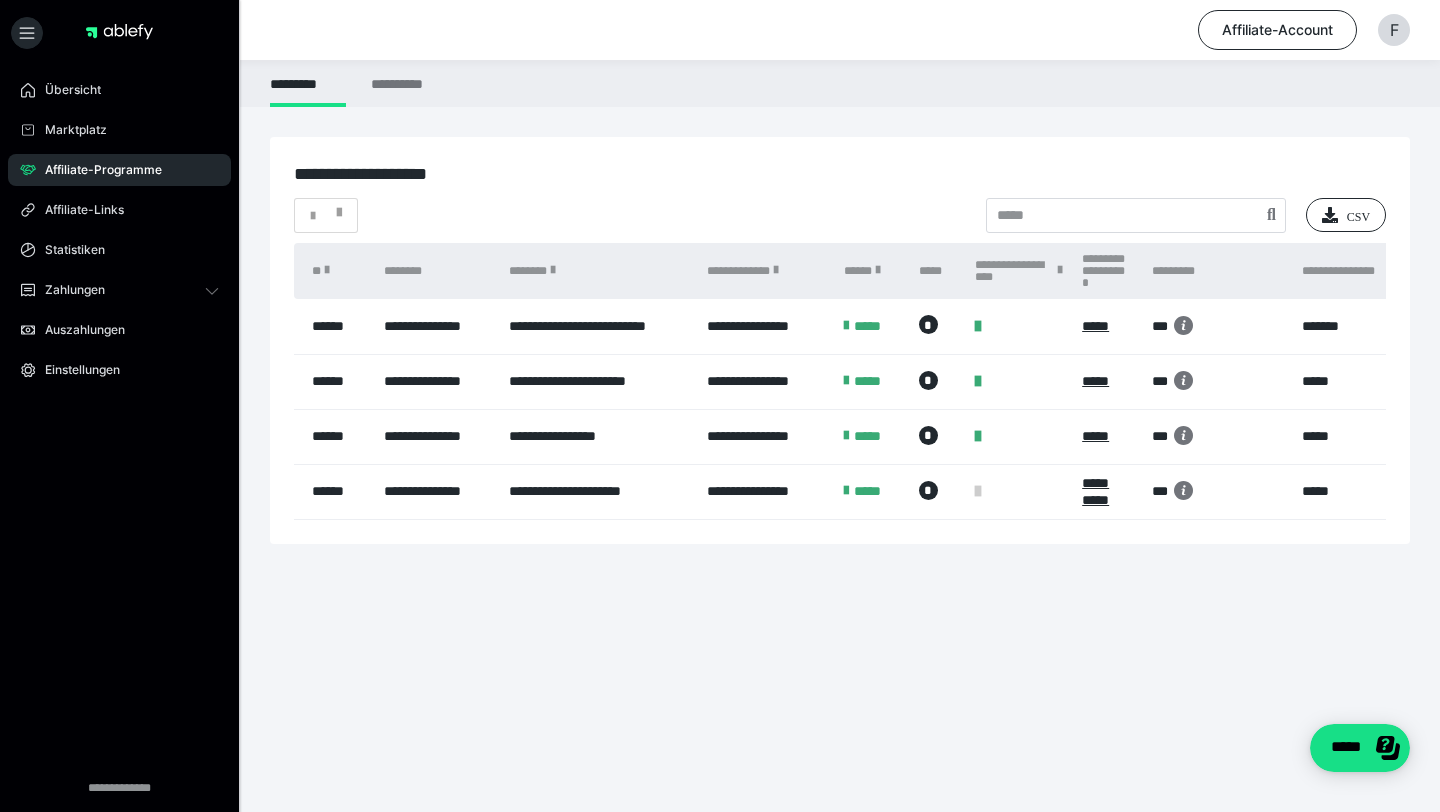 click on "**********" at bounding box center [598, 326] 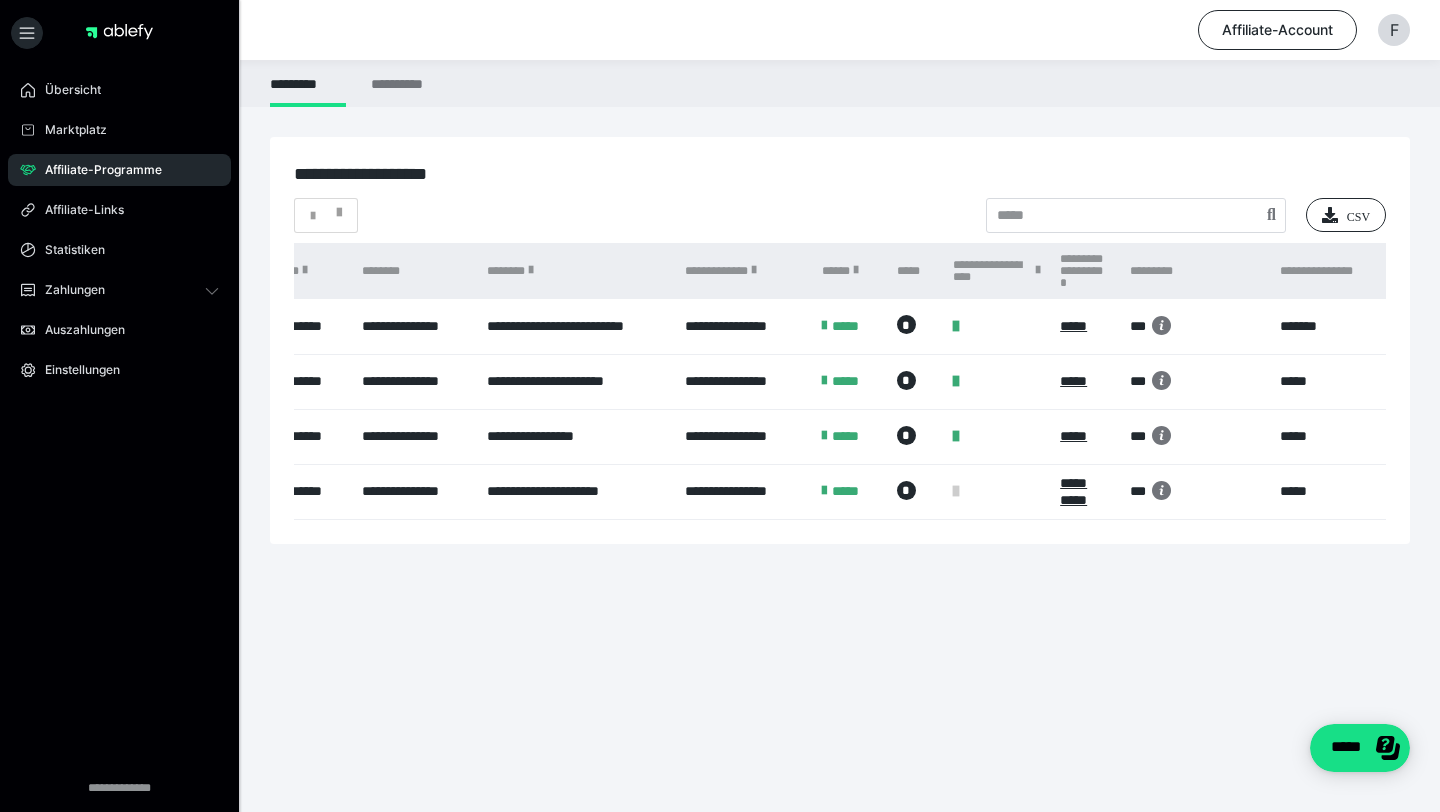 scroll, scrollTop: 0, scrollLeft: 0, axis: both 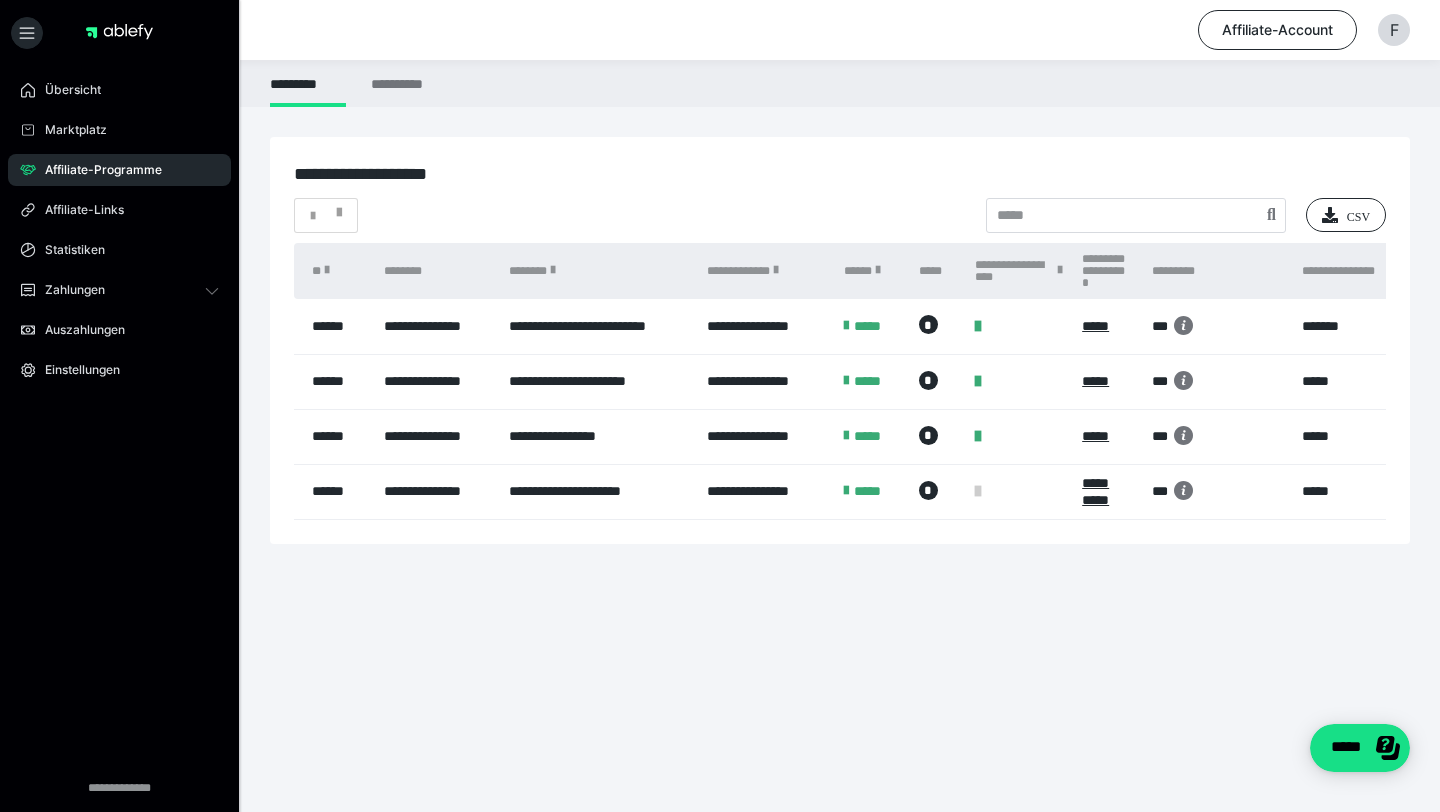 click on "******" at bounding box center [334, 436] 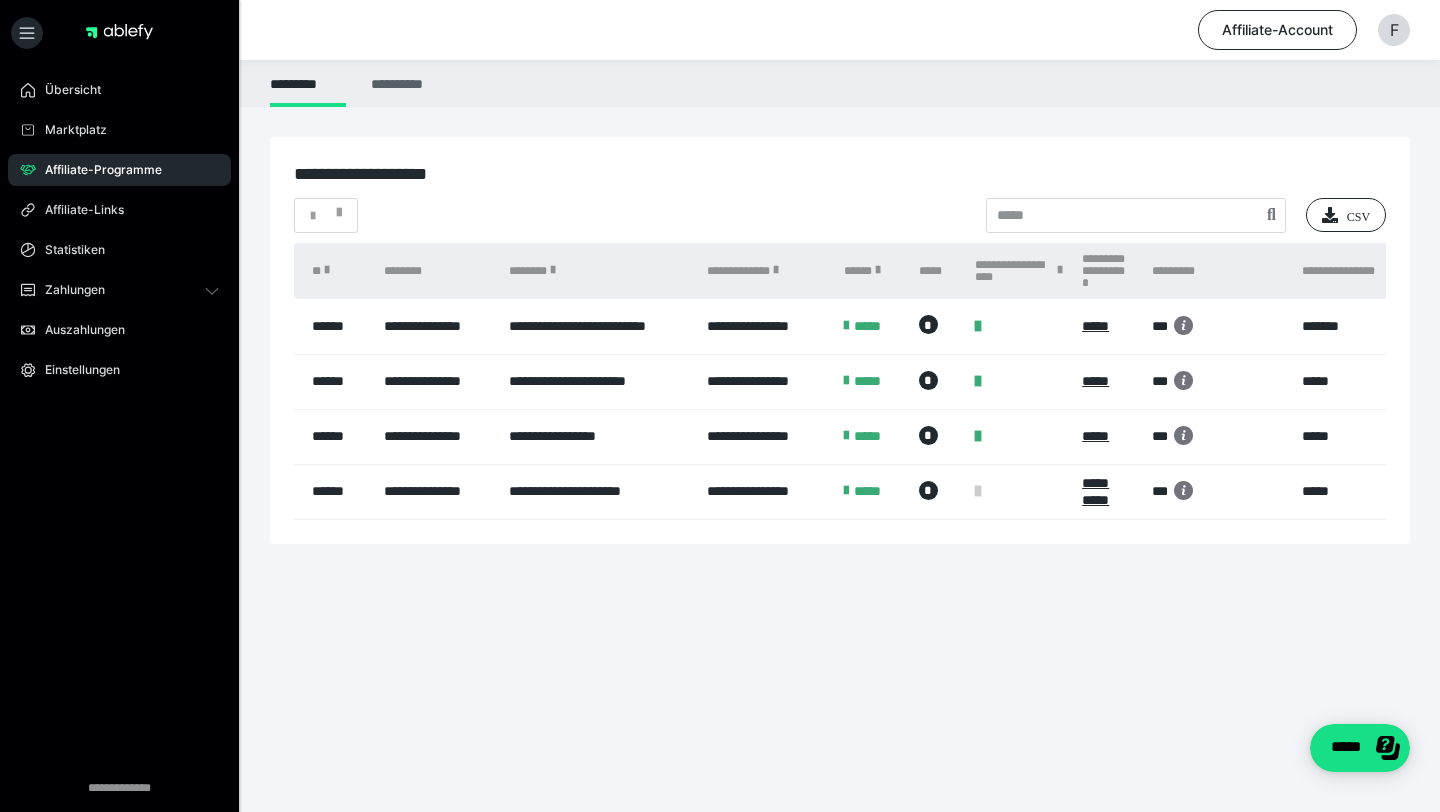 click on "**********" at bounding box center [400, 83] 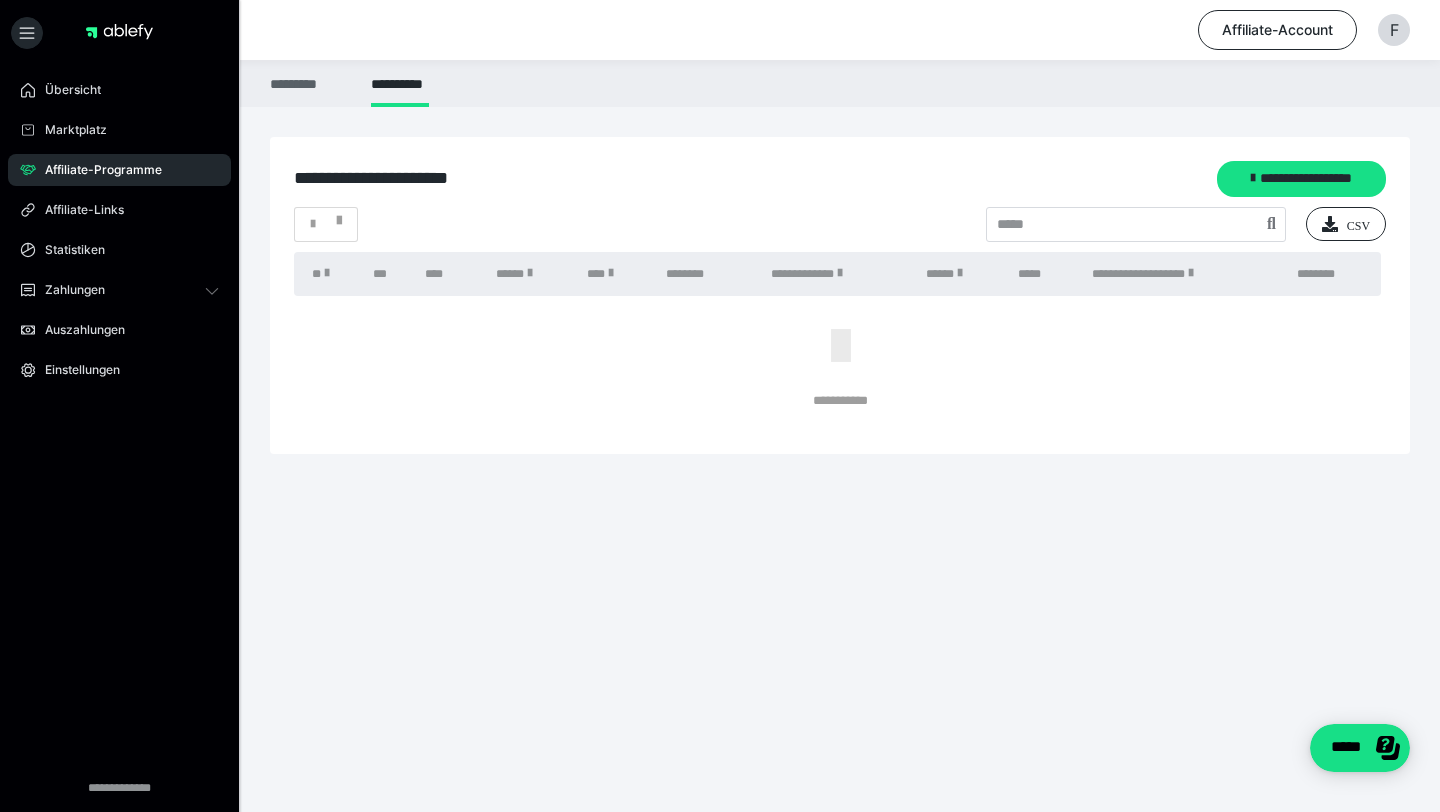 click on "*********" at bounding box center (308, 83) 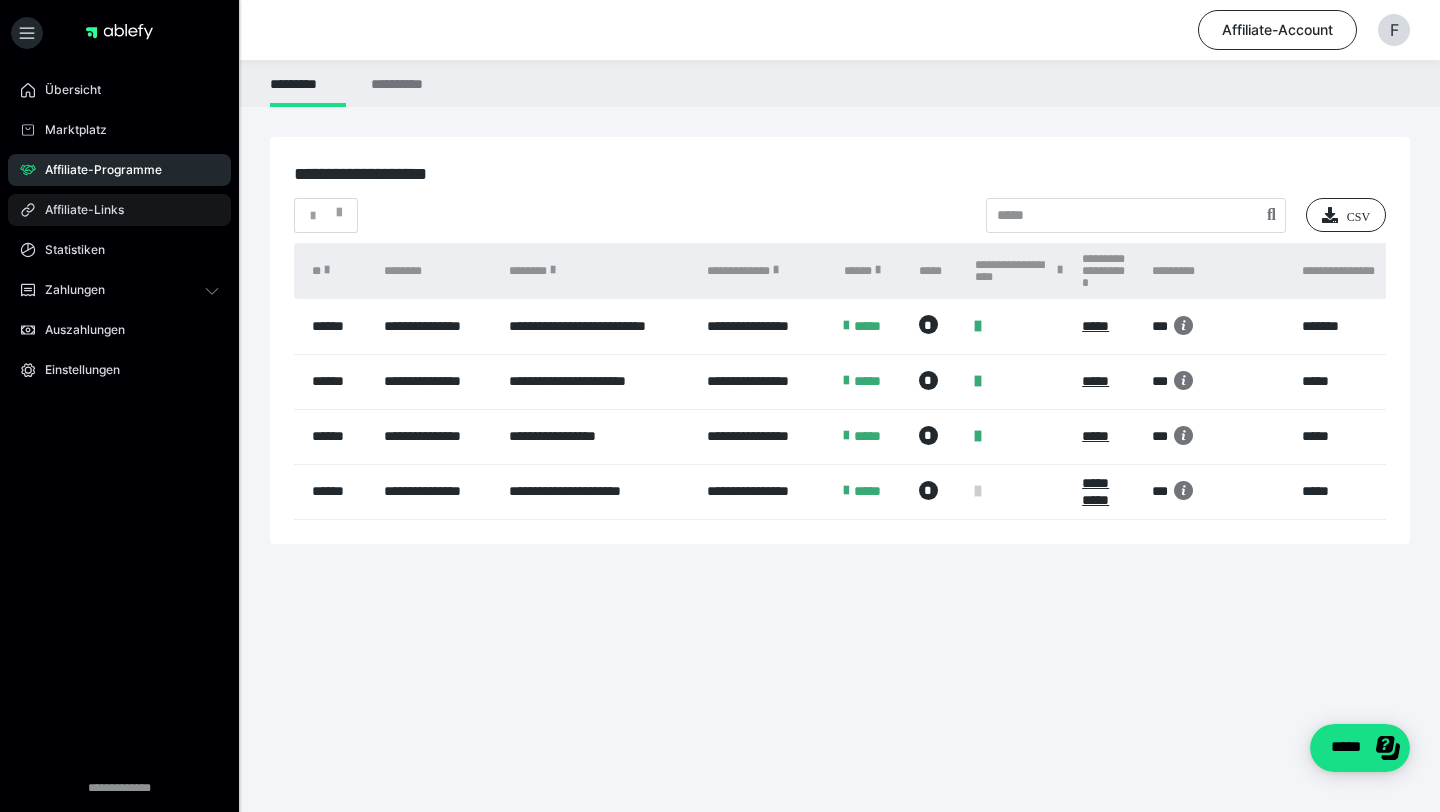 click on "Affiliate-Links" at bounding box center (77, 210) 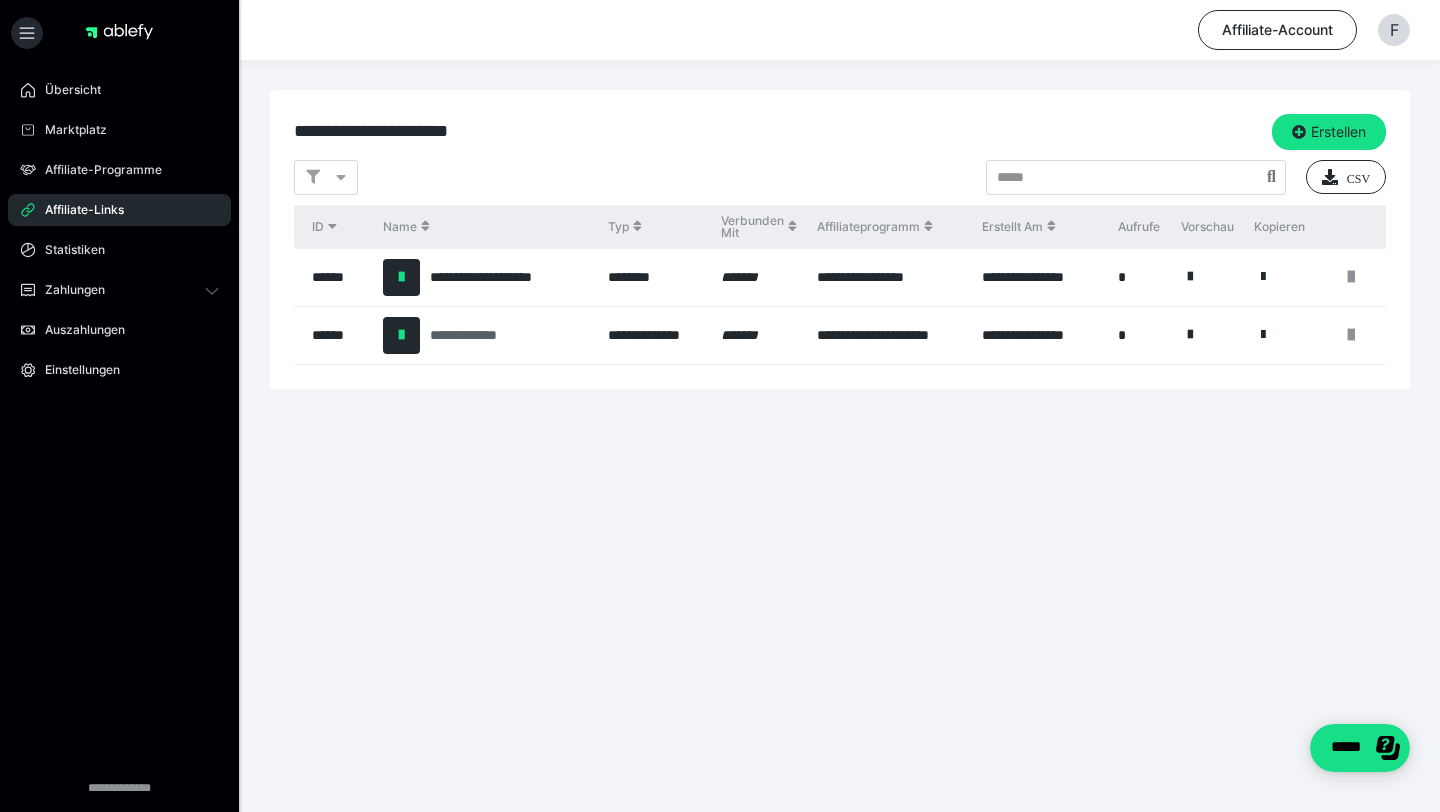 click on "**********" at bounding box center (474, 335) 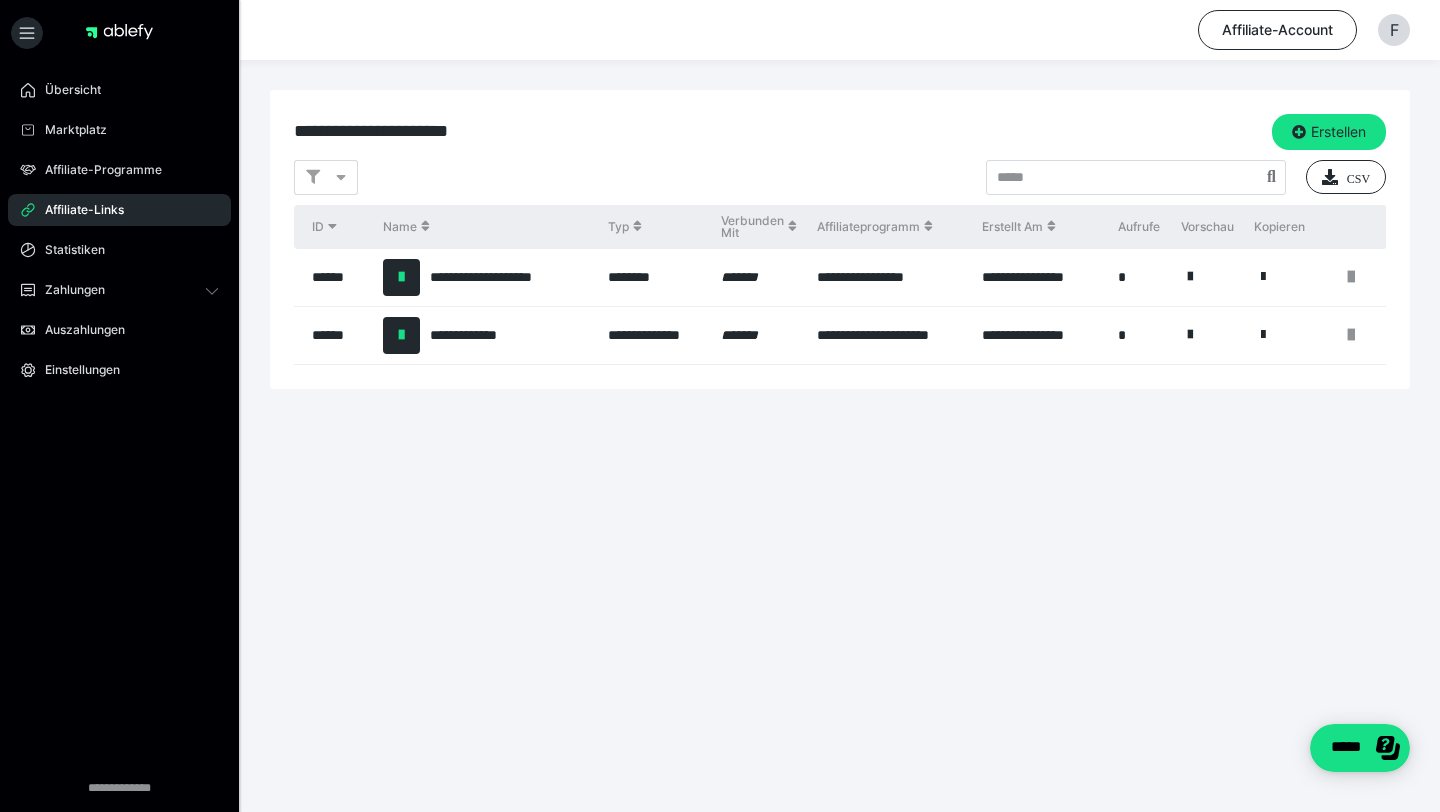 click on "********" at bounding box center [654, 278] 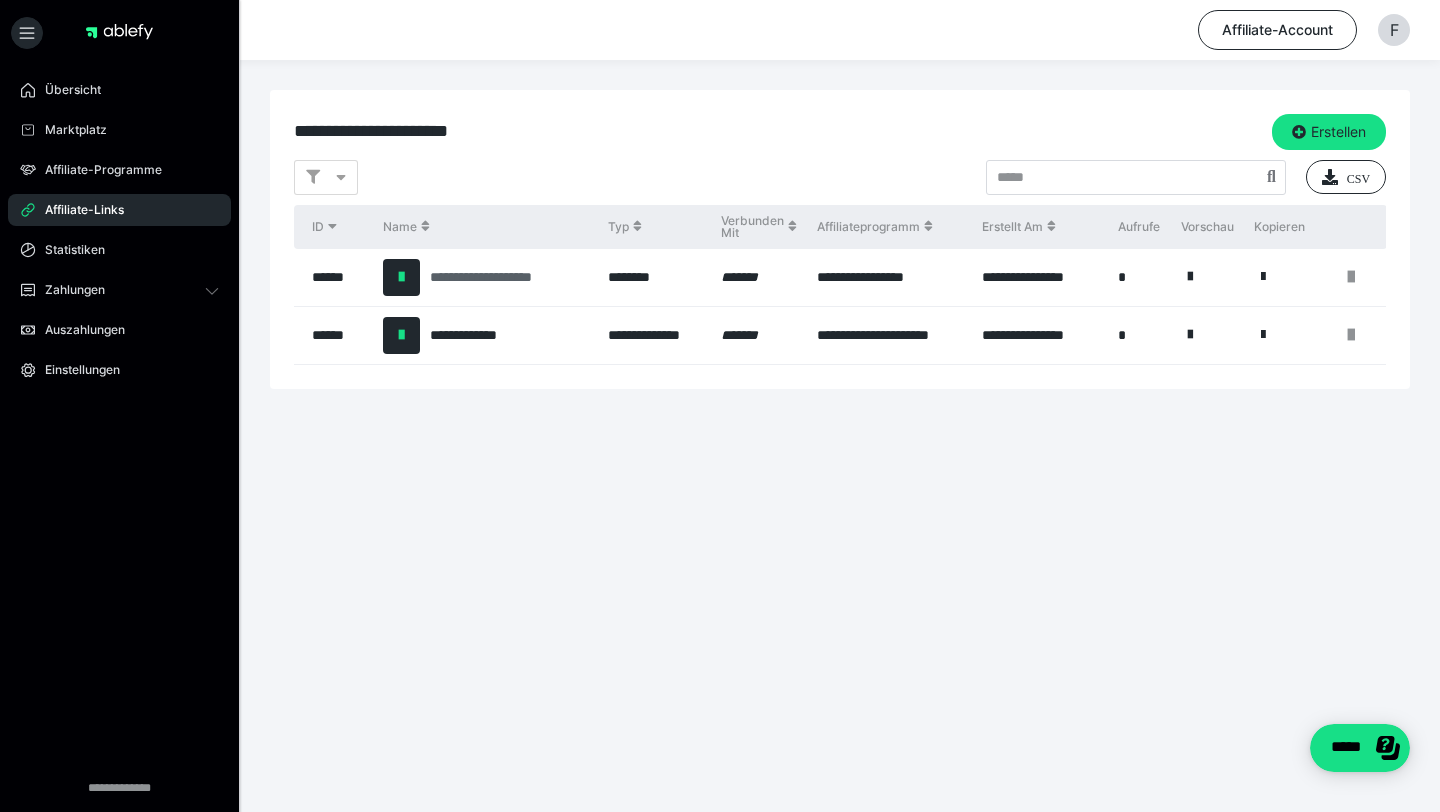click on "**********" at bounding box center (509, 277) 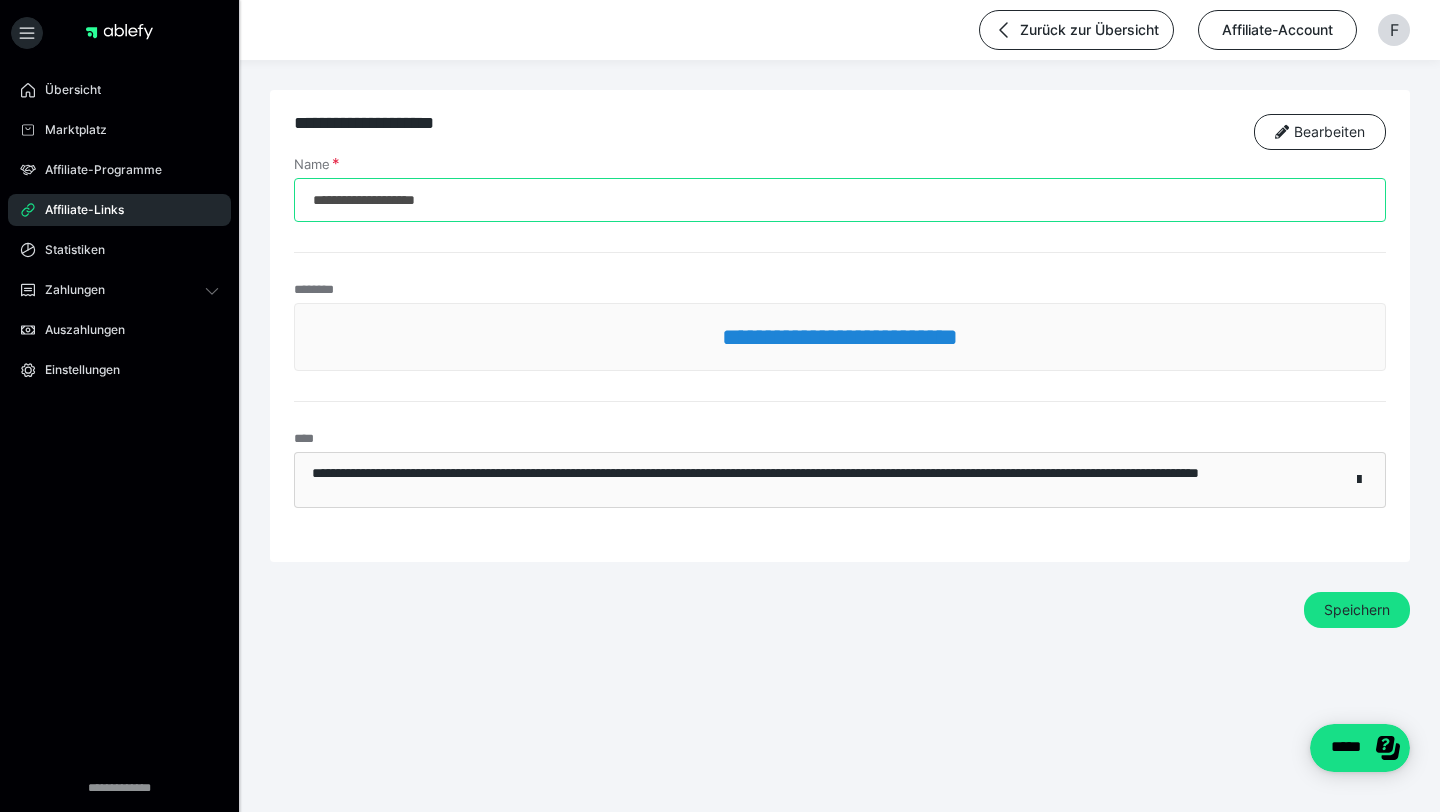 click on "**********" at bounding box center (840, 200) 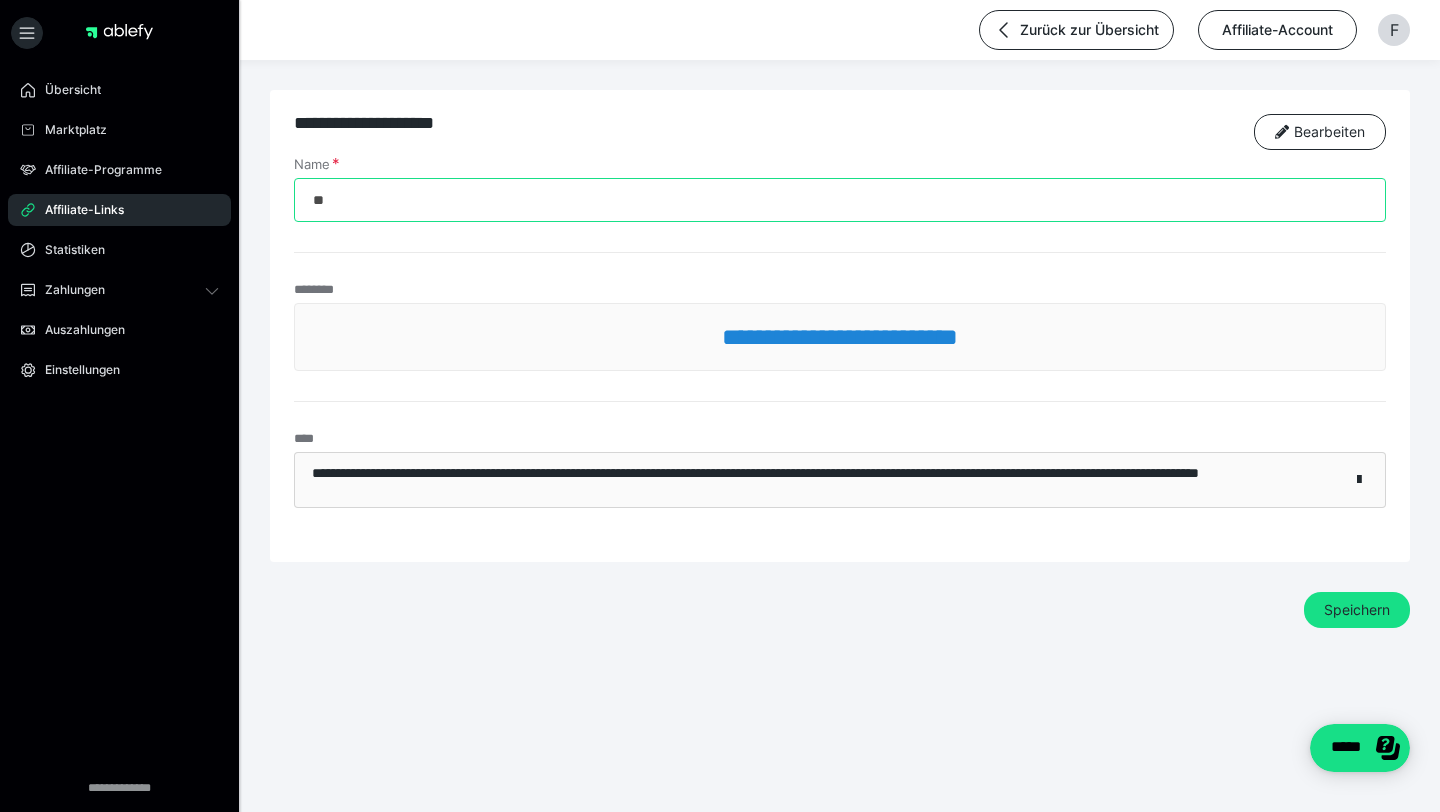 type on "*" 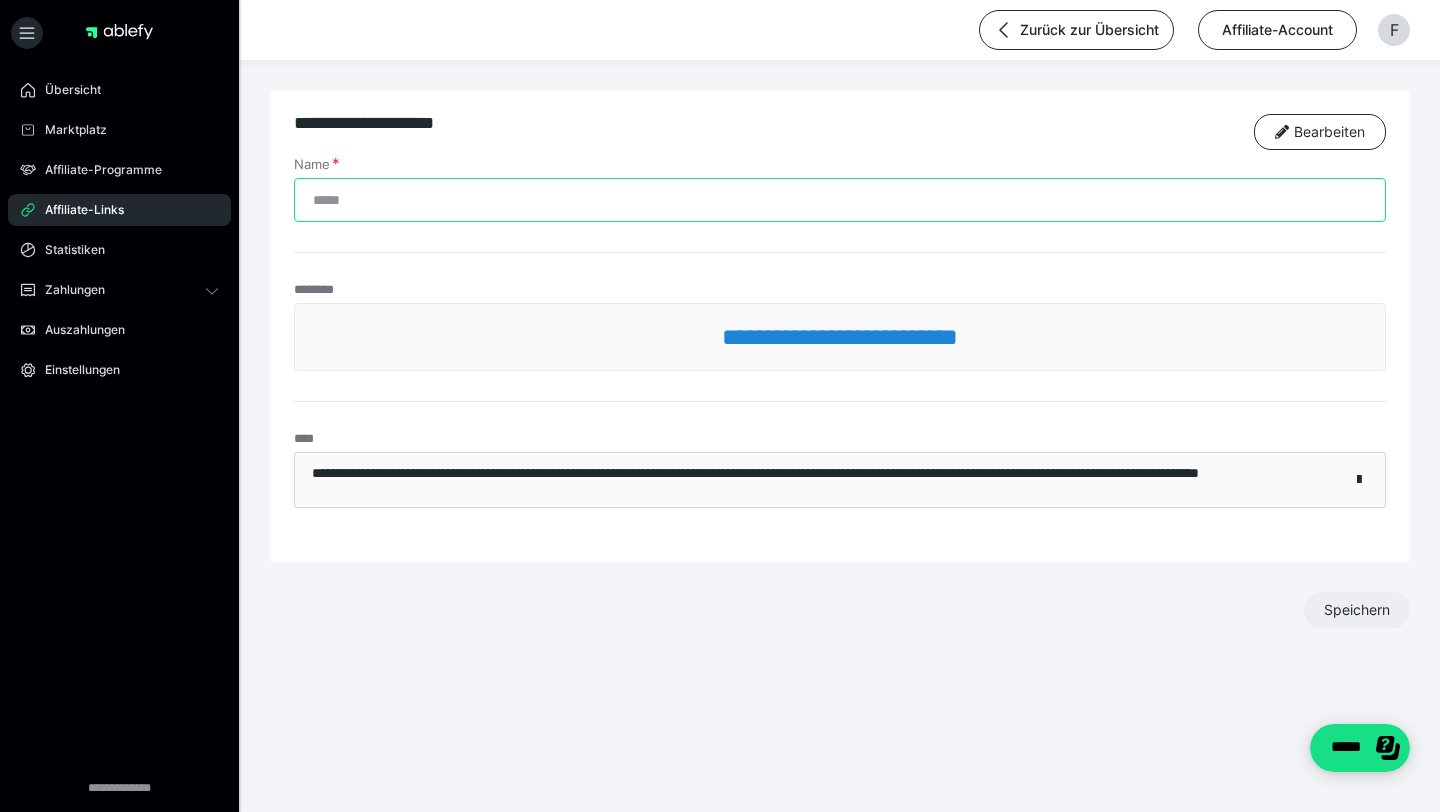 type on "*" 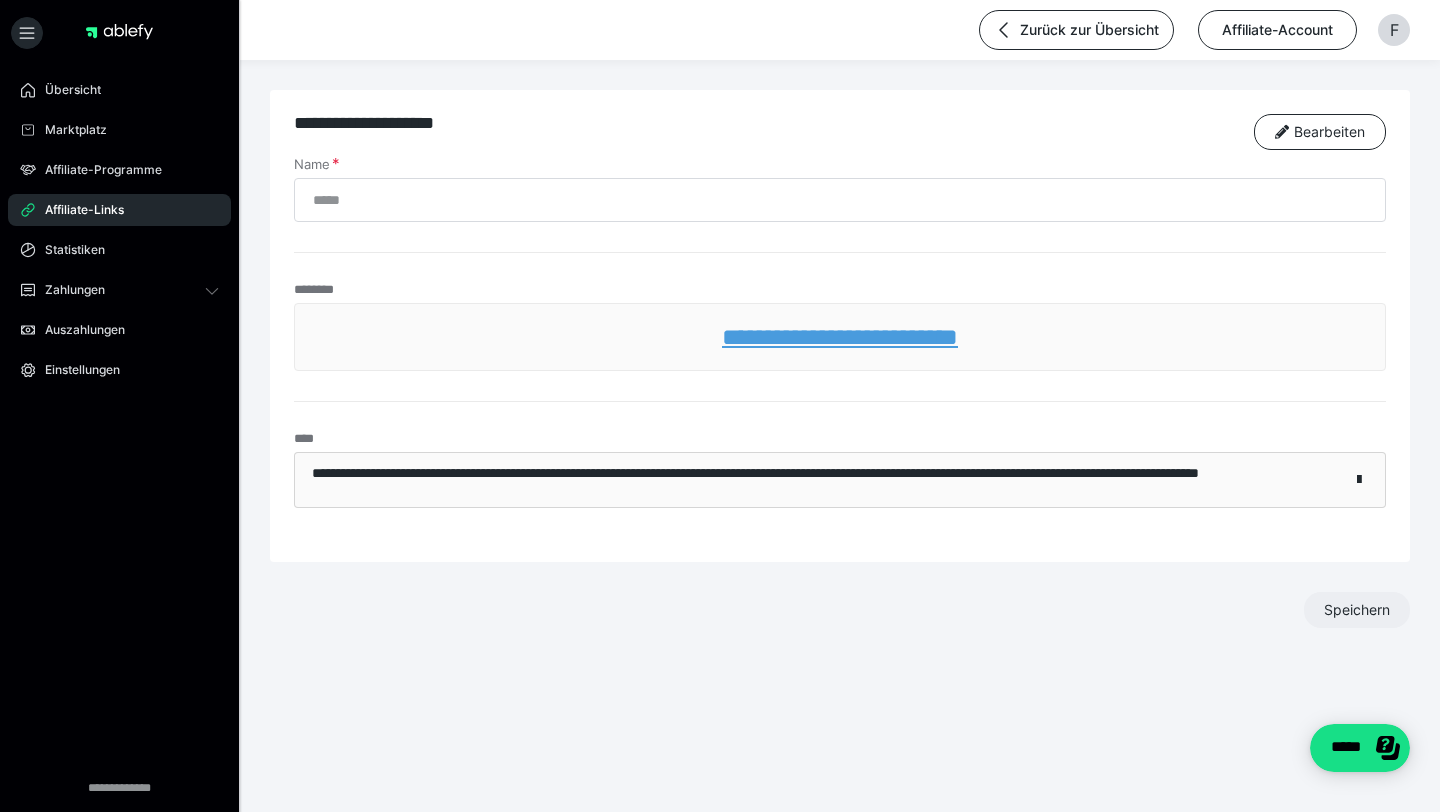 click on "**********" at bounding box center [840, 337] 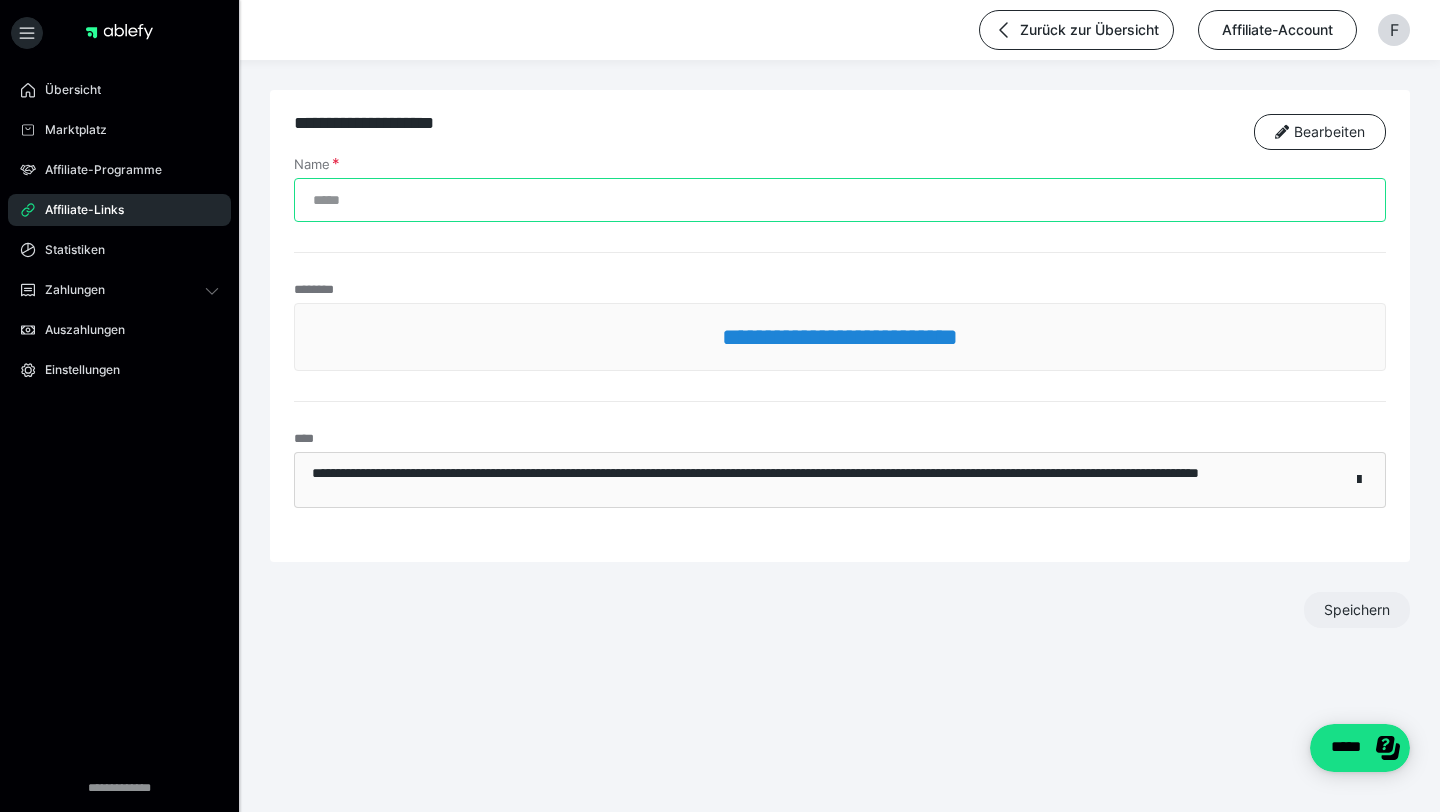click on "Name" at bounding box center (840, 200) 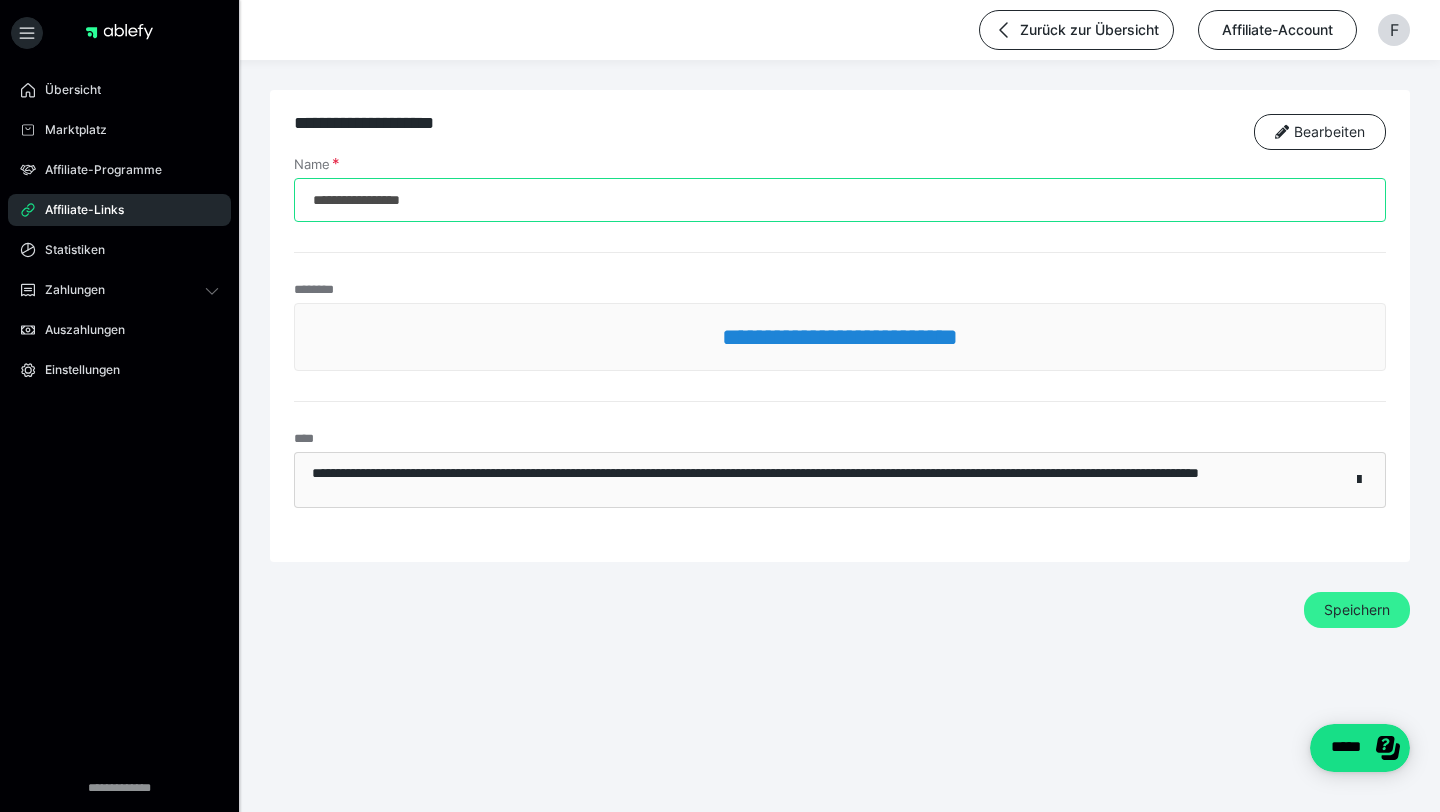 type on "**********" 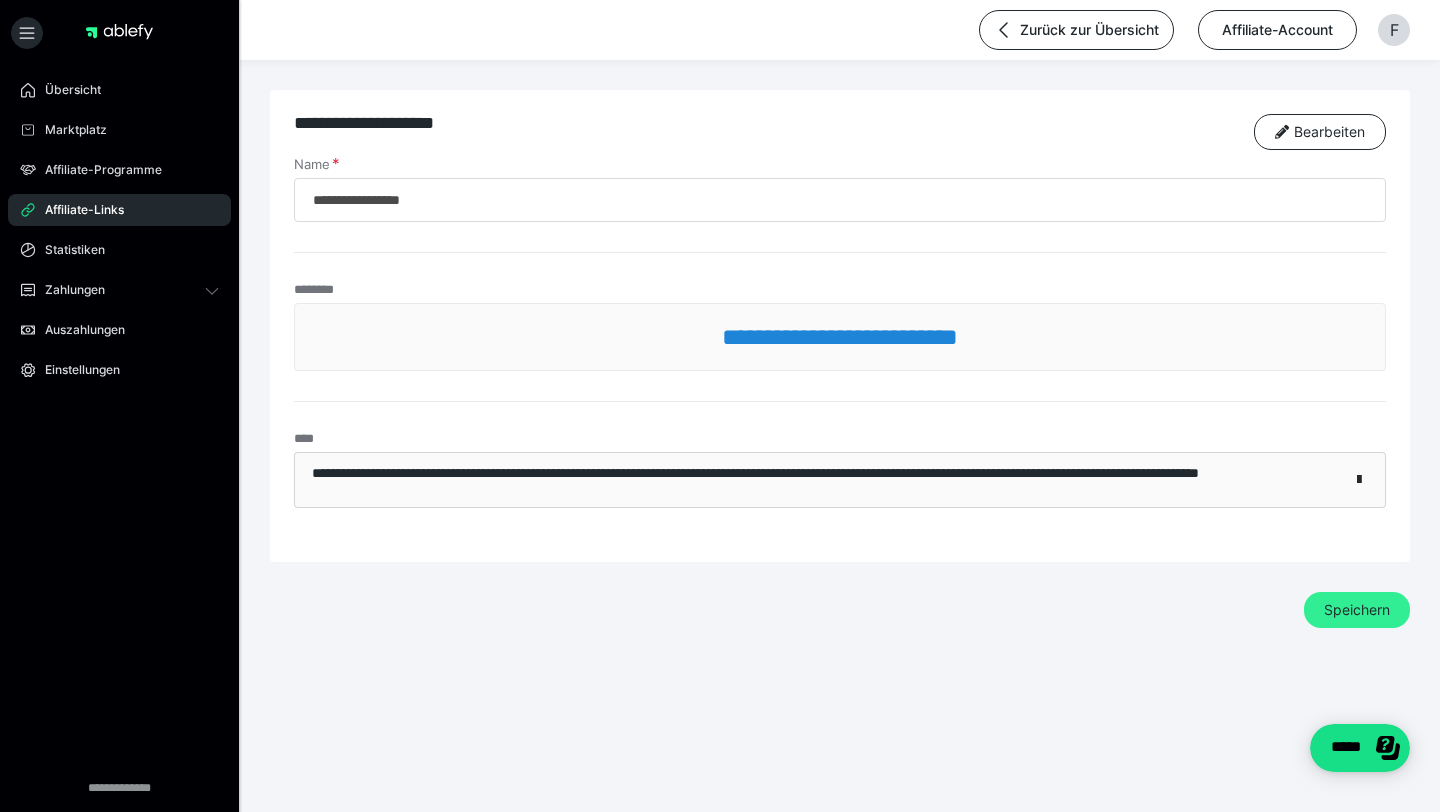 click on "Speichern" at bounding box center (1357, 610) 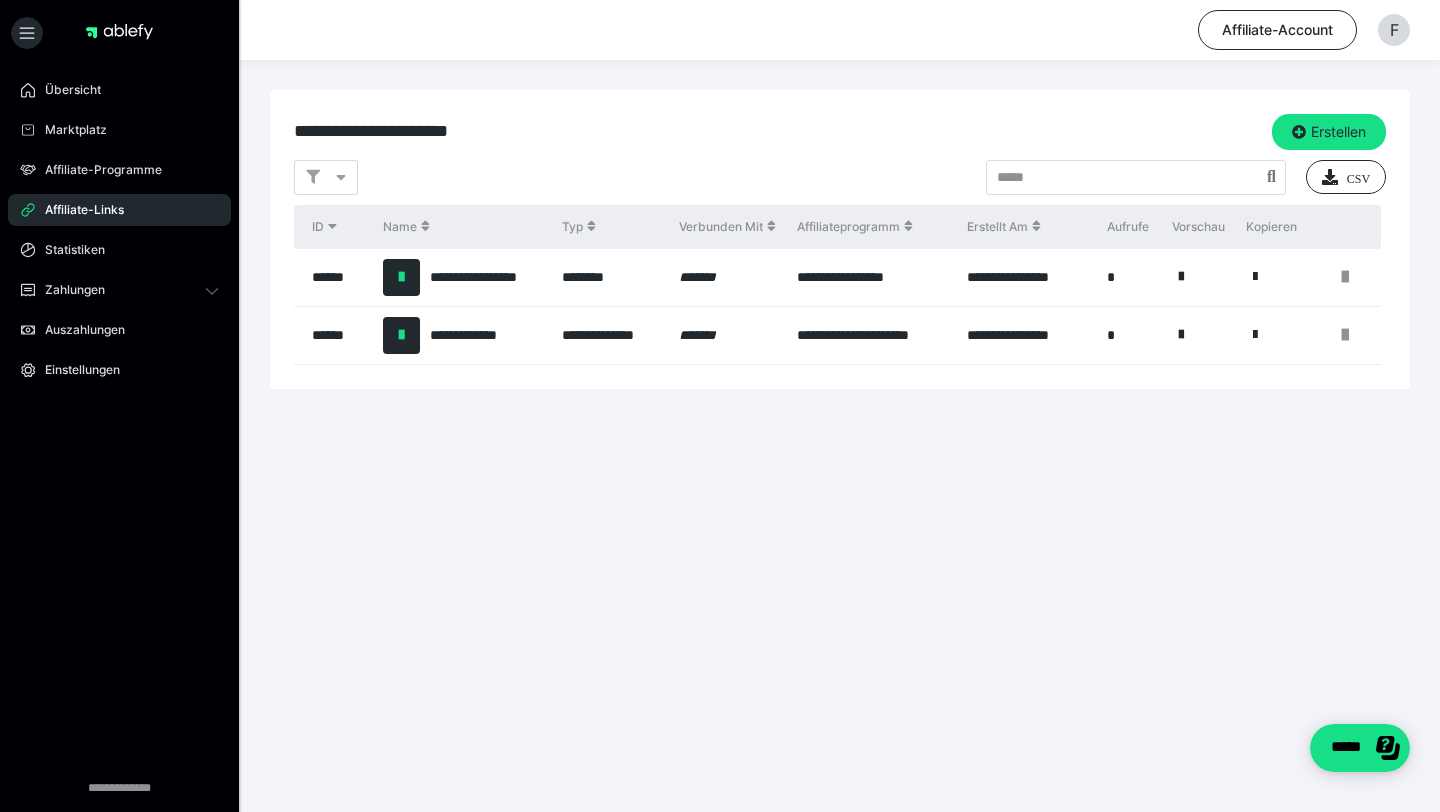 click on "********" at bounding box center [610, 278] 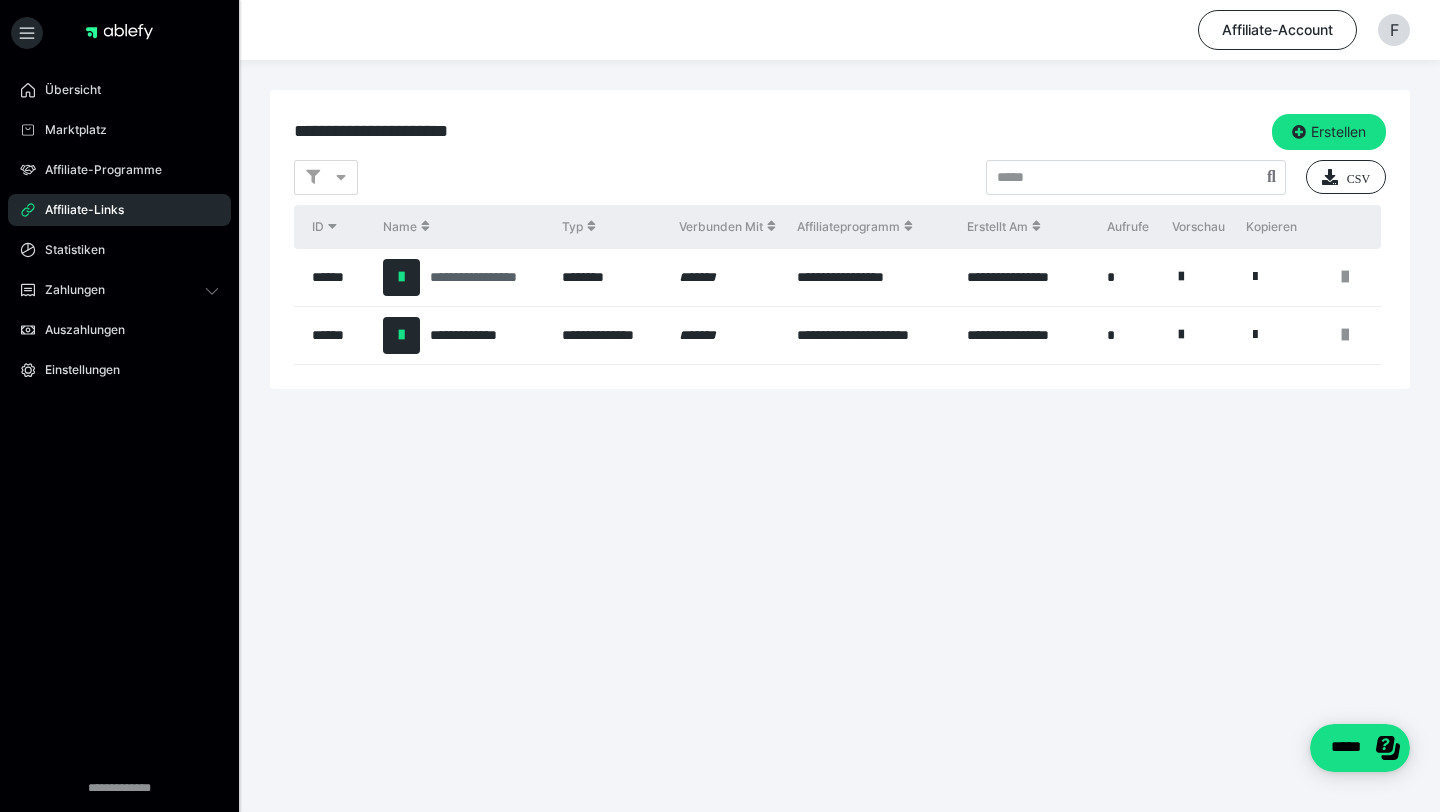 click on "**********" at bounding box center [485, 277] 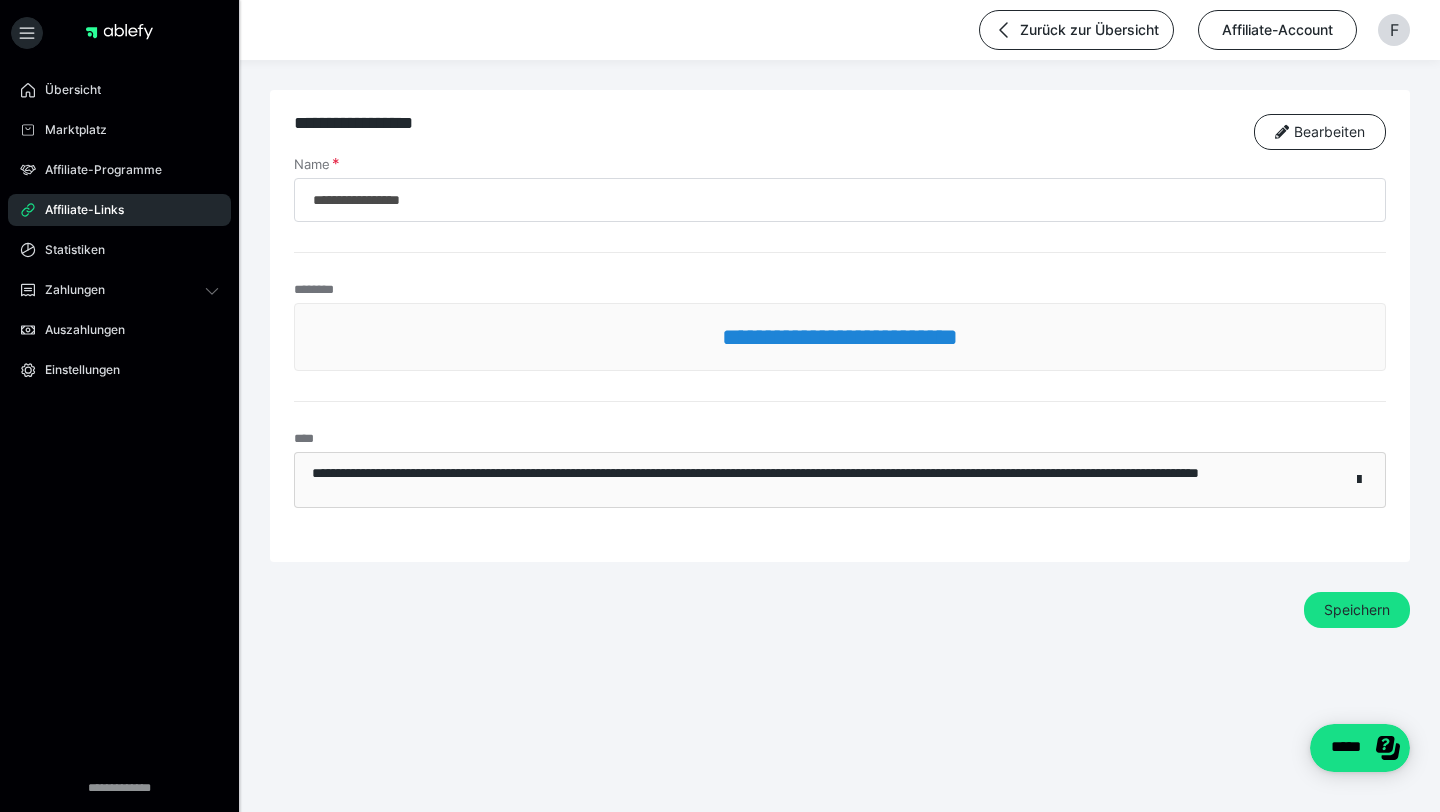 click on "**********" at bounding box center [817, 480] 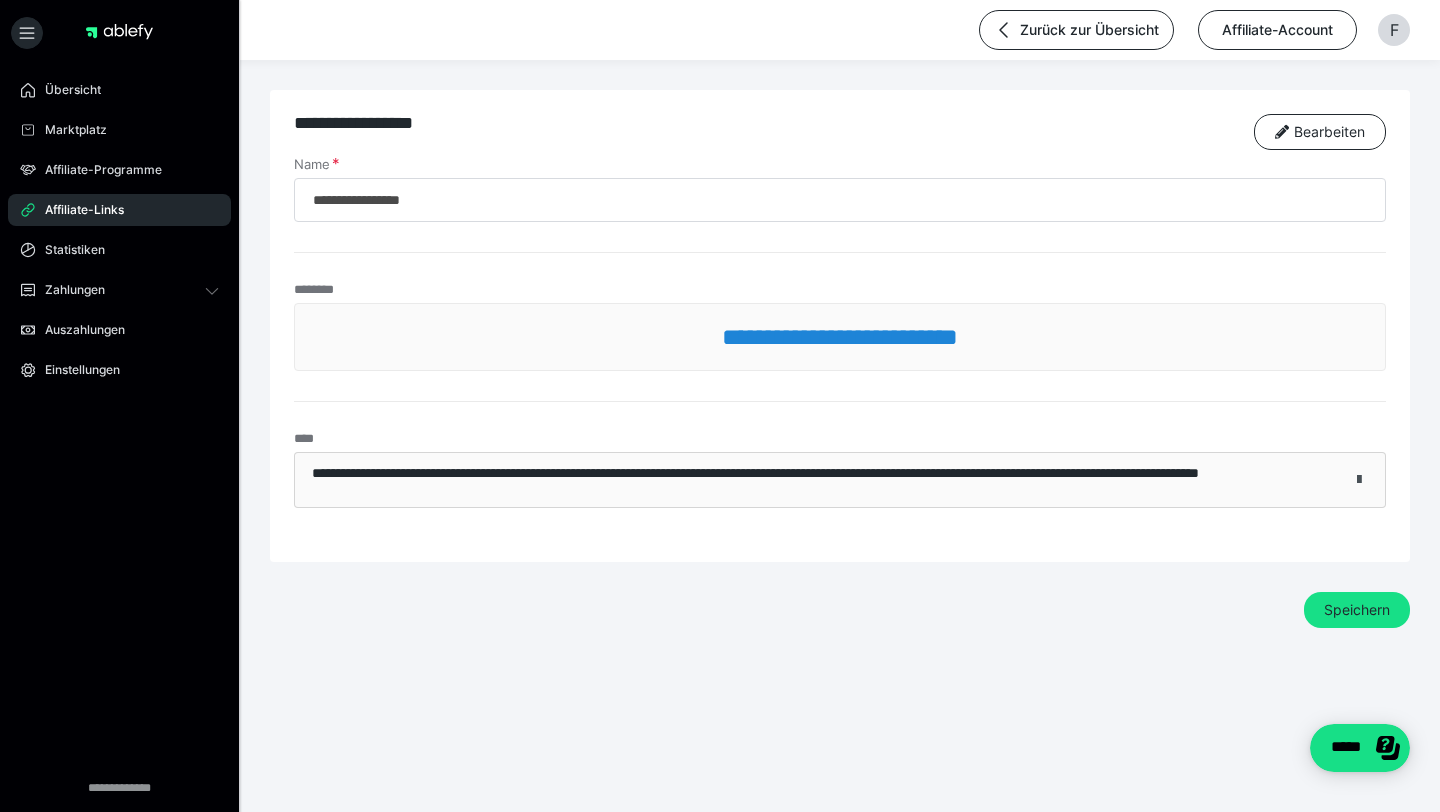 click at bounding box center [1359, 480] 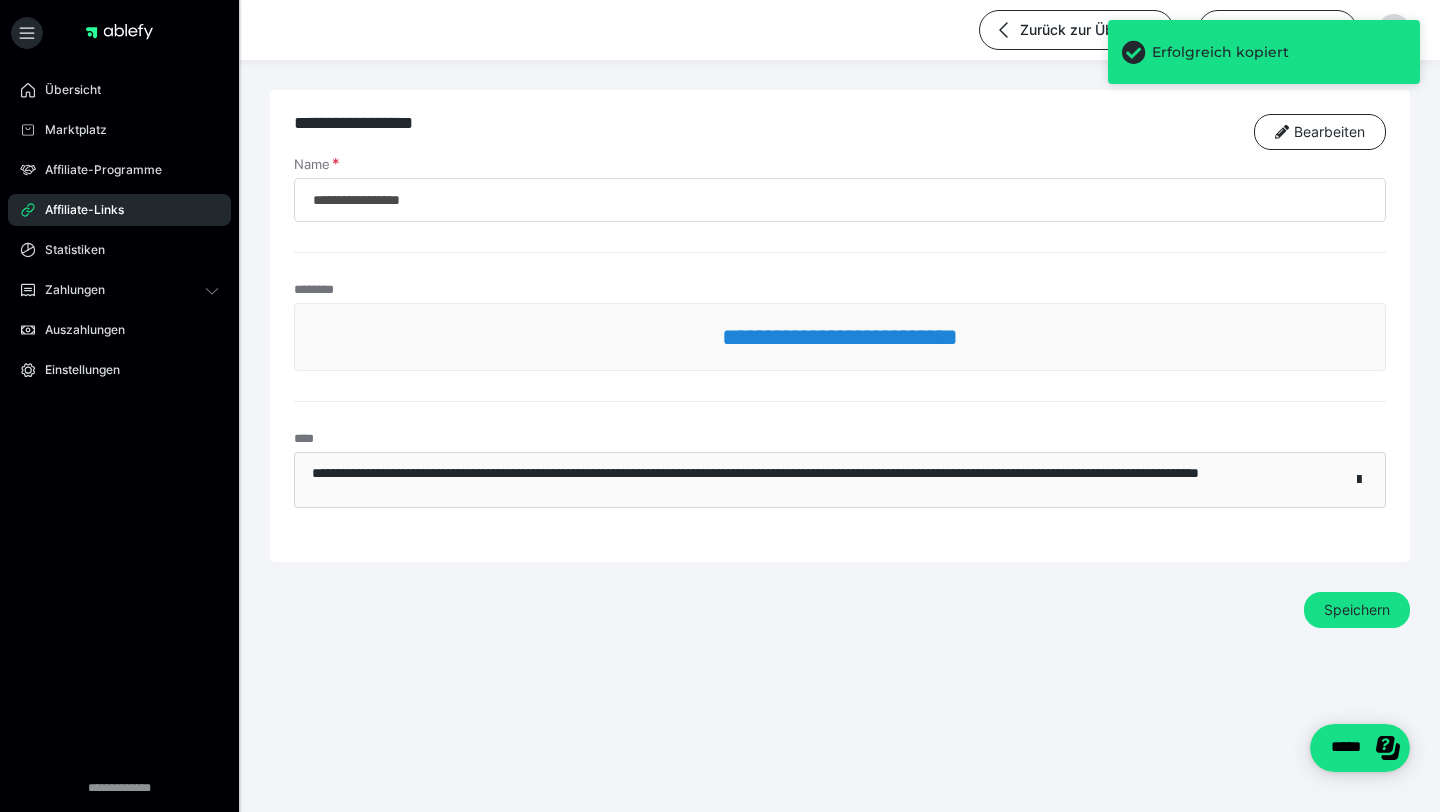 click on "**********" at bounding box center (817, 480) 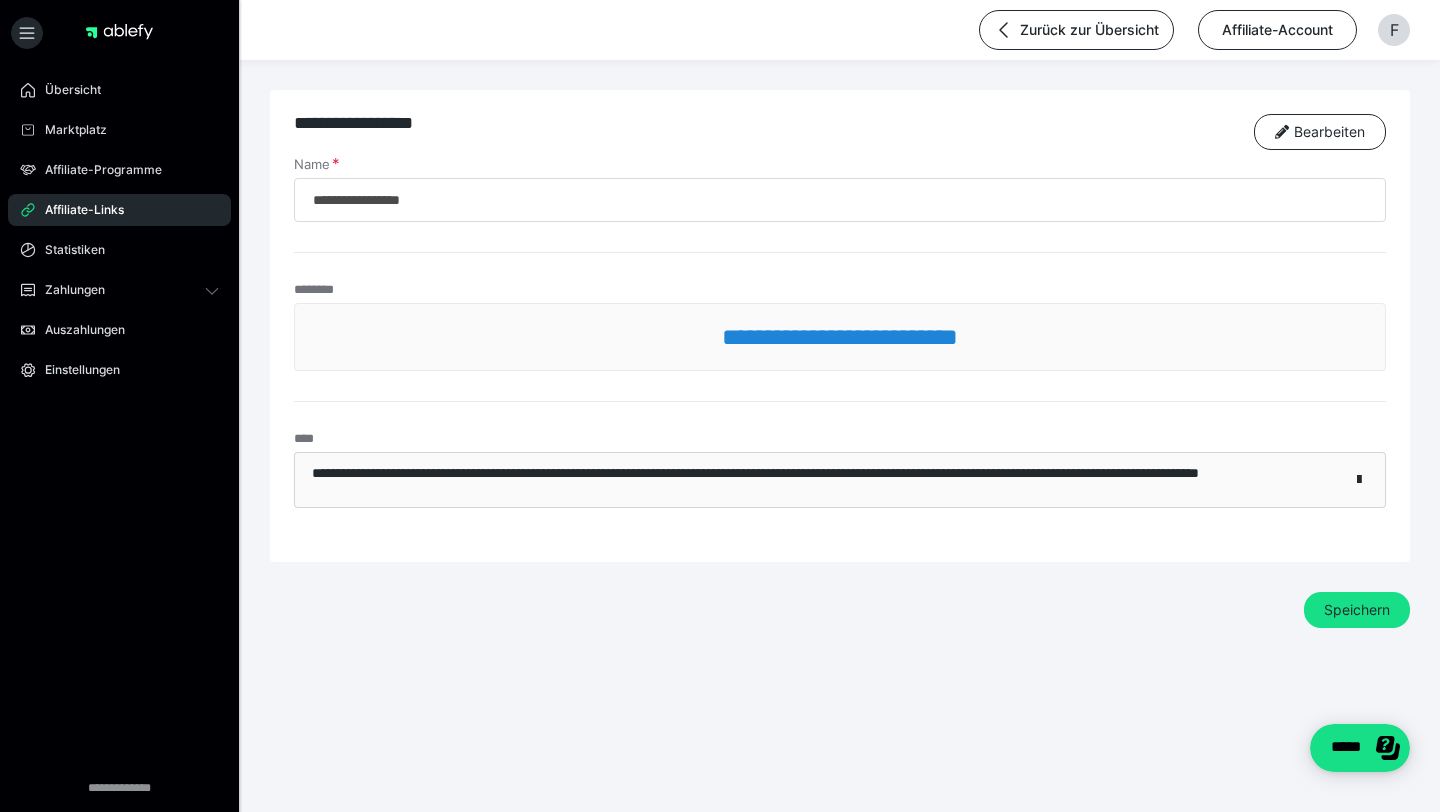 click on "**********" at bounding box center [840, 337] 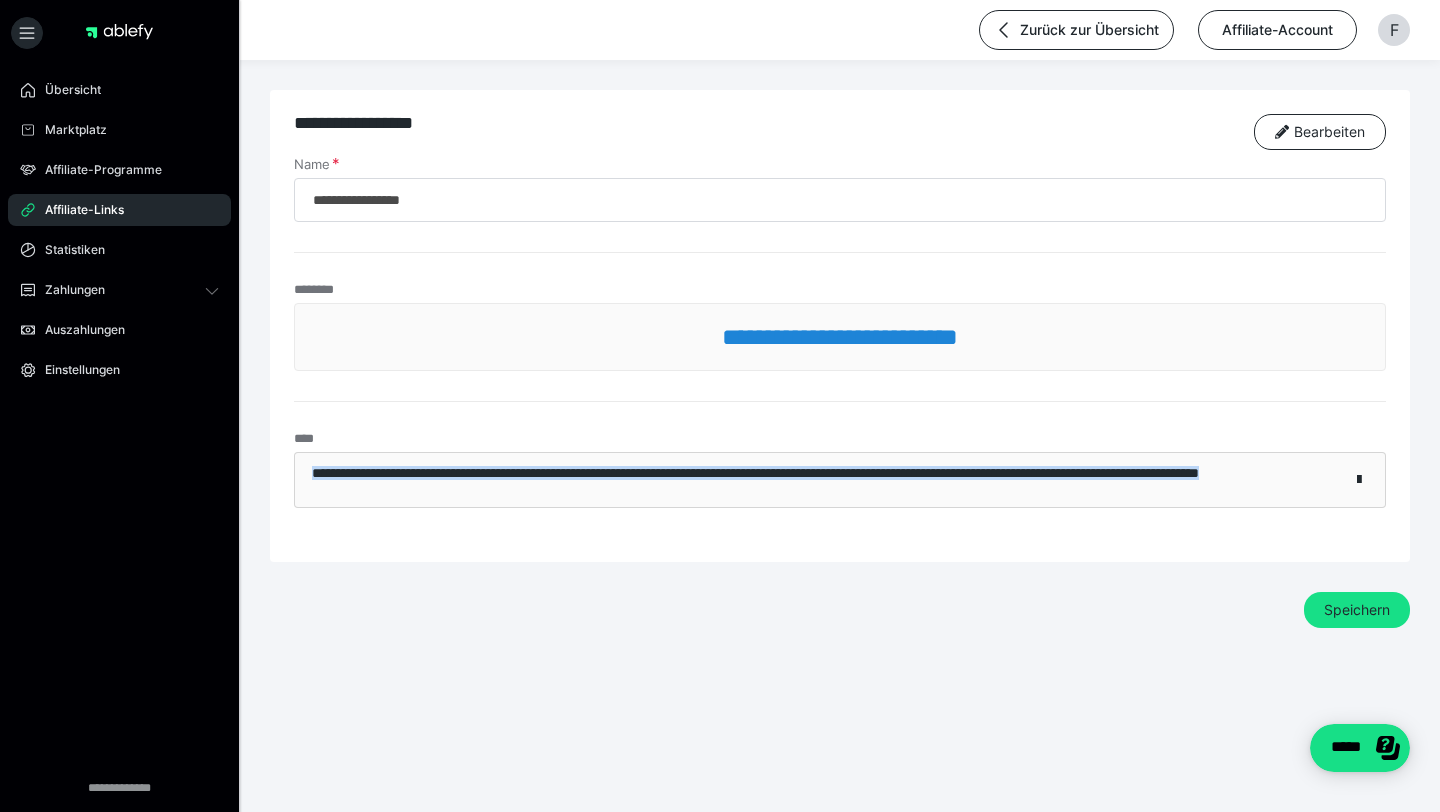 drag, startPoint x: 307, startPoint y: 469, endPoint x: 664, endPoint y: 517, distance: 360.21243 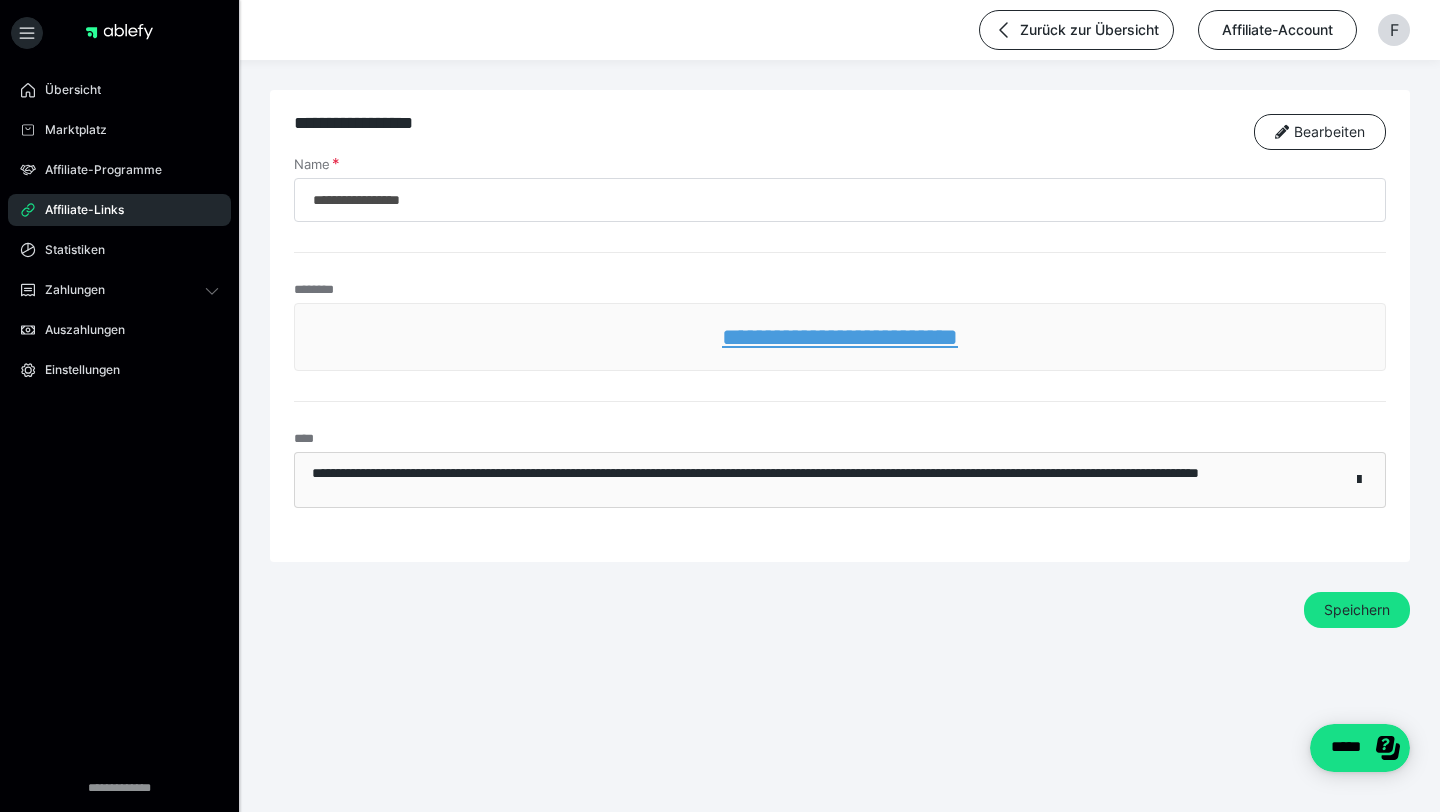 click on "**********" at bounding box center (840, 337) 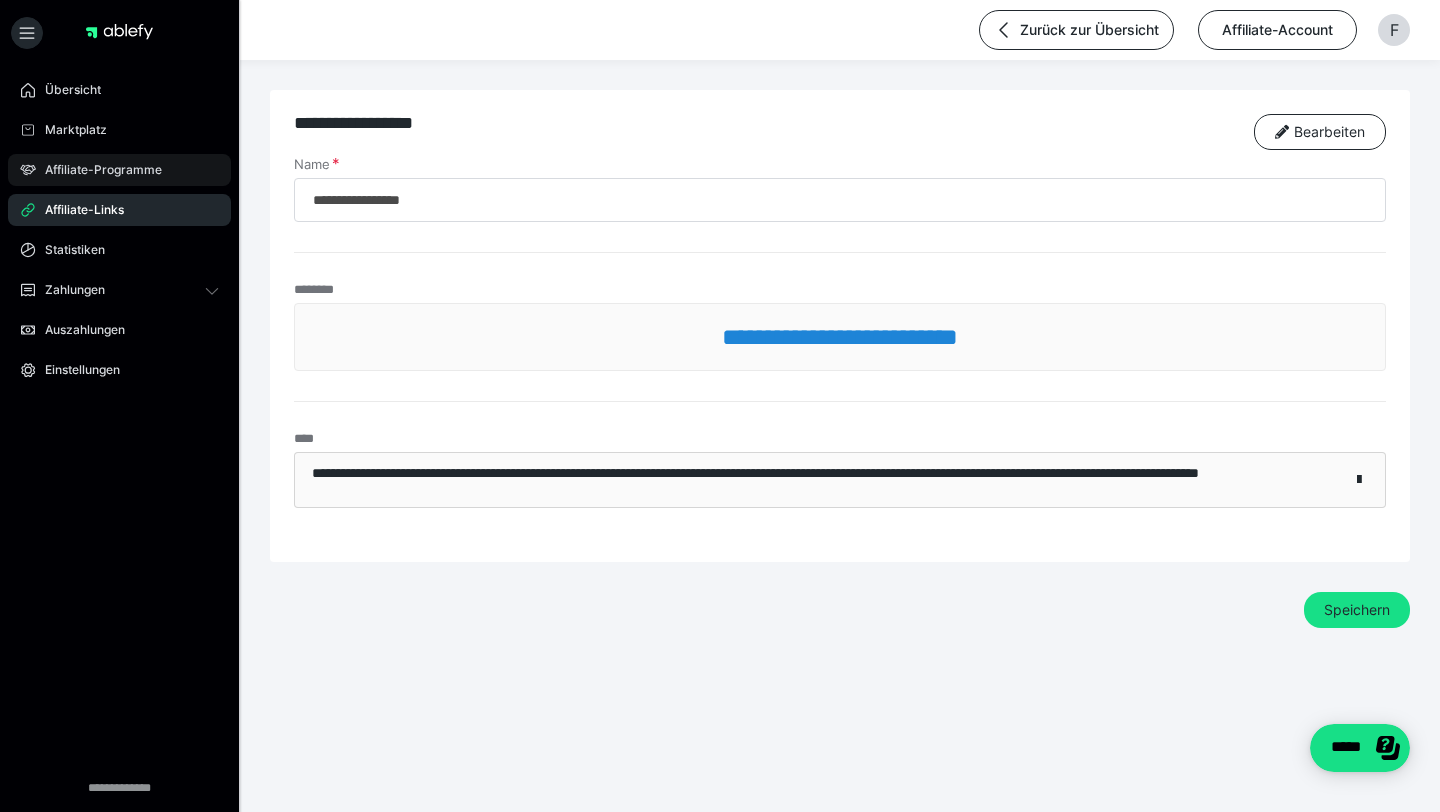 click on "Affiliate-Programme" at bounding box center (119, 170) 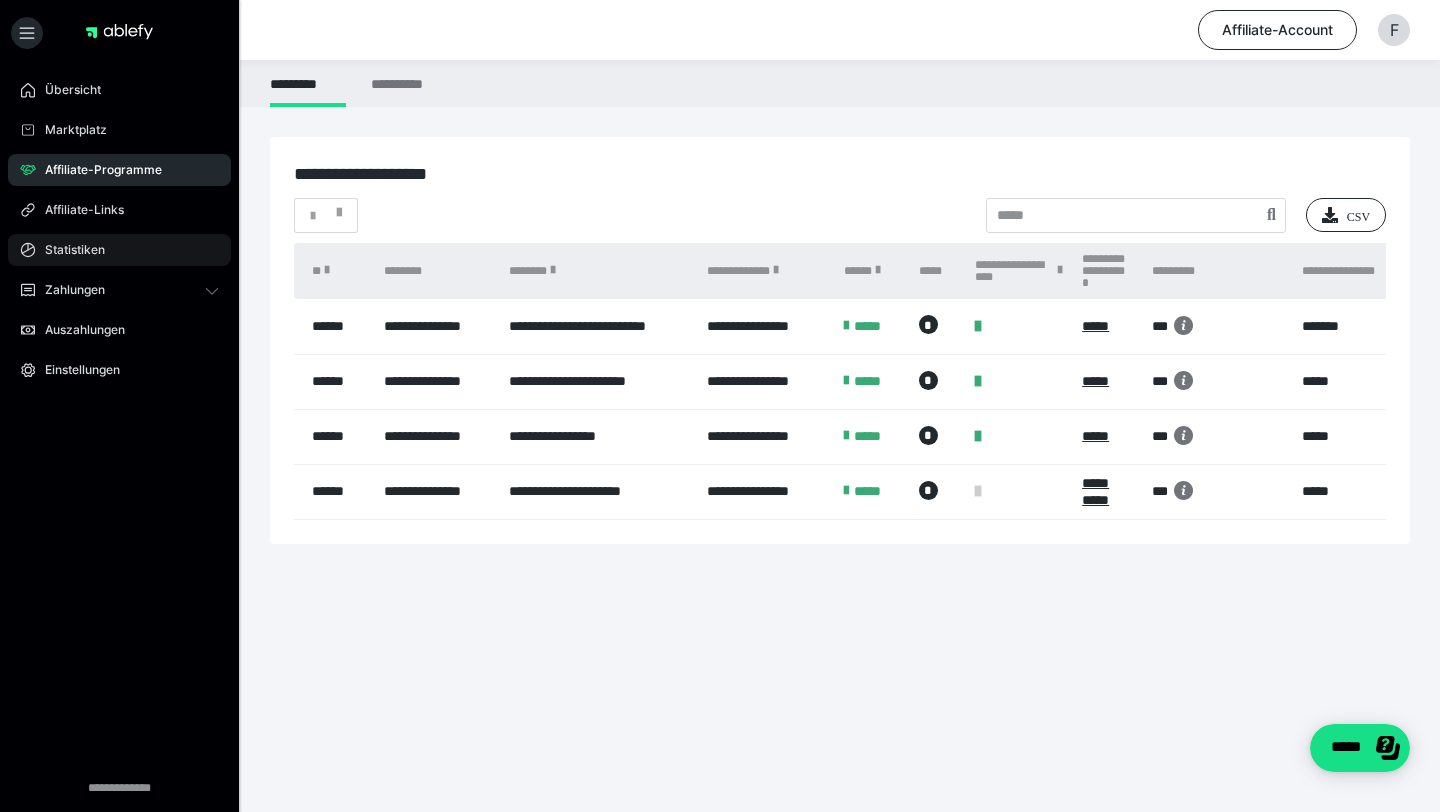 click on "Statistiken" at bounding box center [119, 250] 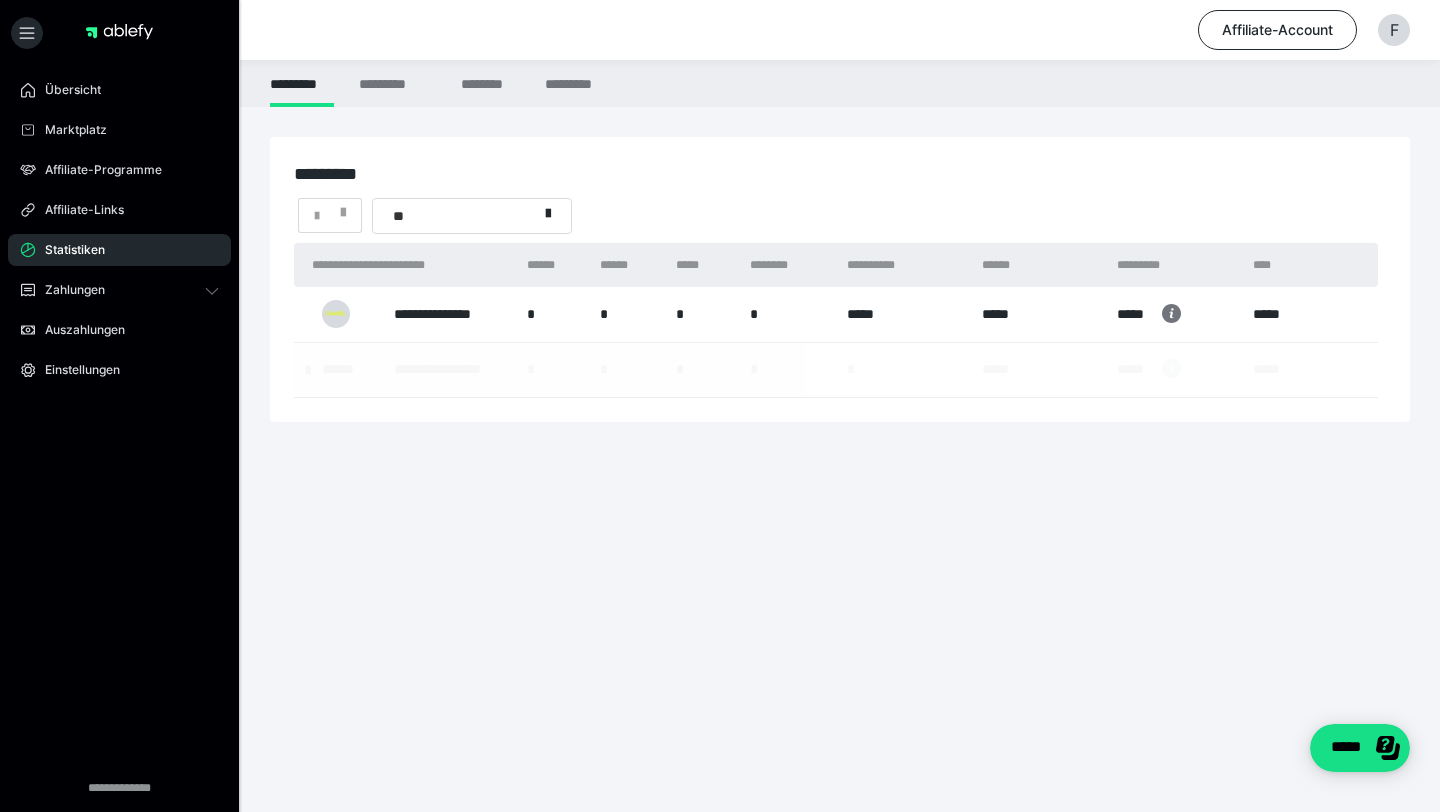 click on "**********" at bounding box center (450, 314) 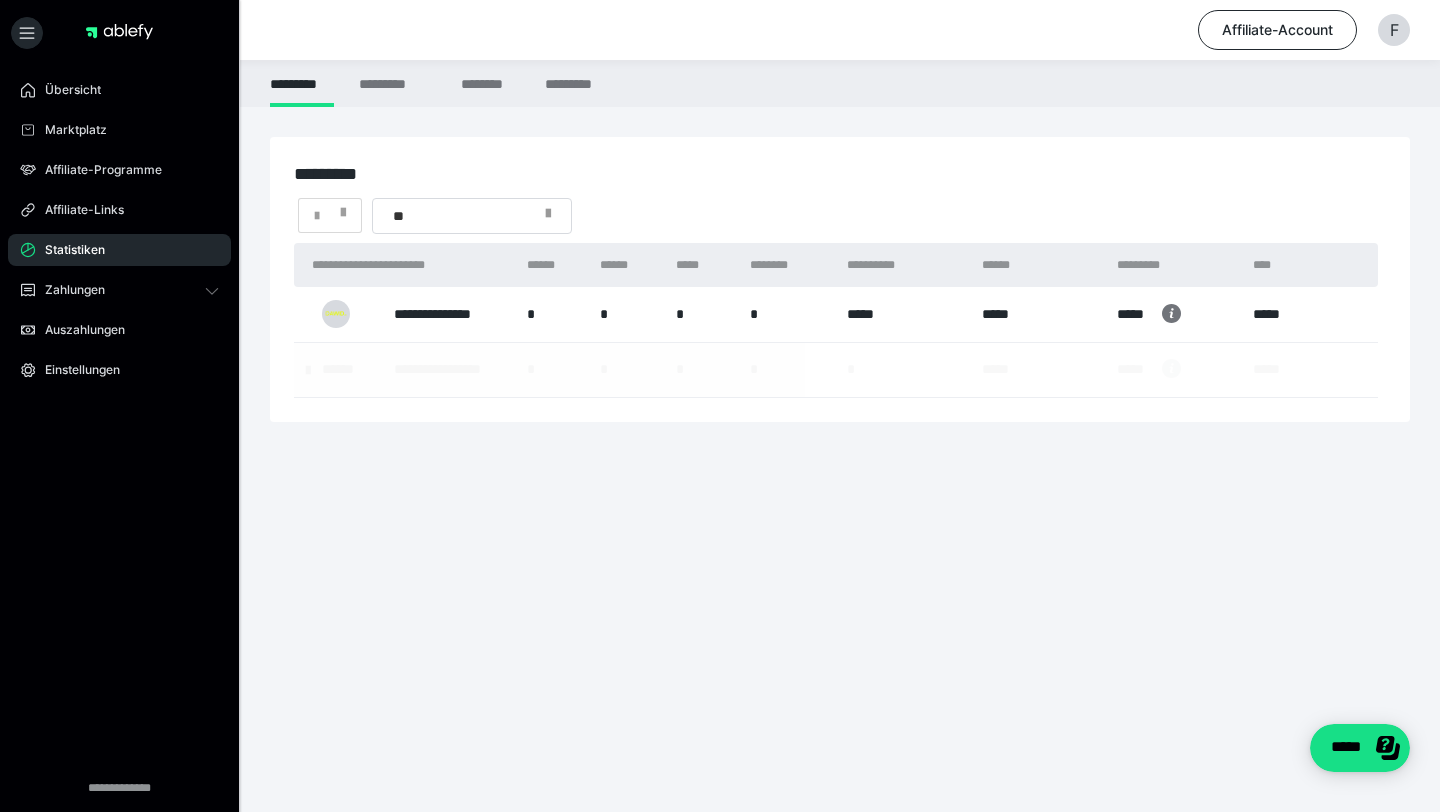 click at bounding box center [548, 214] 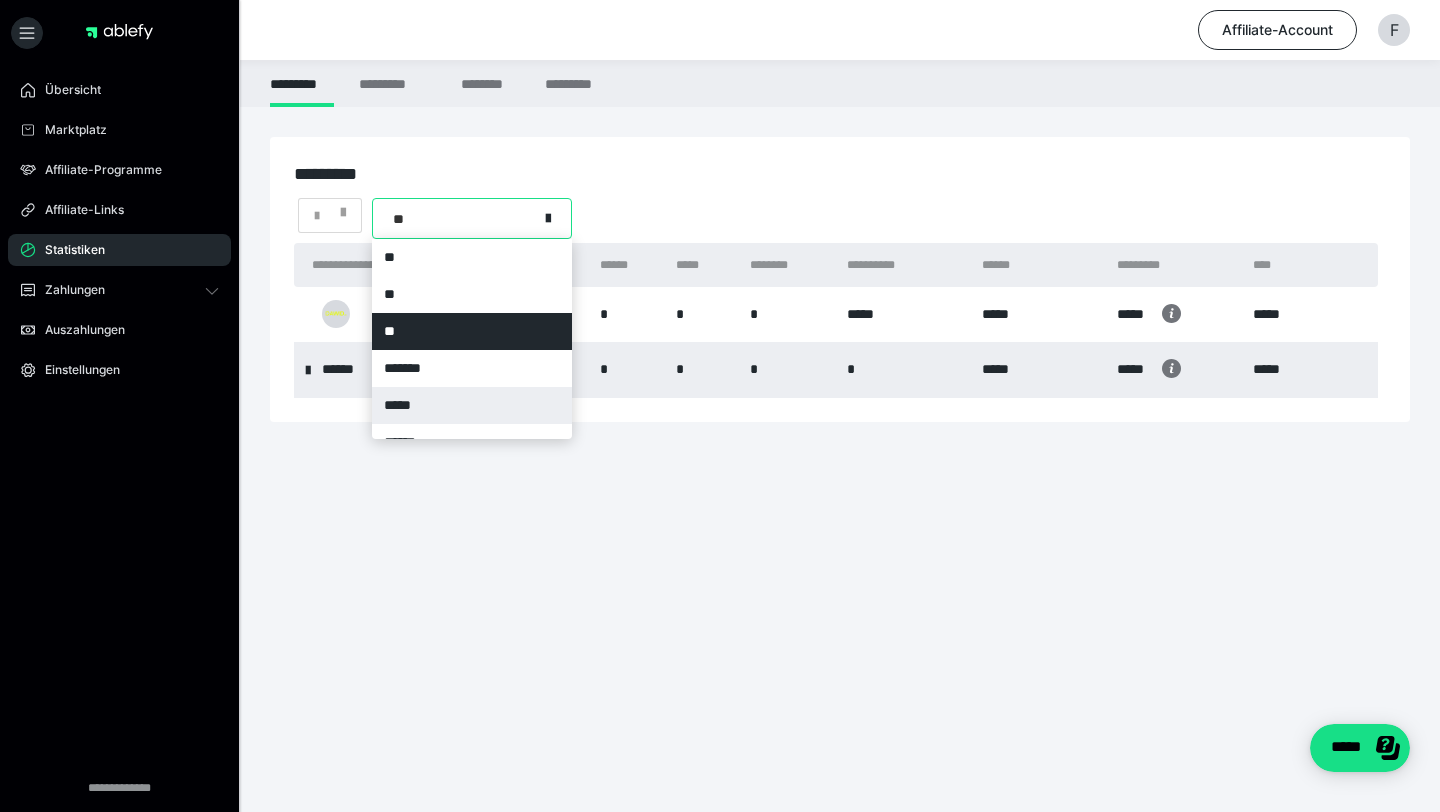 click on "*****" at bounding box center [472, 405] 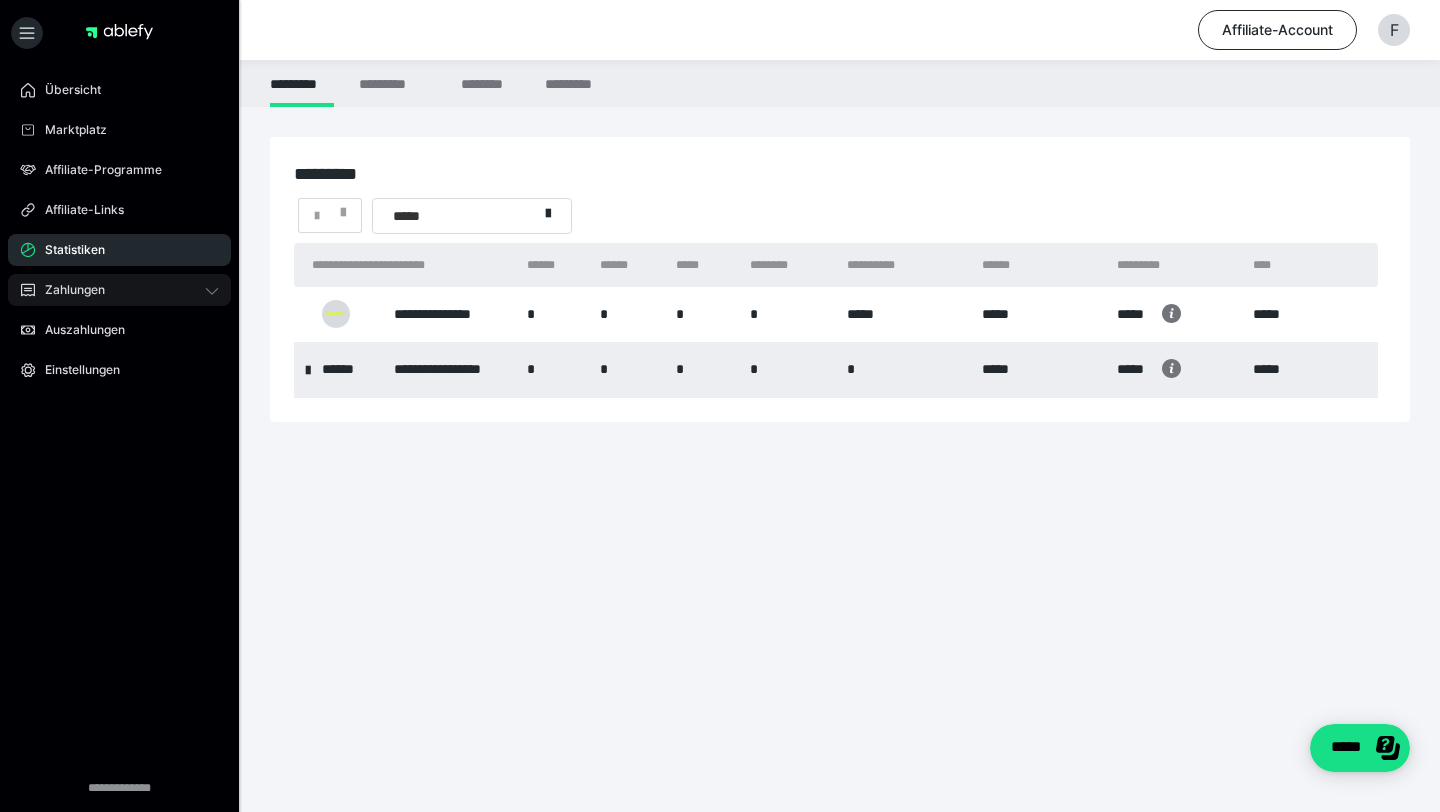 click on "Zahlungen" at bounding box center [119, 290] 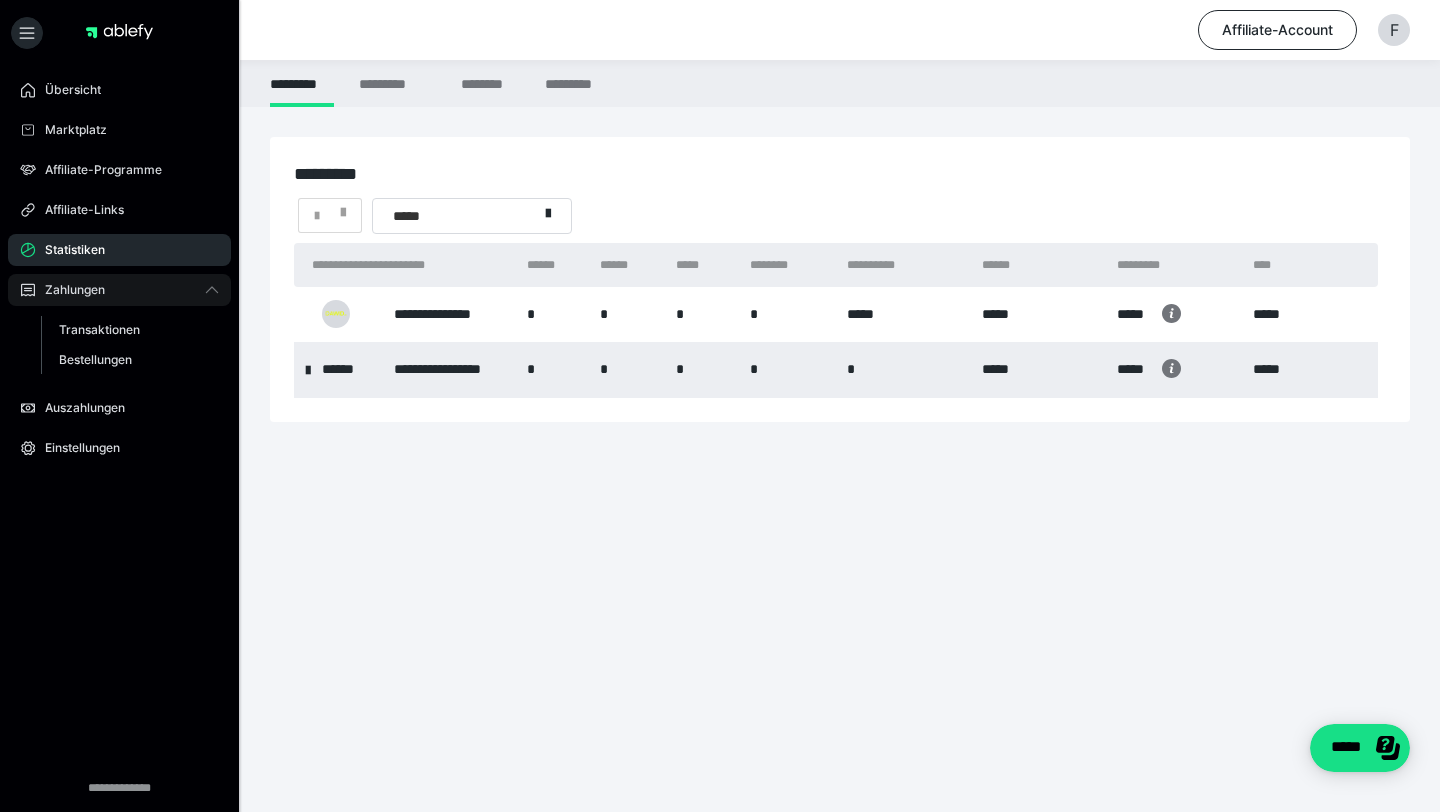 click on "Zahlungen" at bounding box center [119, 290] 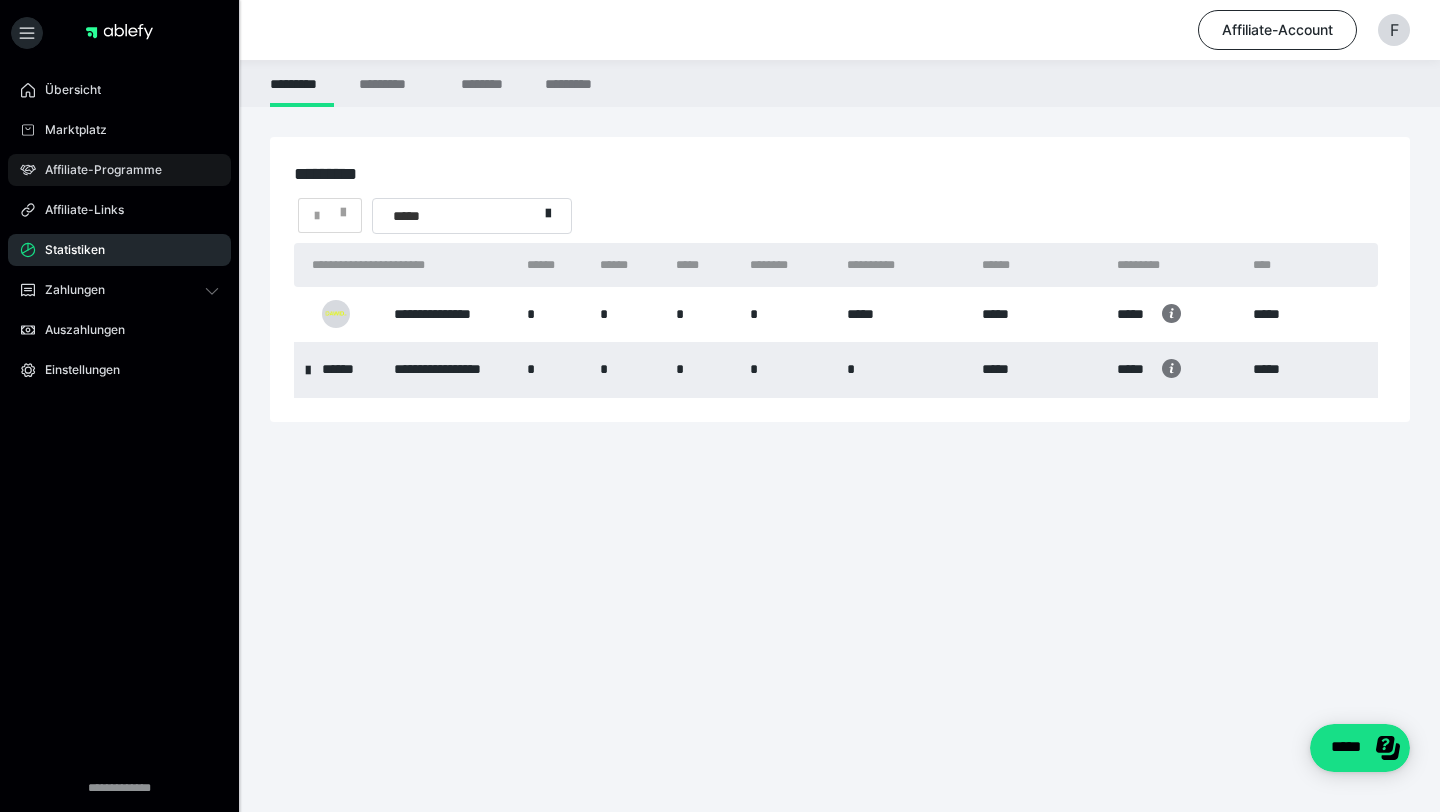 click on "Affiliate-Programme" at bounding box center (96, 170) 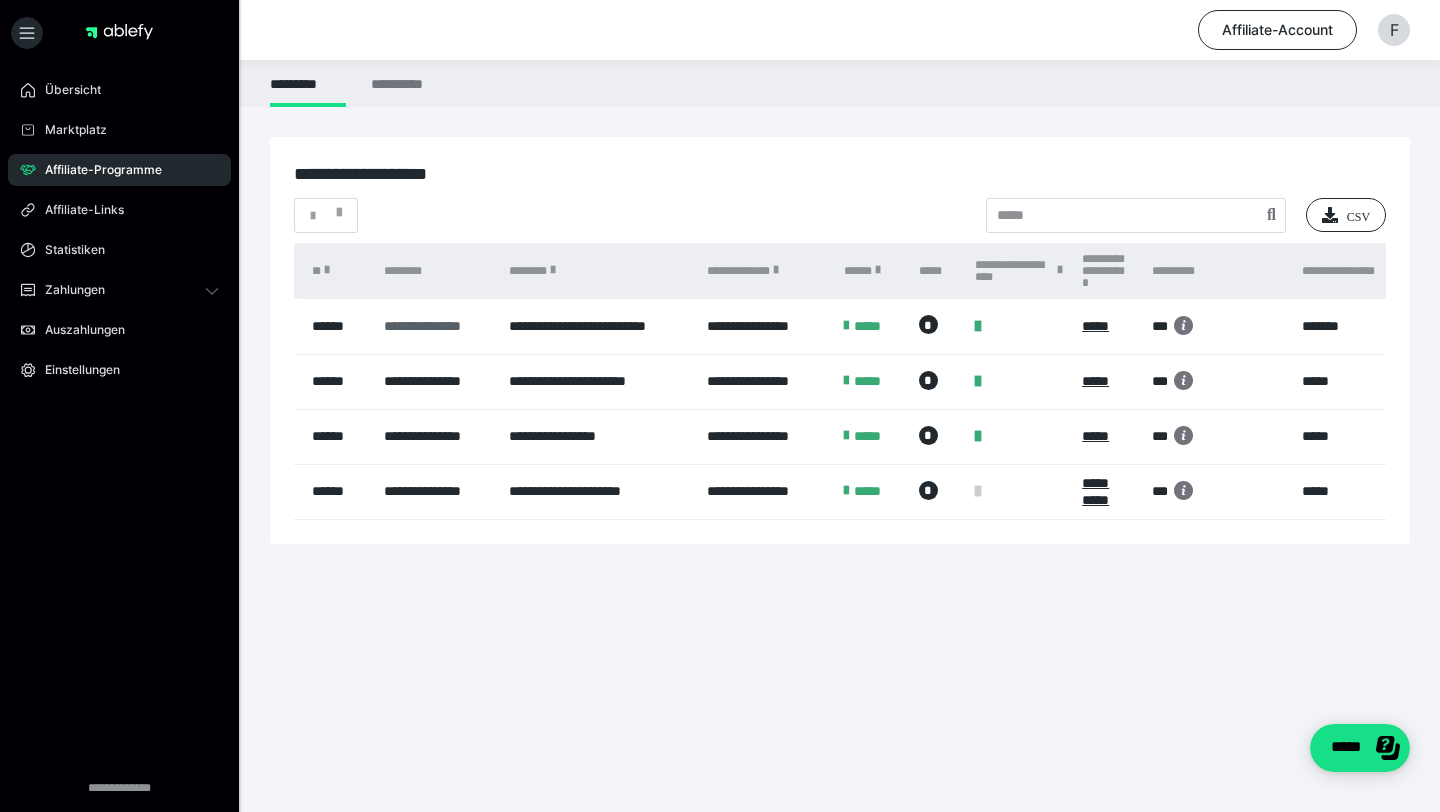 click on "**********" at bounding box center (436, 326) 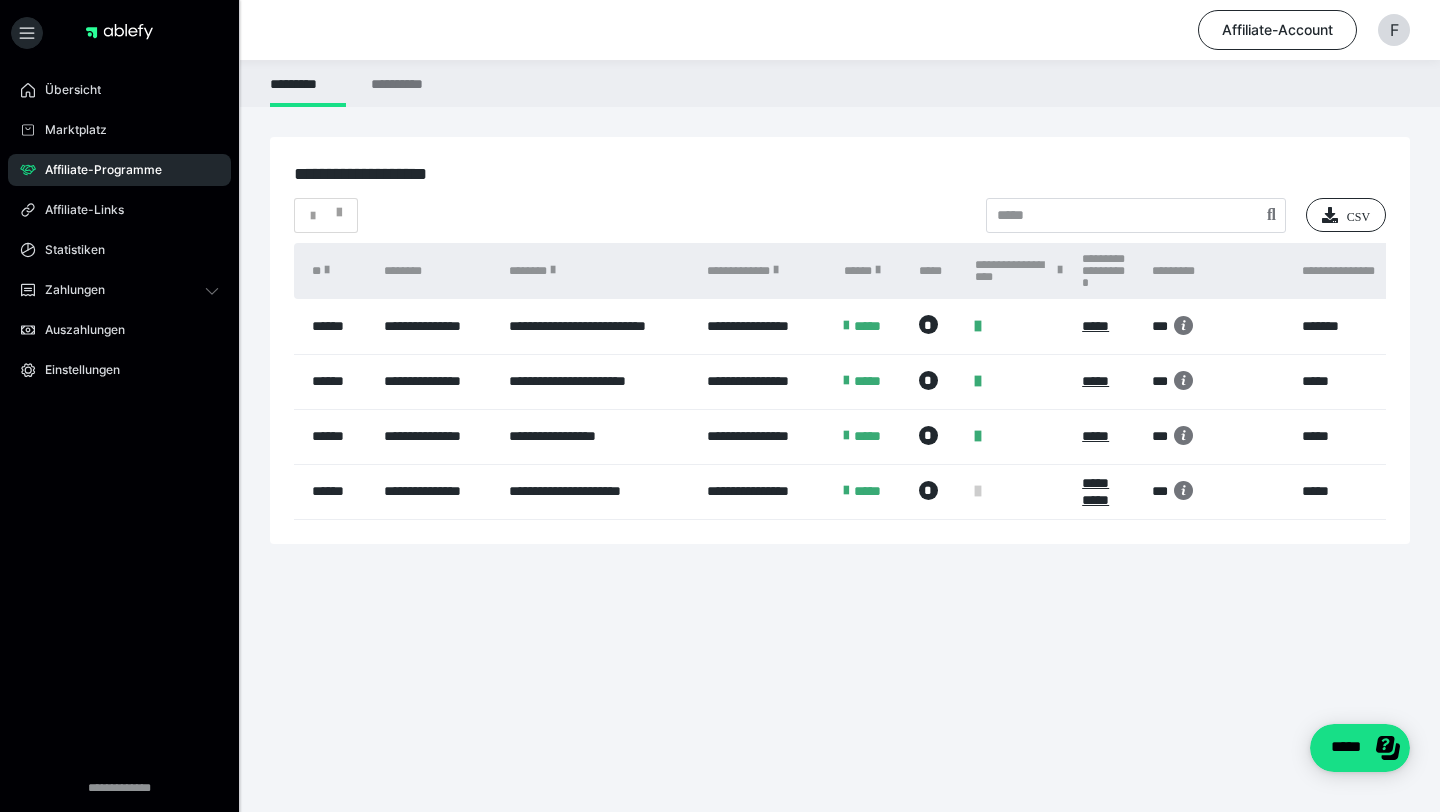 click at bounding box center (1018, 326) 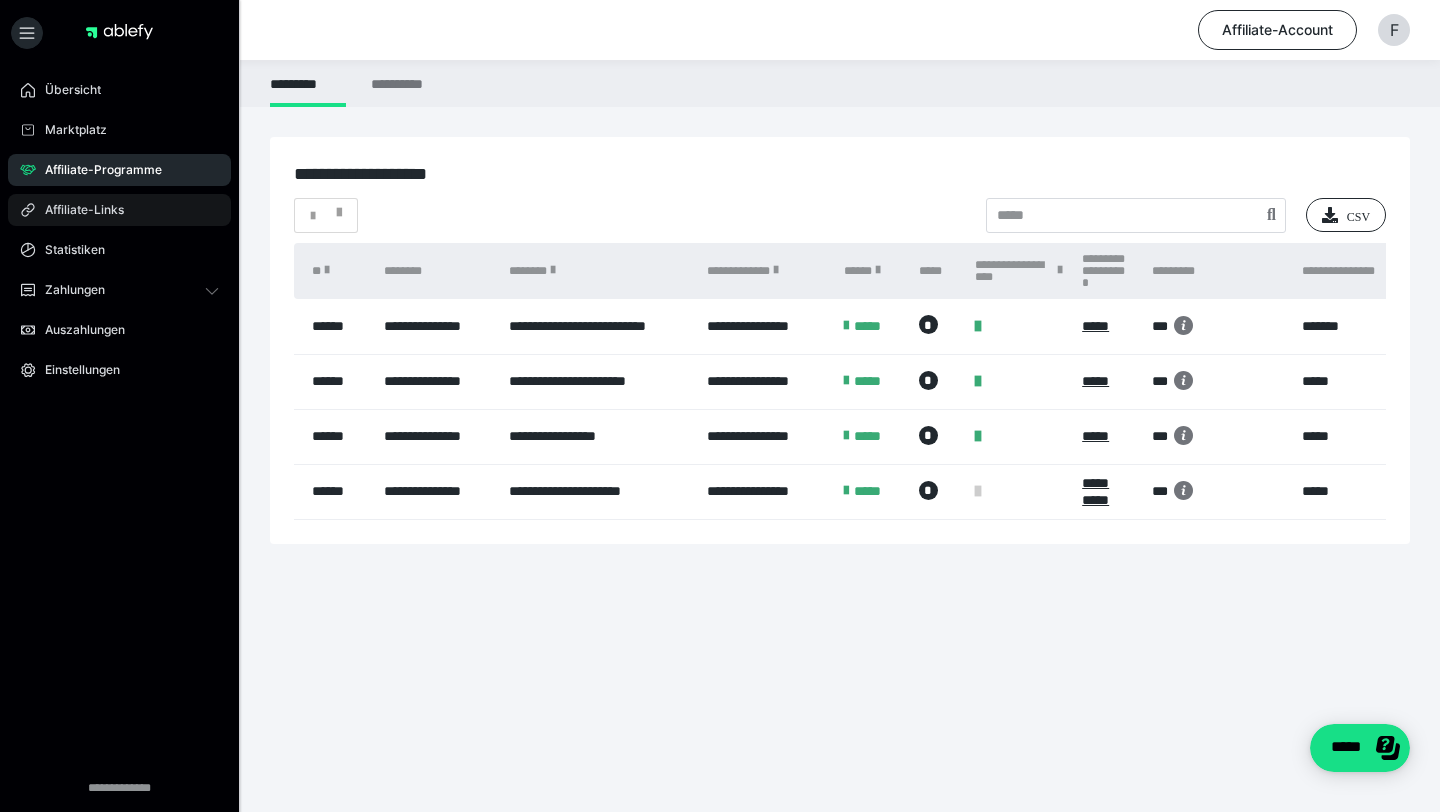 click on "Affiliate-Links" at bounding box center [119, 210] 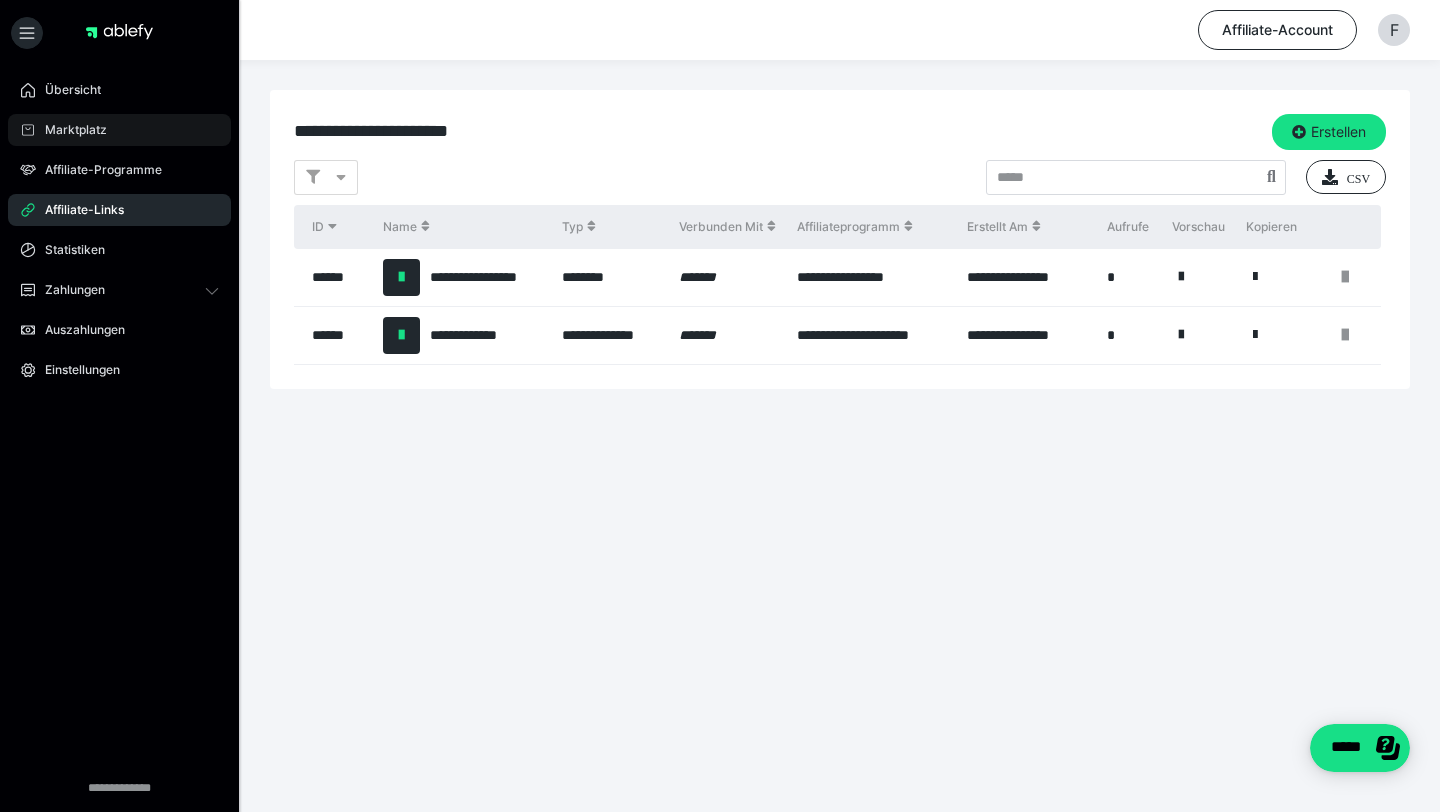 click on "Marktplatz" at bounding box center (69, 130) 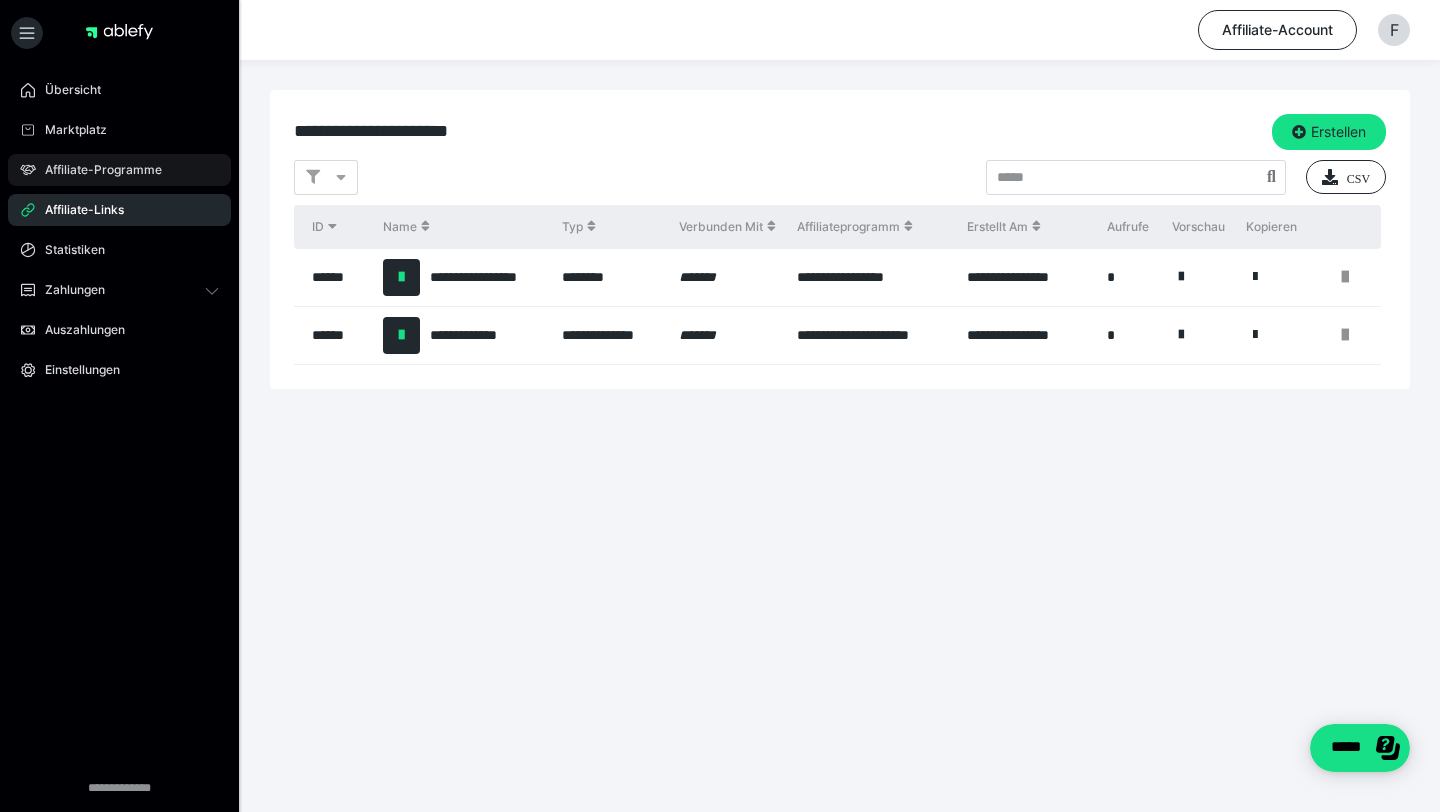 click on "Affiliate-Programme" at bounding box center (119, 170) 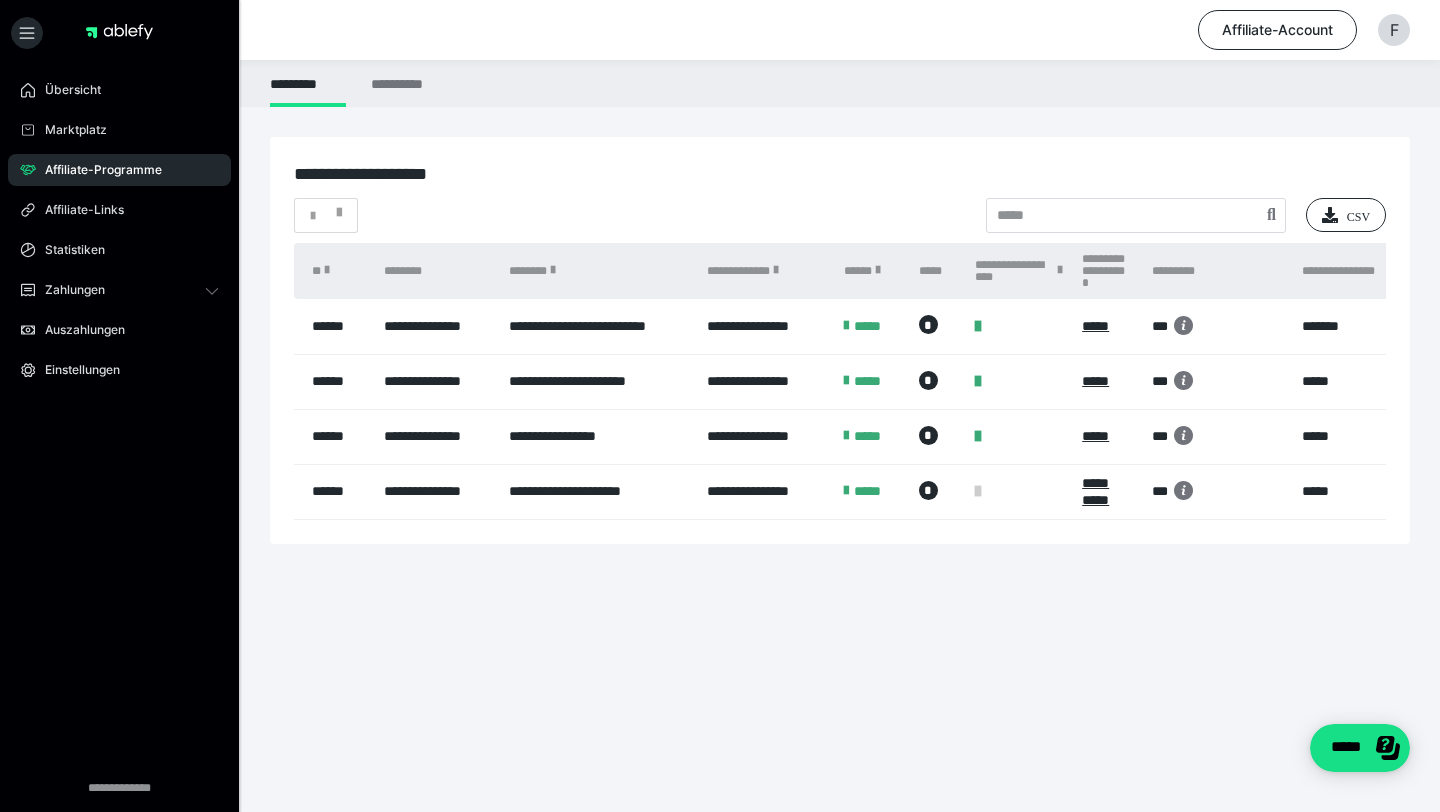 click on "**********" at bounding box center (598, 326) 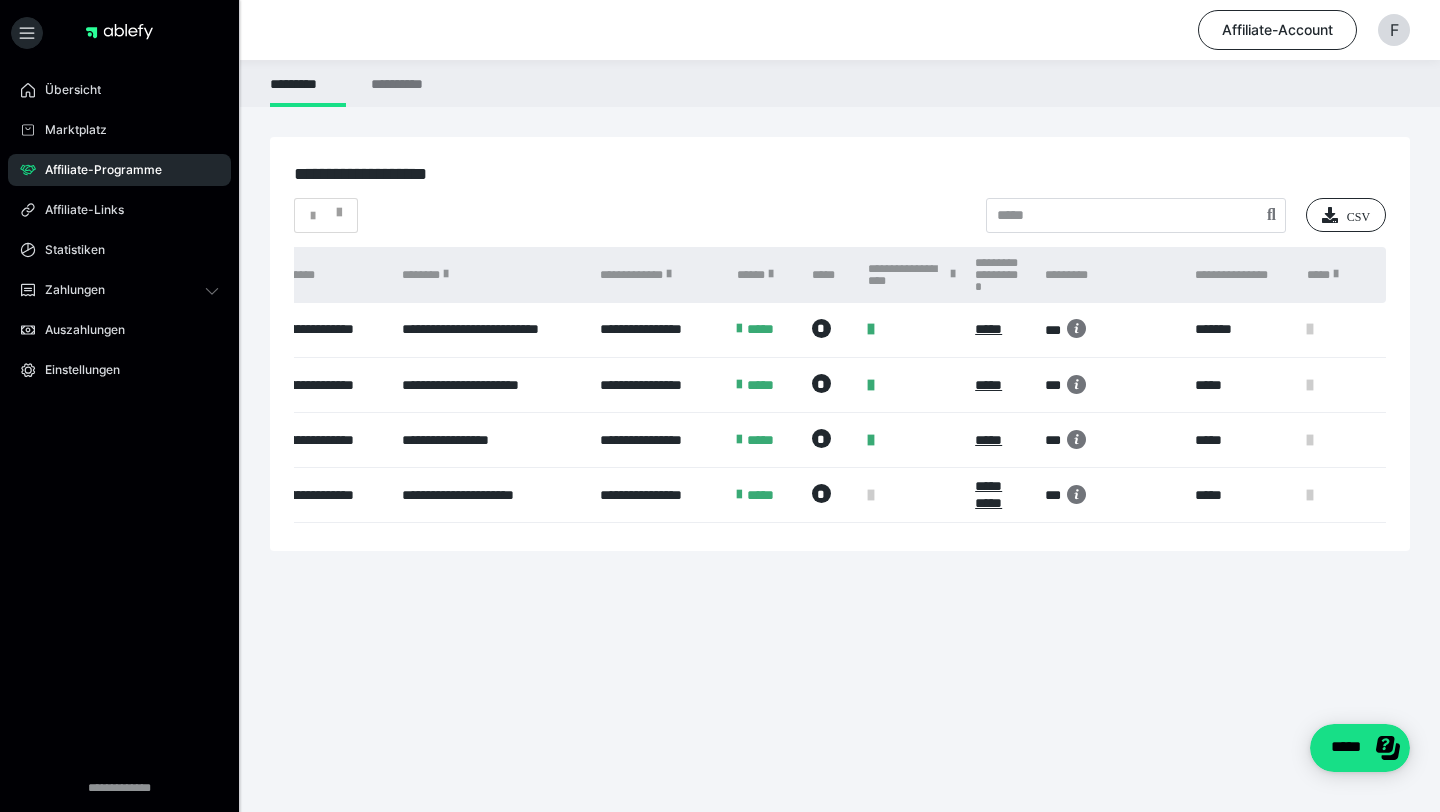 scroll, scrollTop: 0, scrollLeft: 0, axis: both 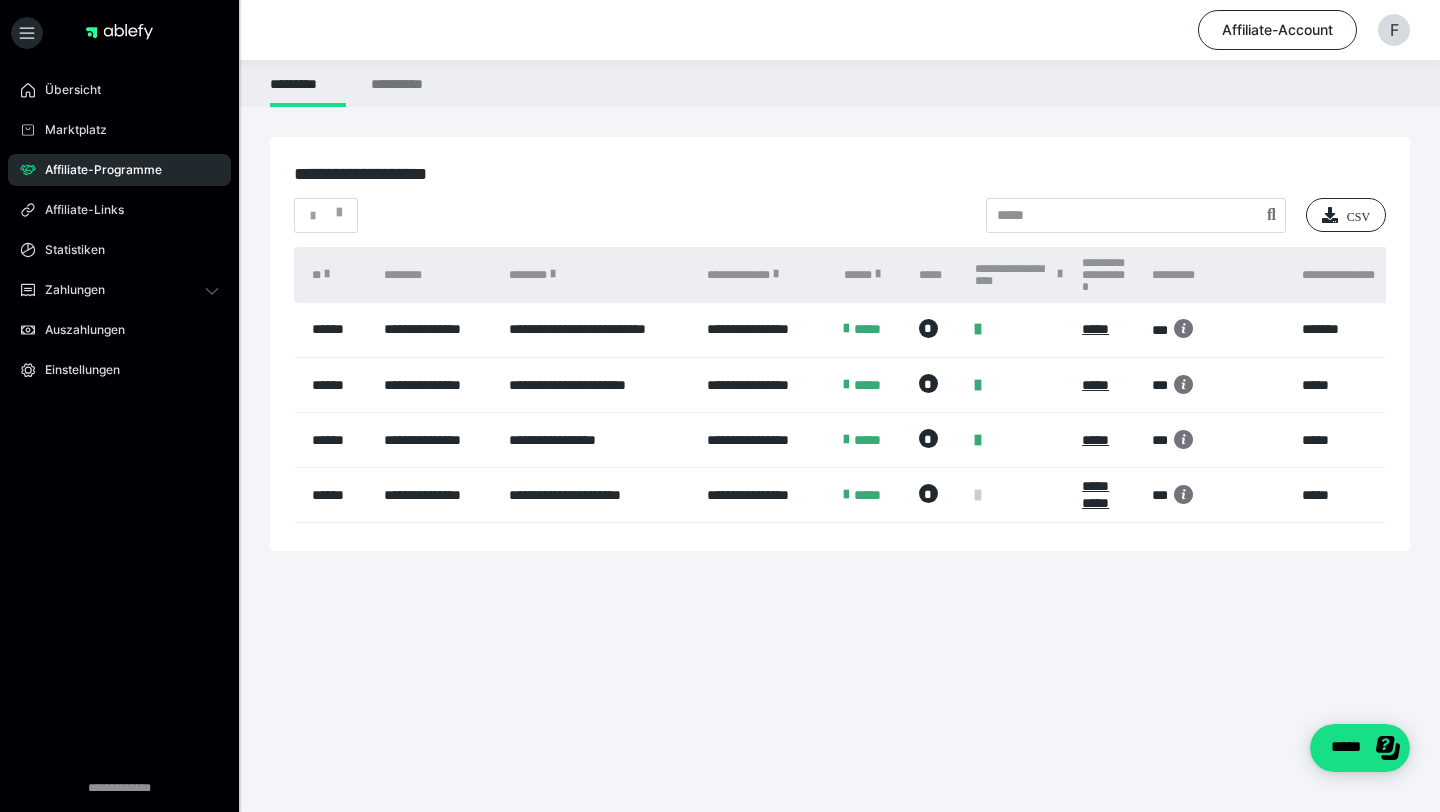 click on "******" at bounding box center (334, 330) 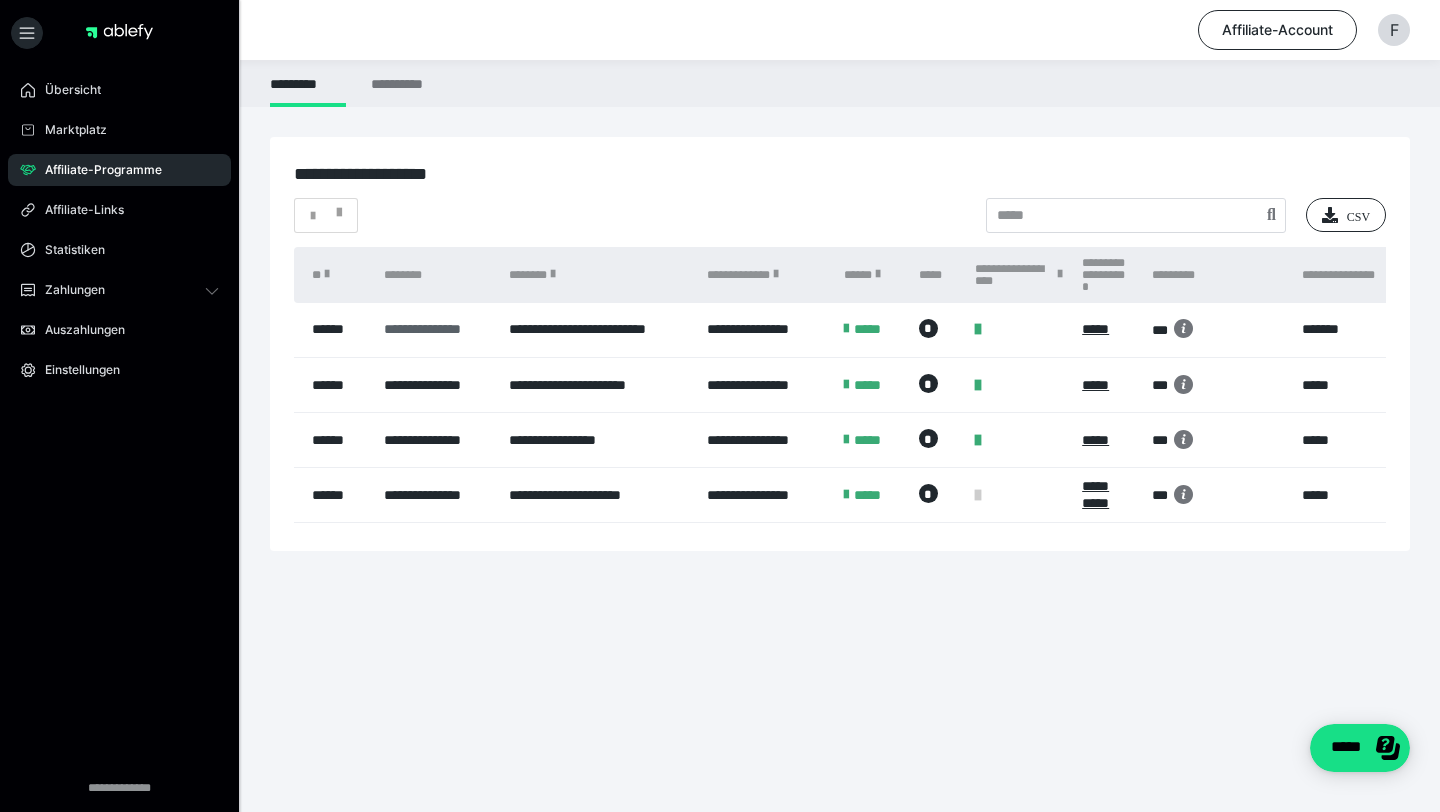 click on "**********" at bounding box center [436, 329] 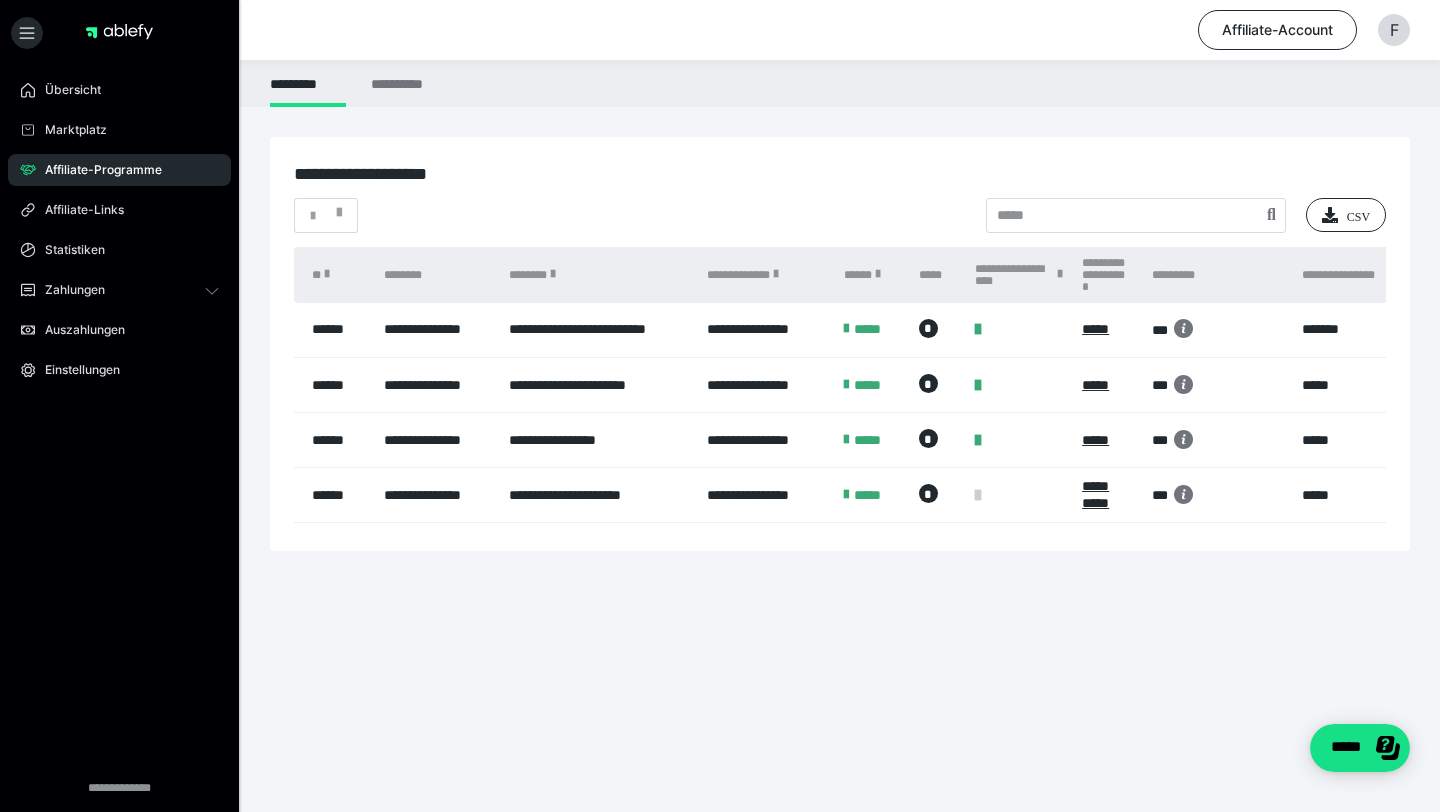 click on "**********" at bounding box center [598, 330] 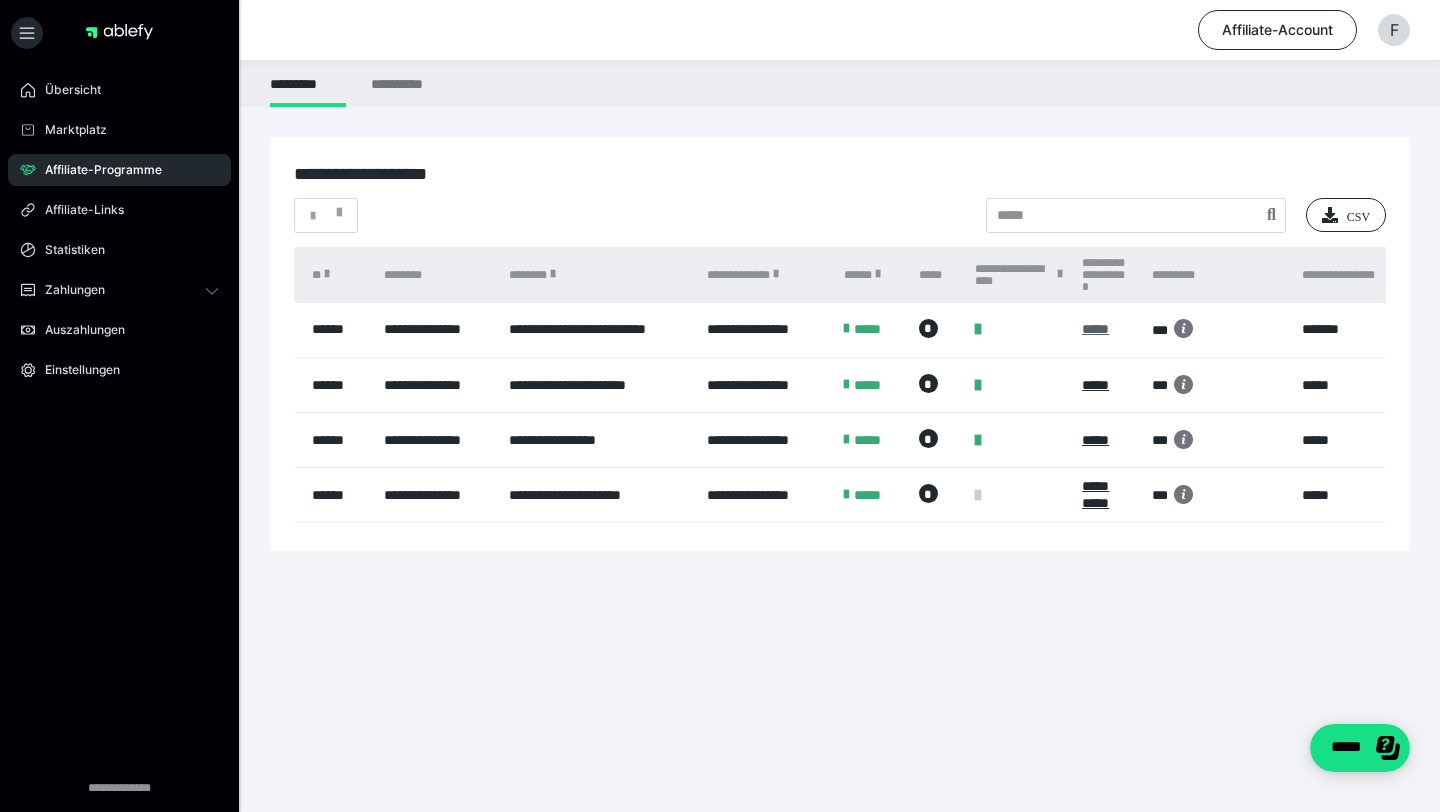 click on "*****" at bounding box center (1107, 329) 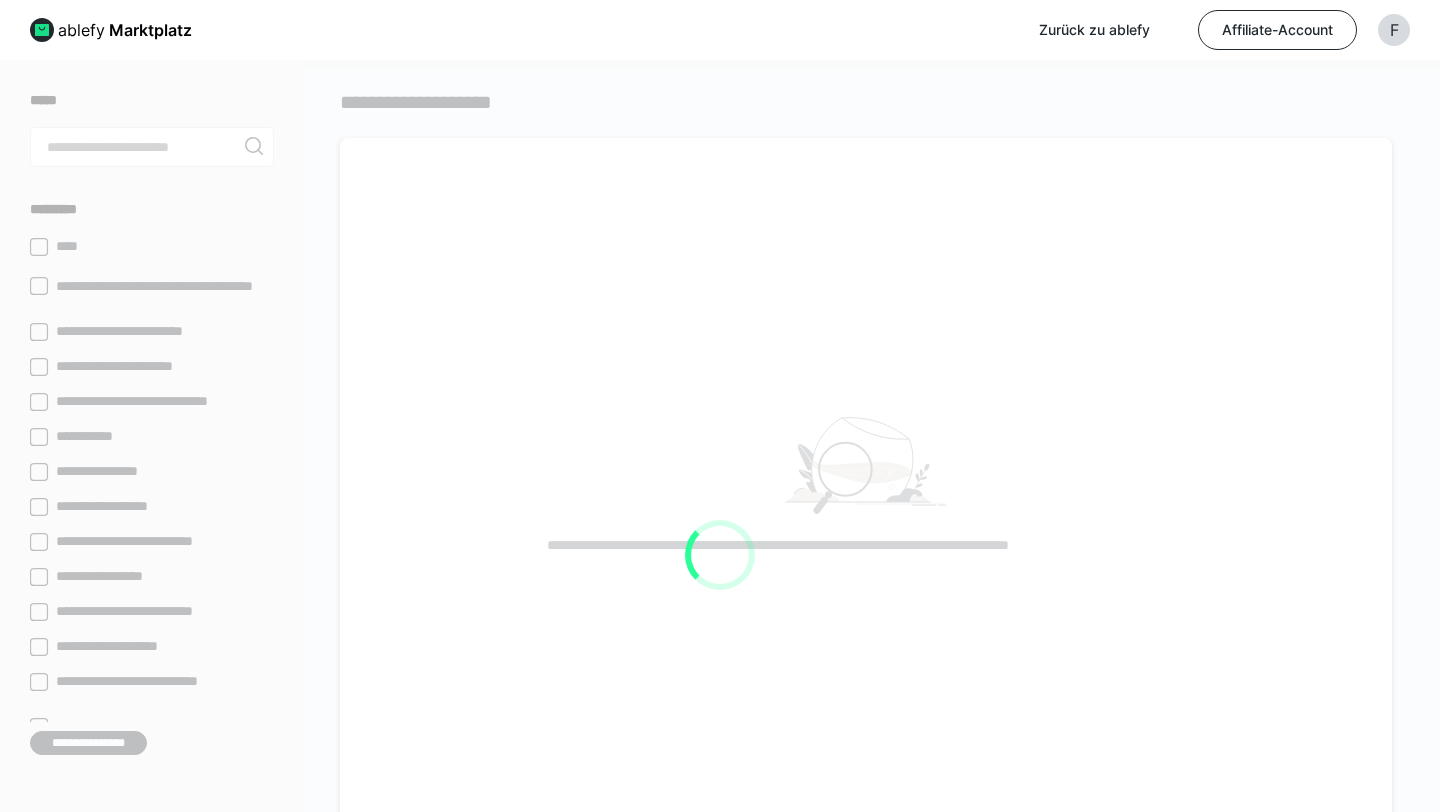 scroll, scrollTop: 0, scrollLeft: 0, axis: both 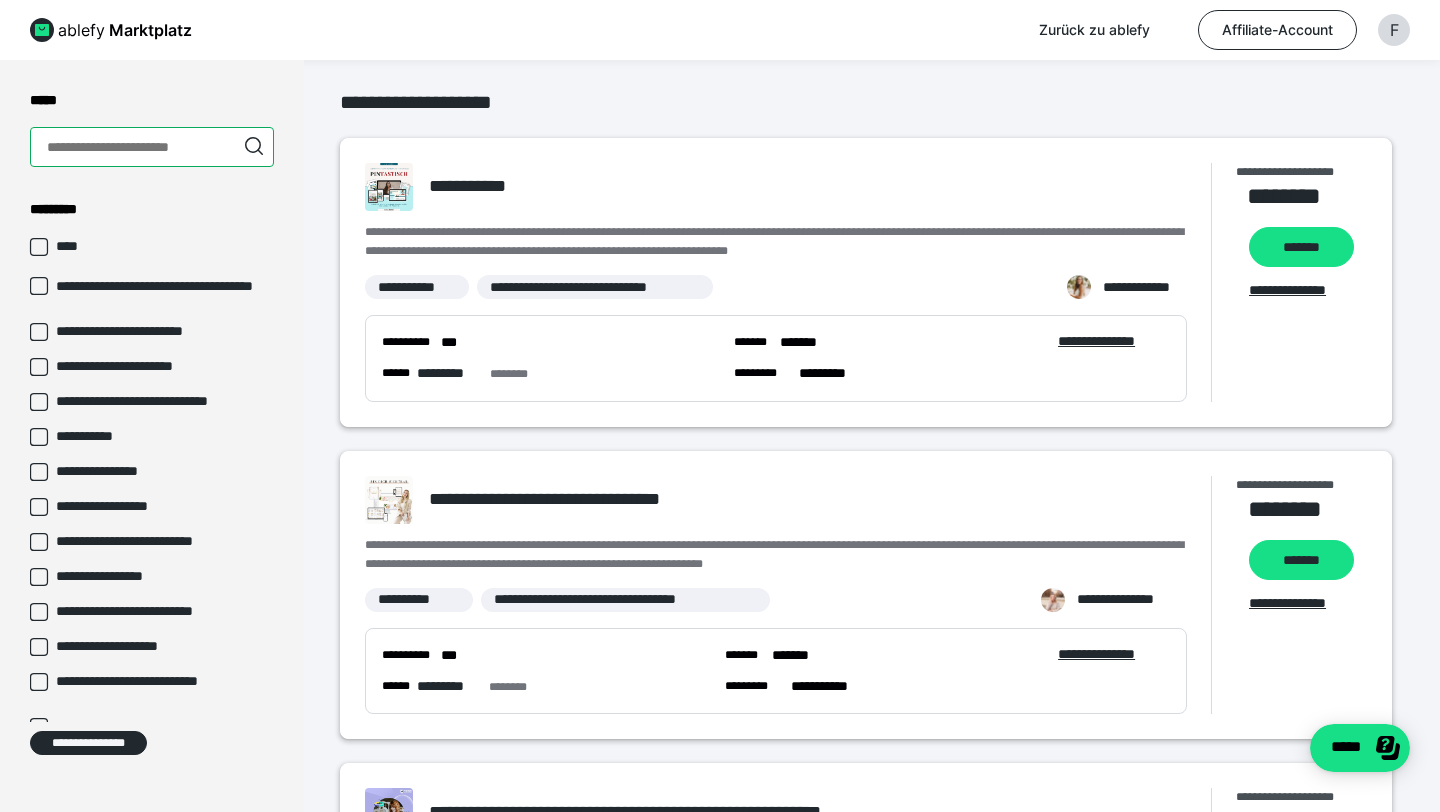 click at bounding box center [152, 147] 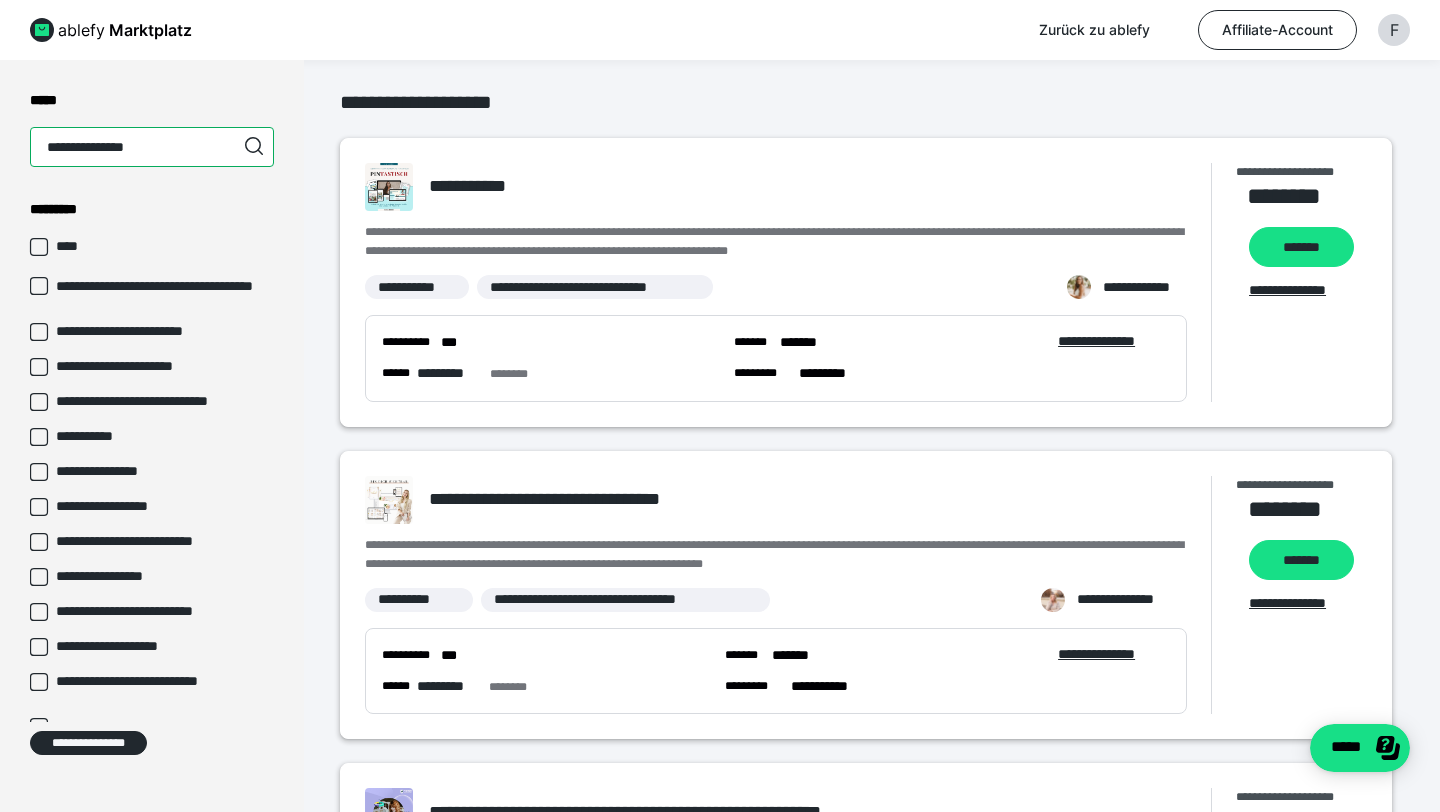 type on "**********" 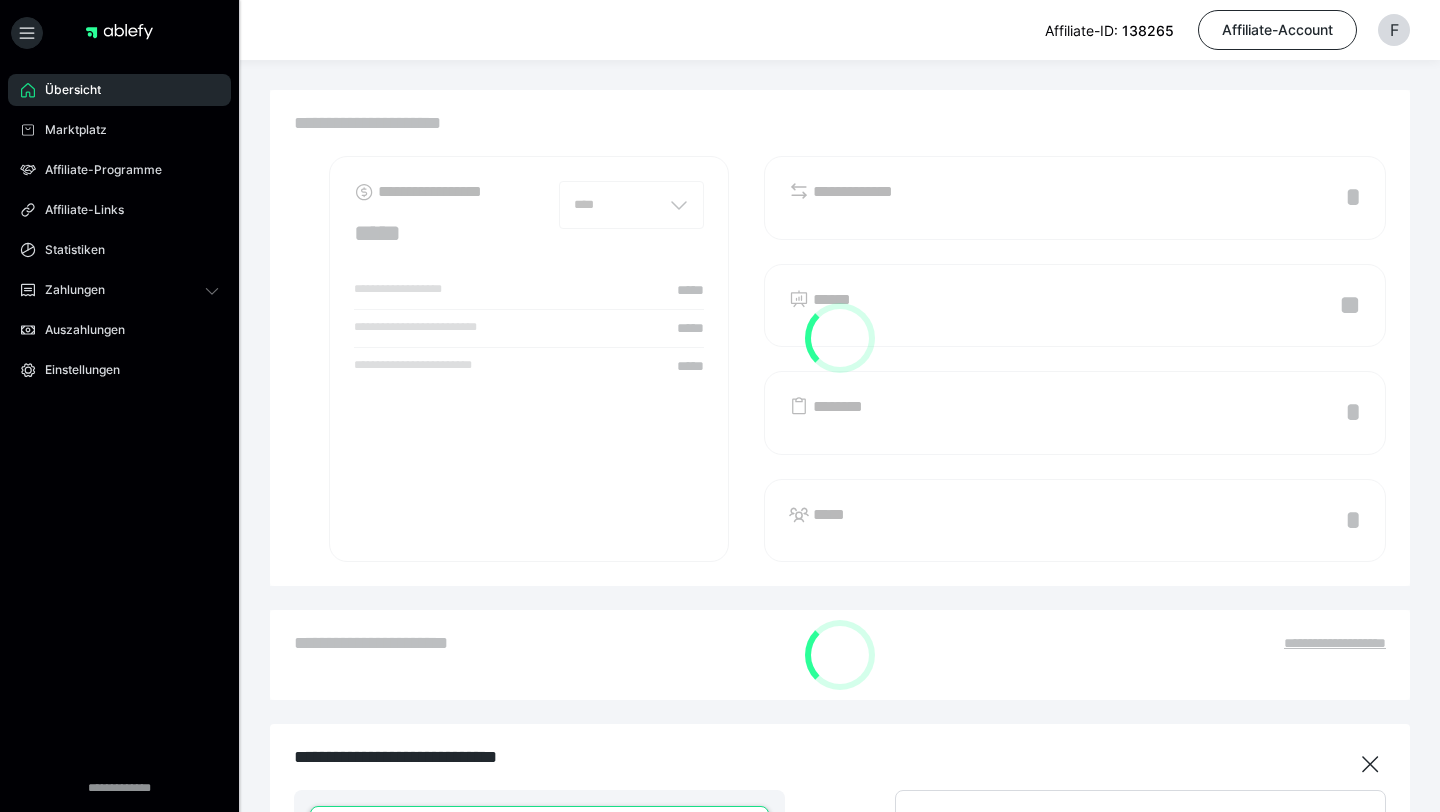 scroll, scrollTop: 0, scrollLeft: 0, axis: both 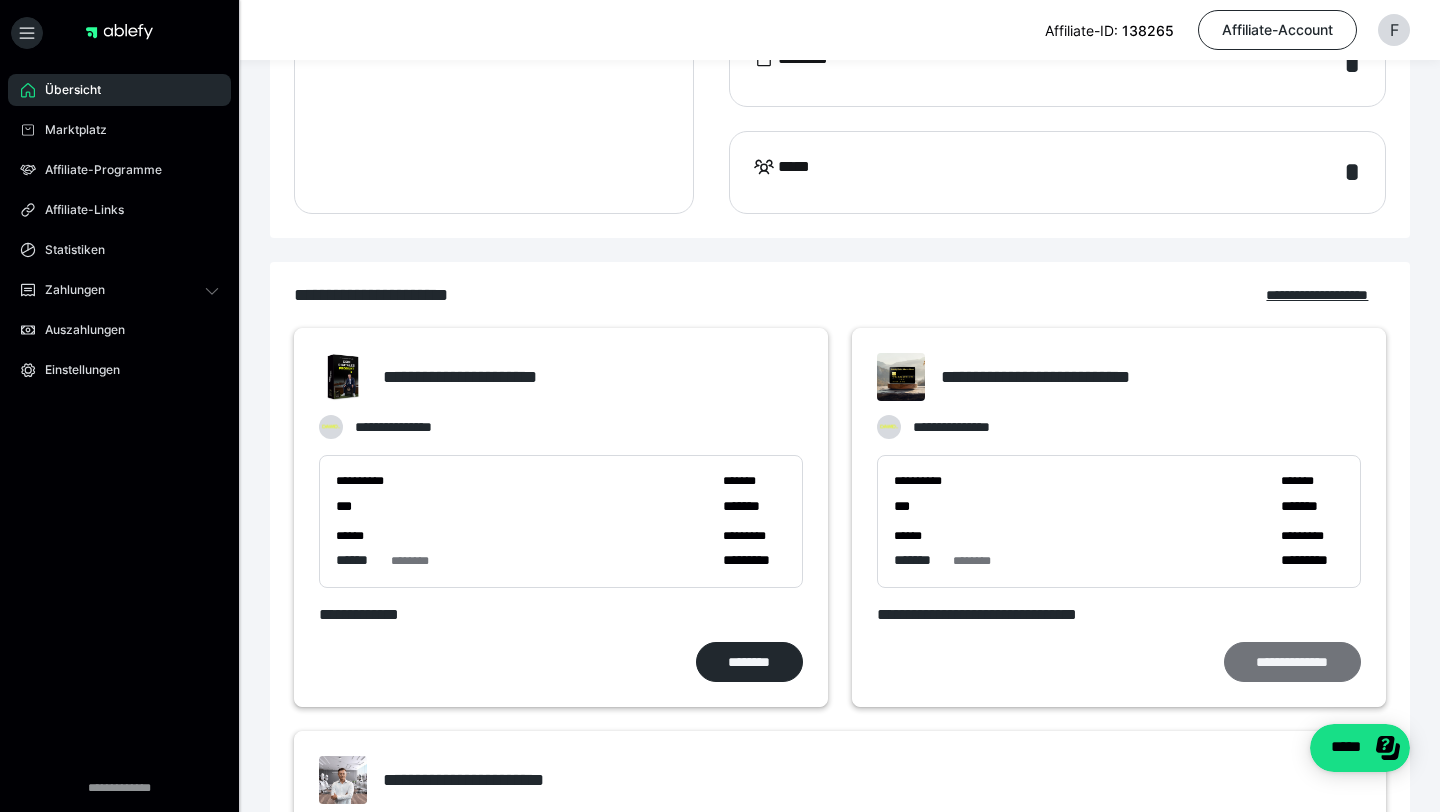 click on "**********" at bounding box center (1292, 662) 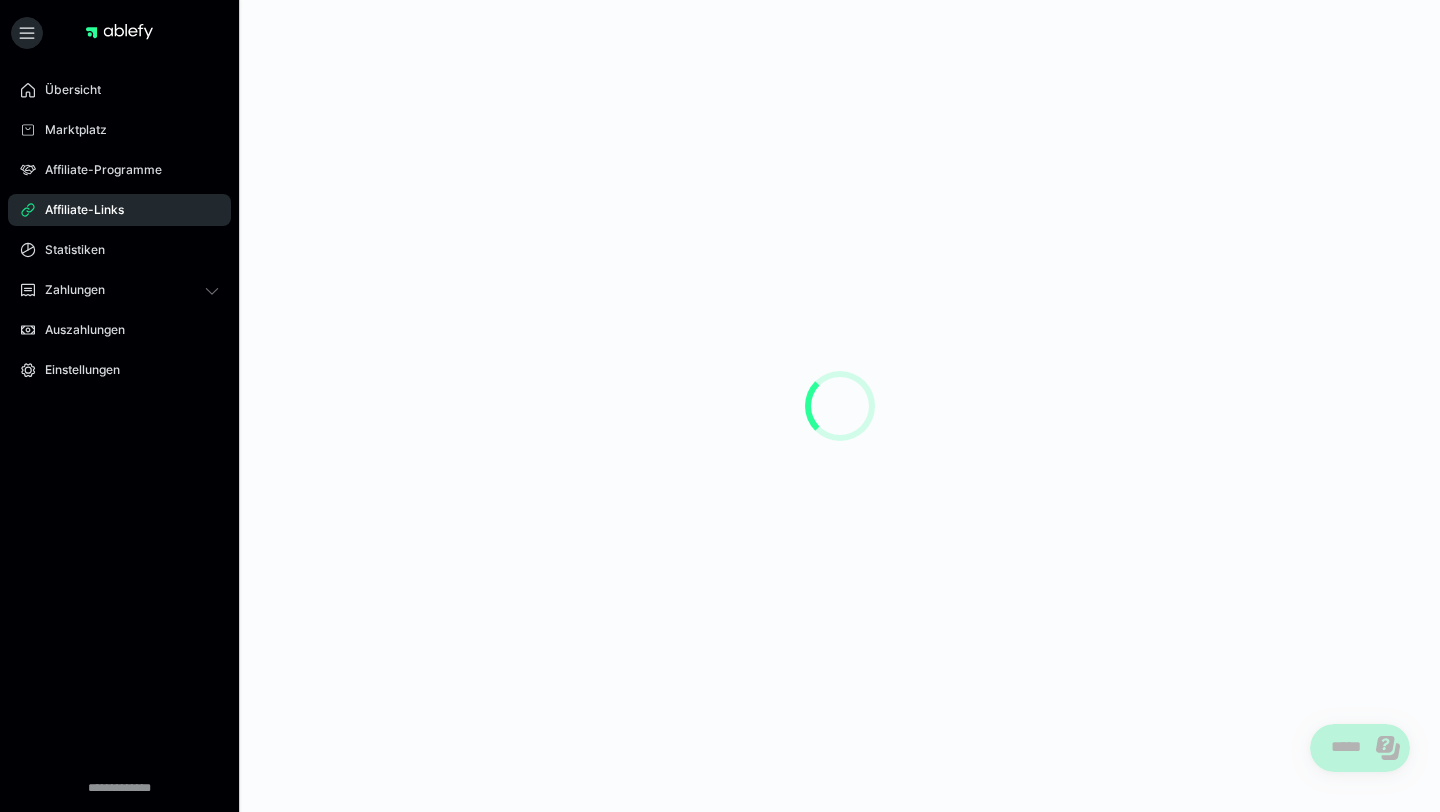 scroll, scrollTop: 0, scrollLeft: 0, axis: both 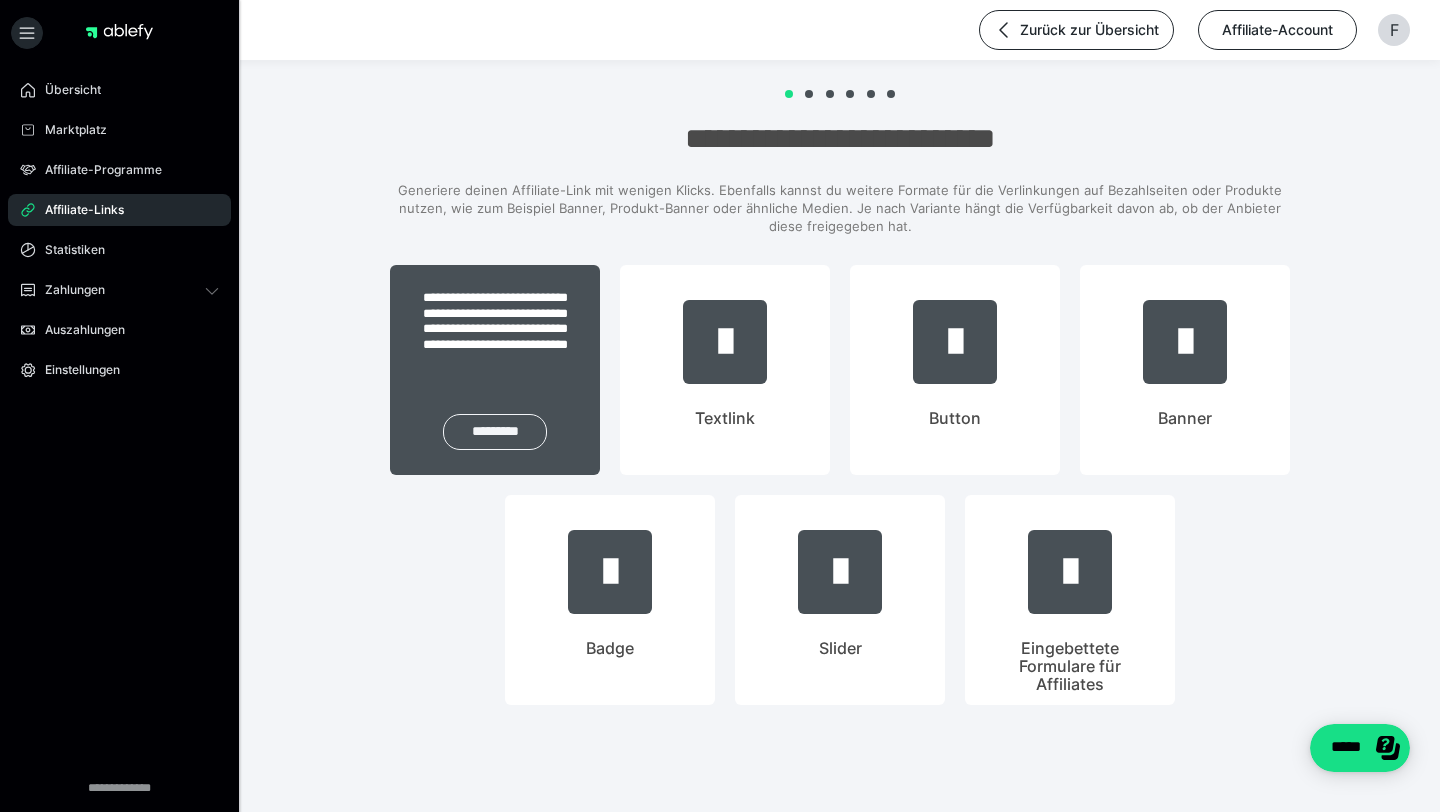 click on "*********" at bounding box center (495, 432) 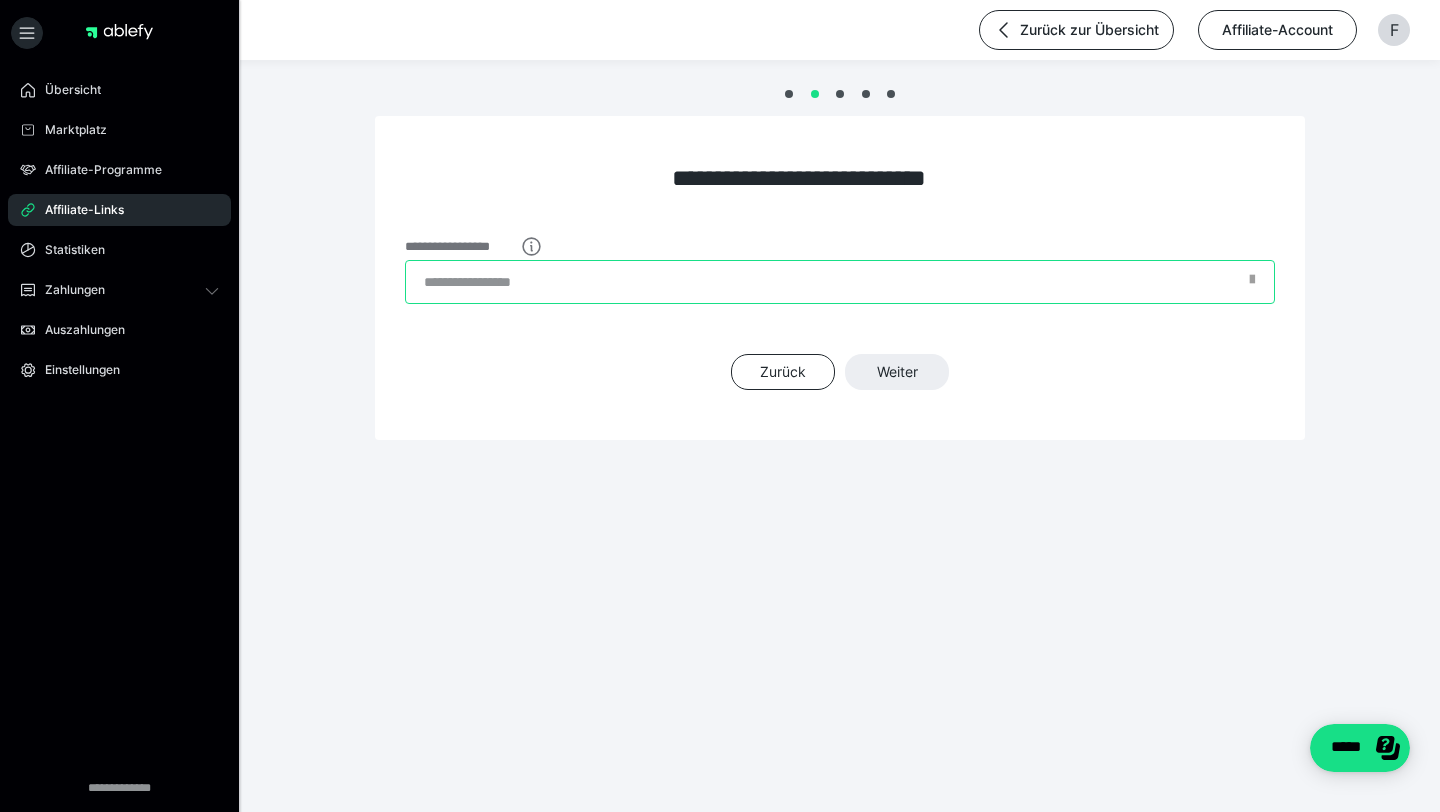 click on "**********" at bounding box center [840, 282] 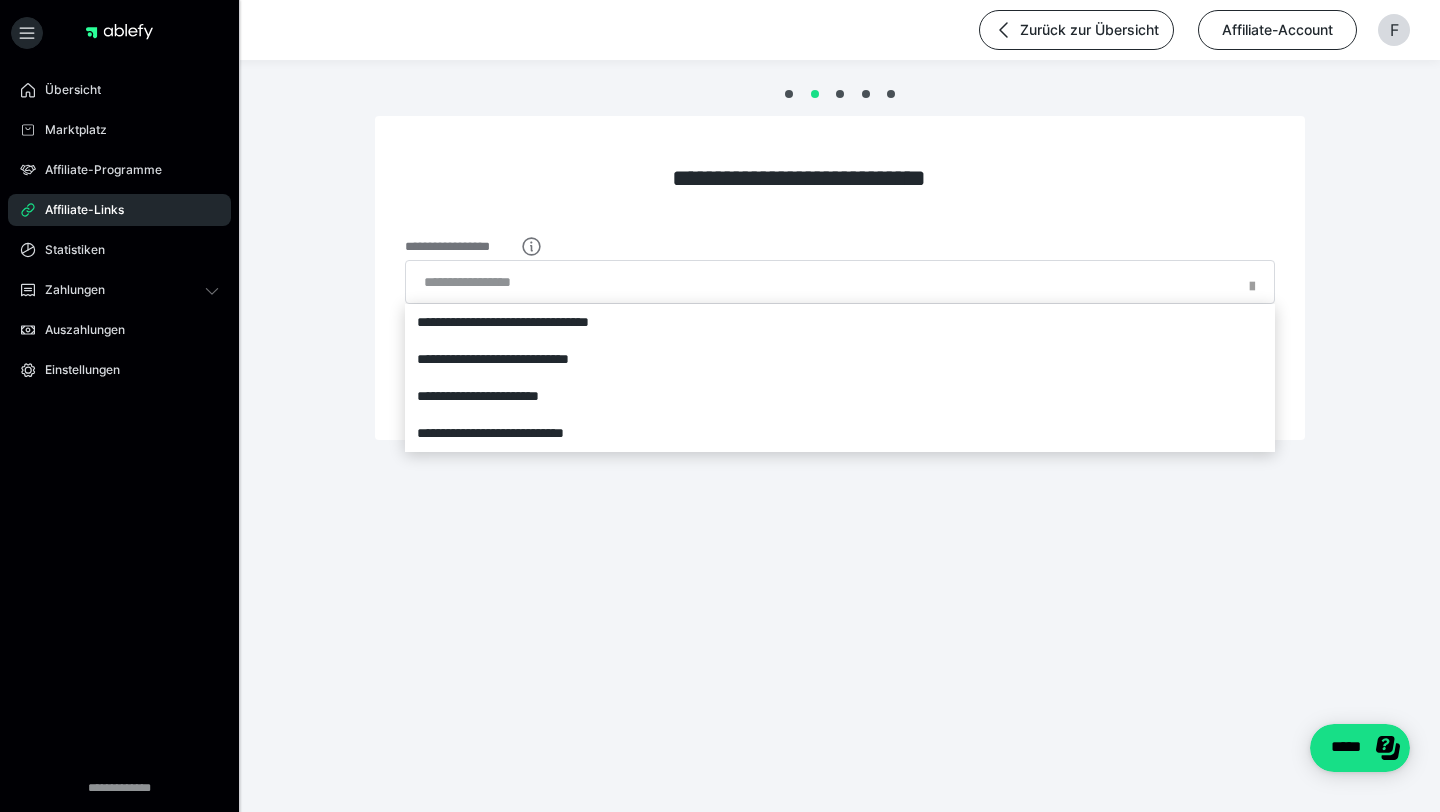 click at bounding box center [1252, 289] 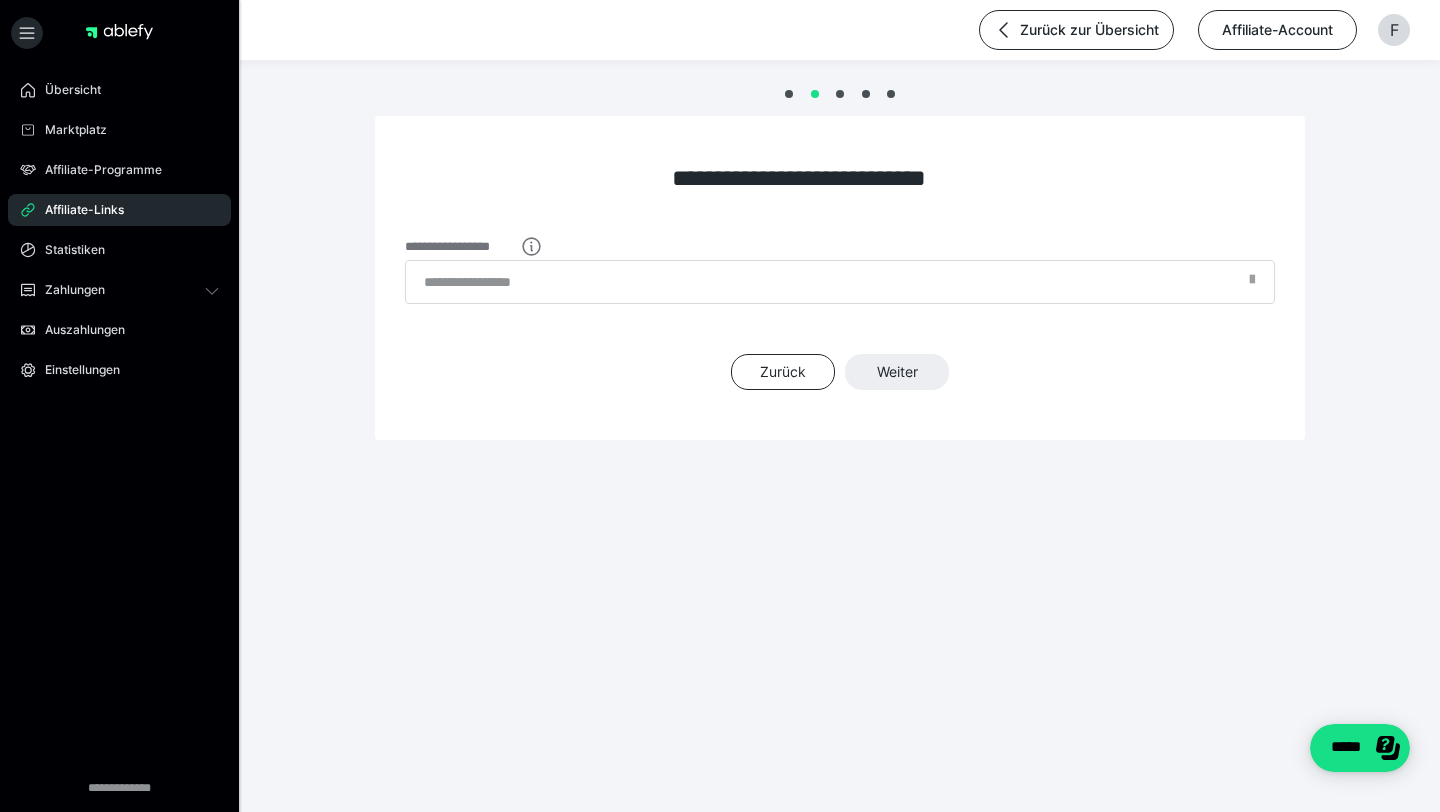click at bounding box center (1252, 286) 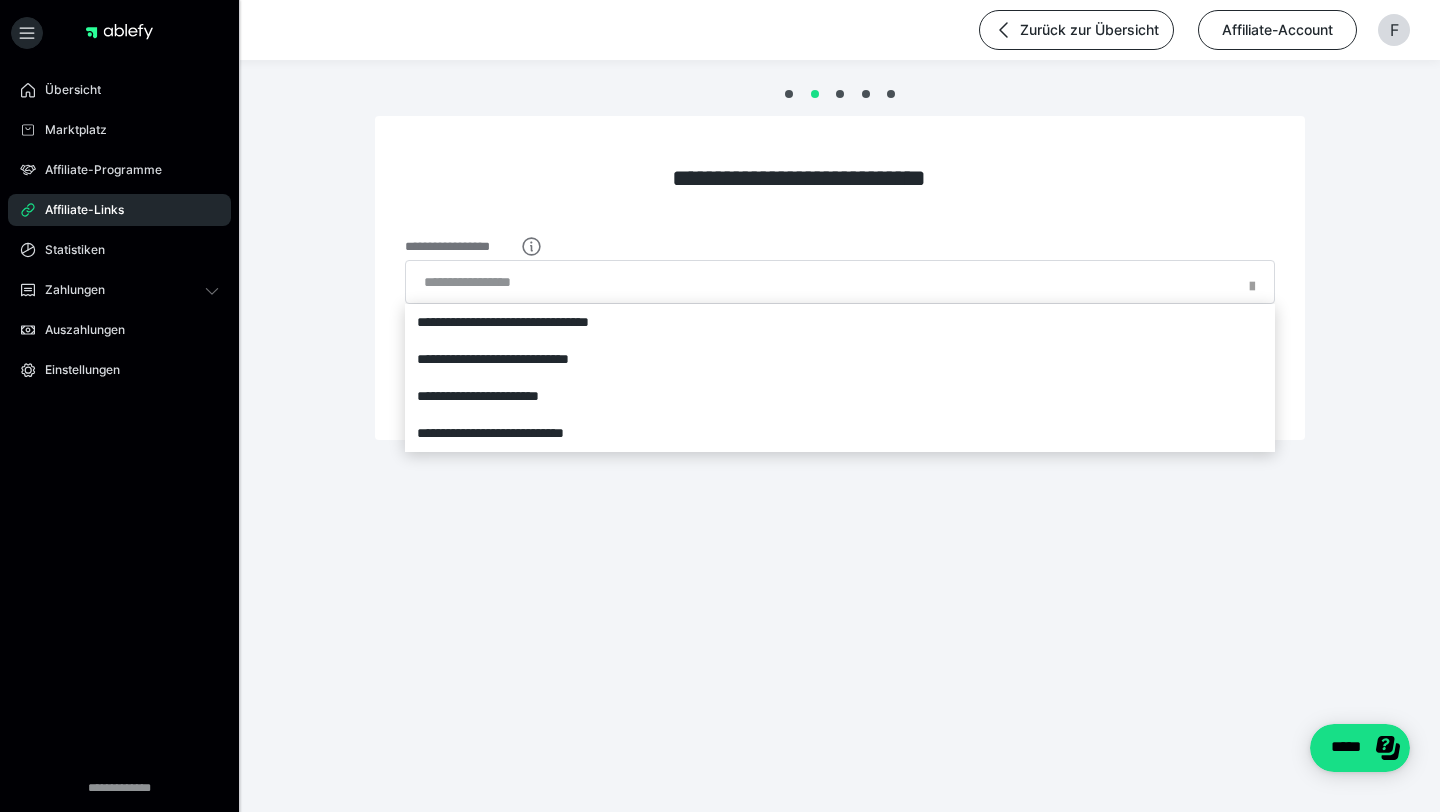click on "**********" at bounding box center [840, 272] 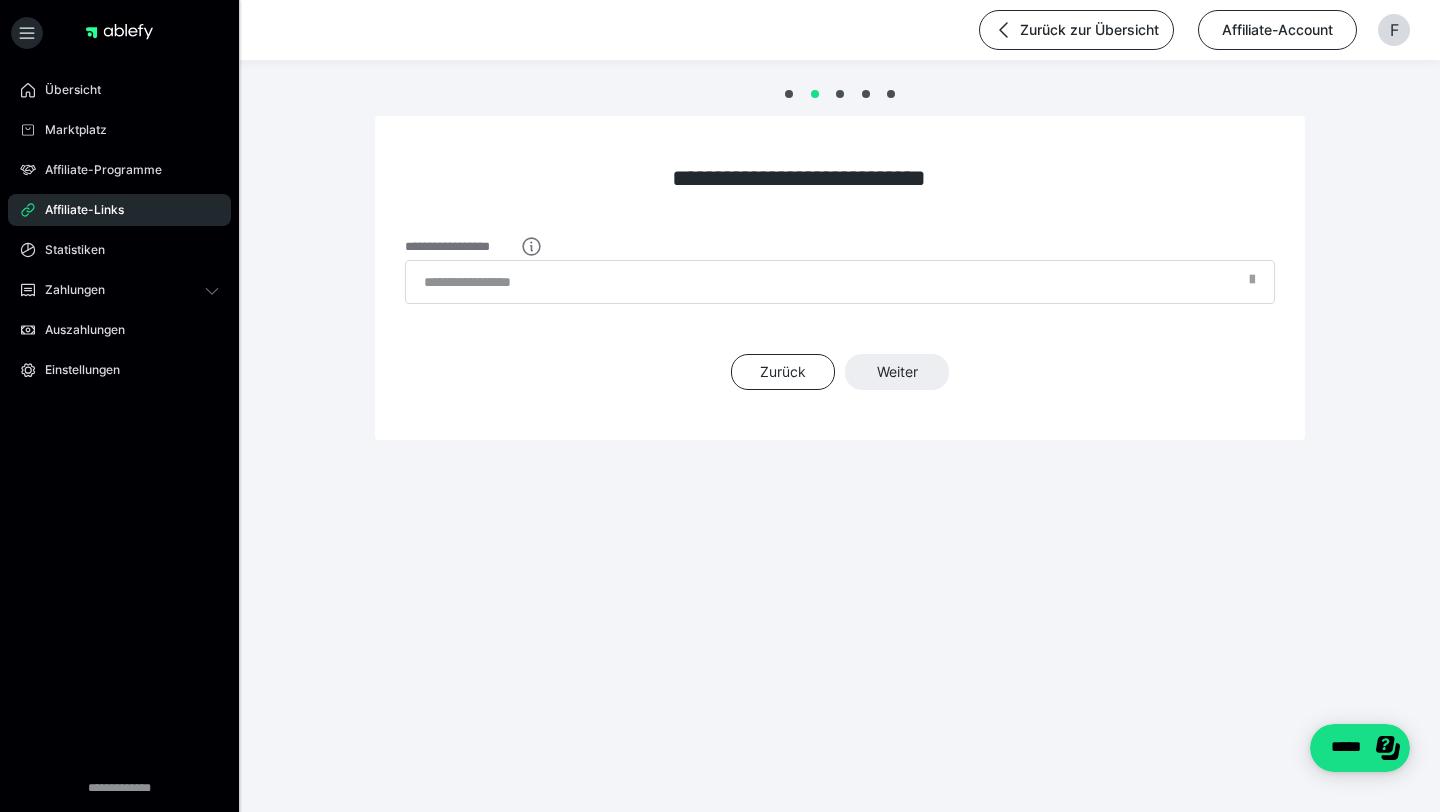 click at bounding box center [1252, 286] 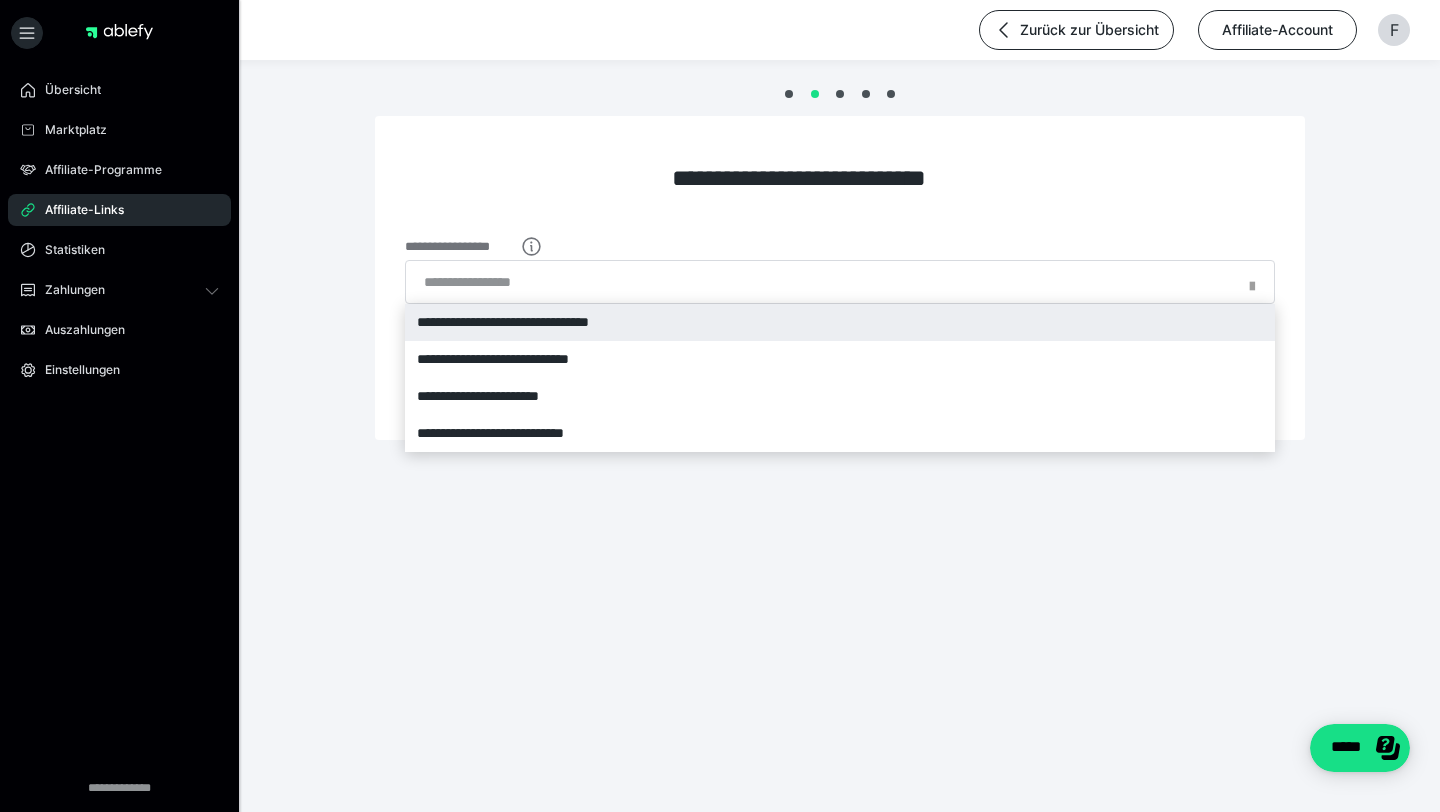 click on "**********" at bounding box center [840, 322] 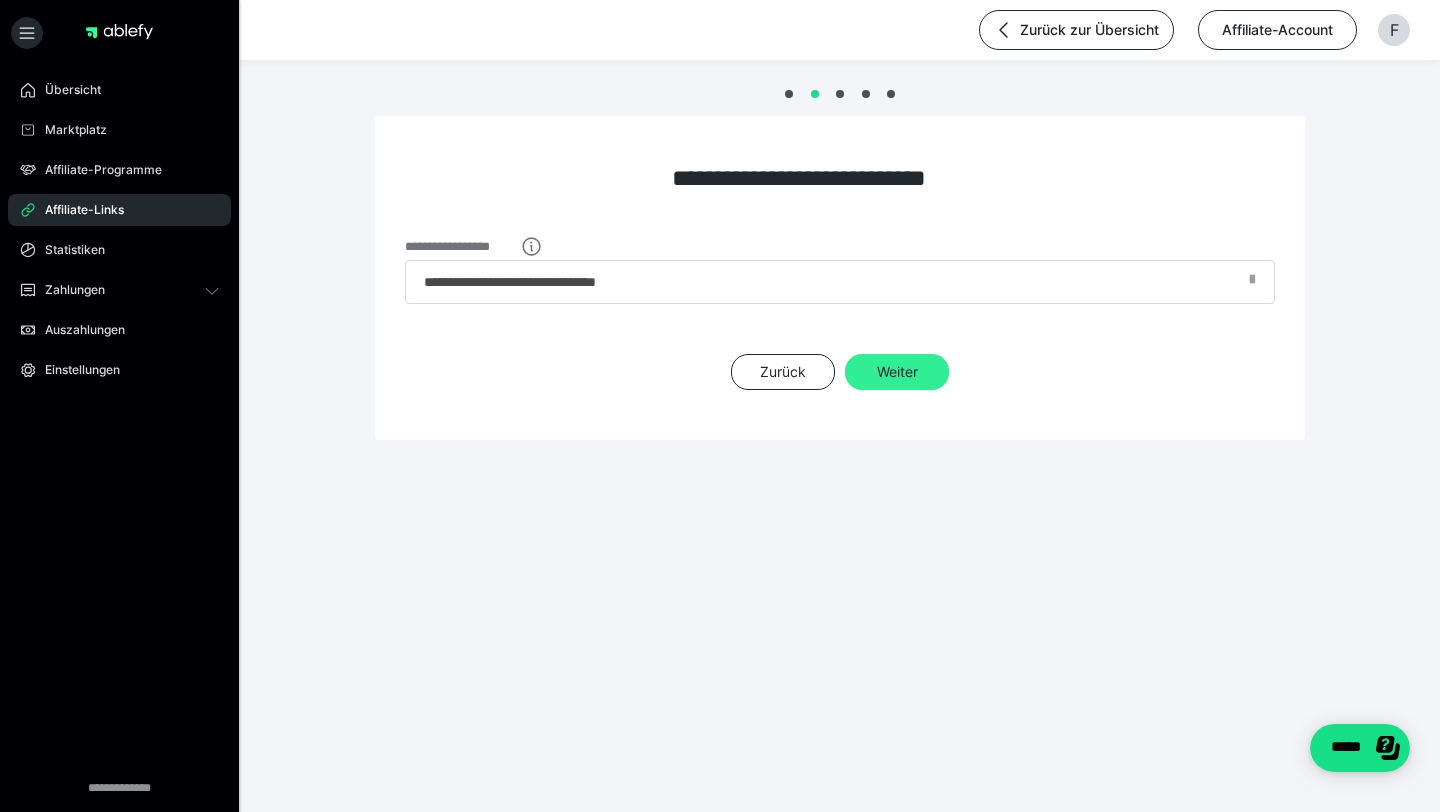 click on "Weiter" at bounding box center [897, 372] 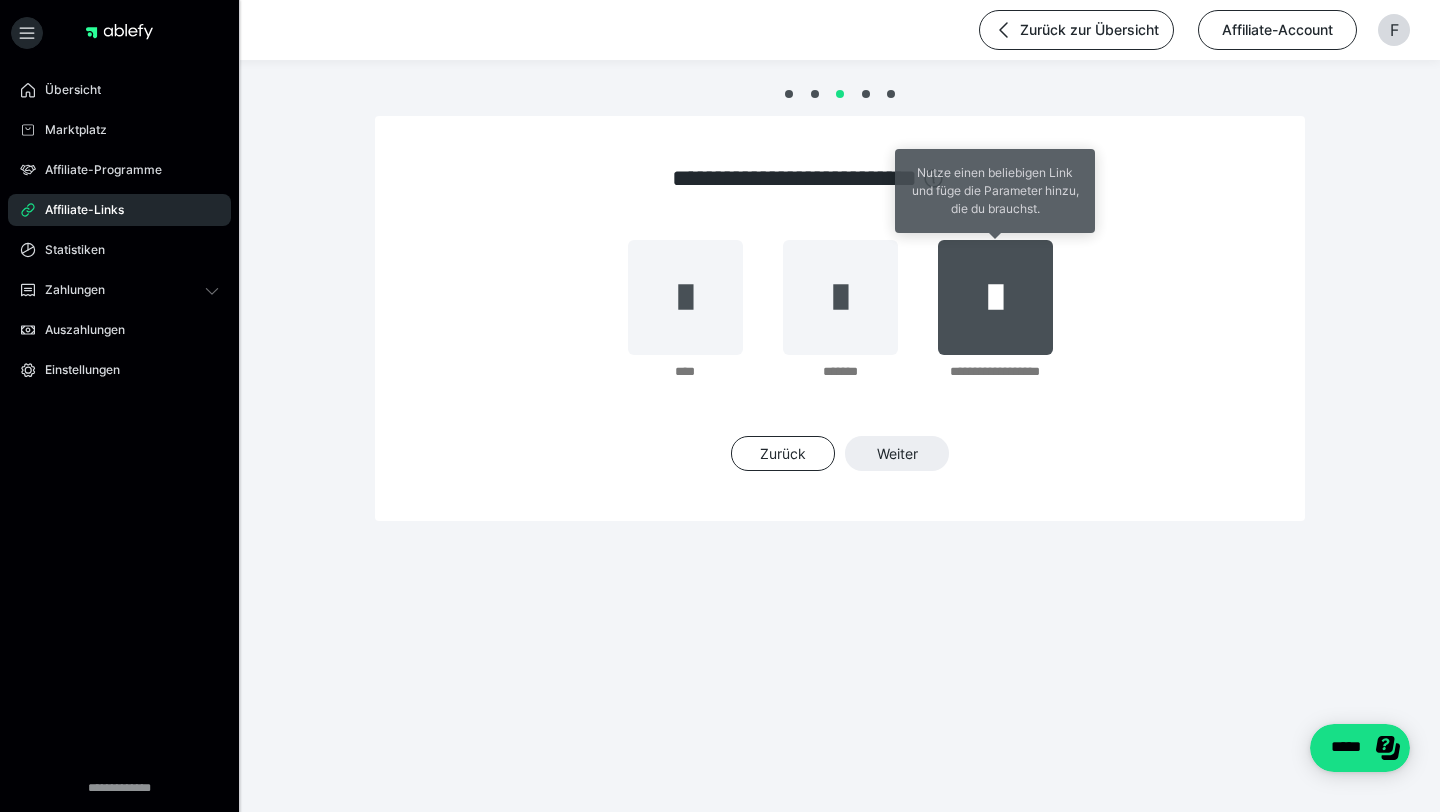 click at bounding box center (995, 297) 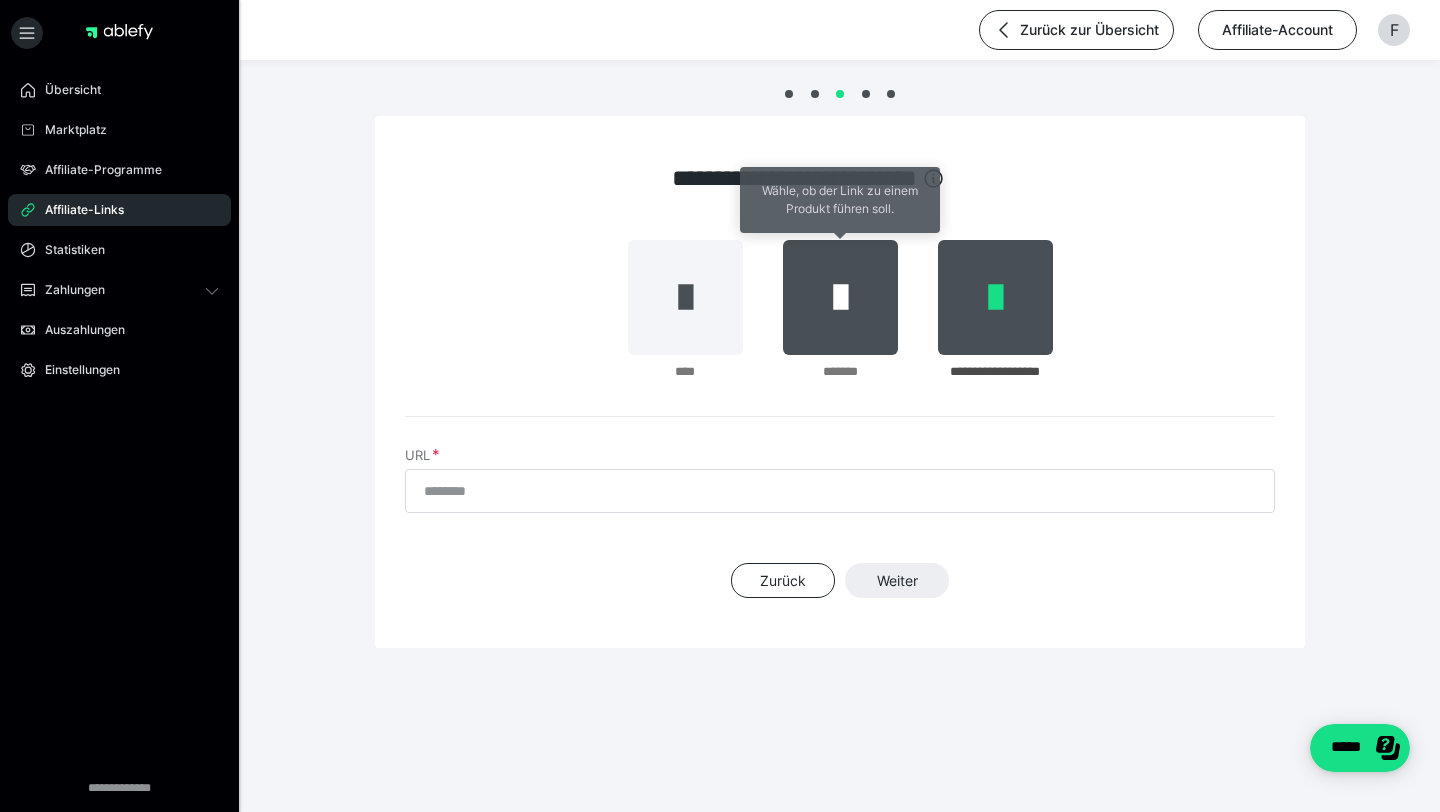 click at bounding box center (840, 297) 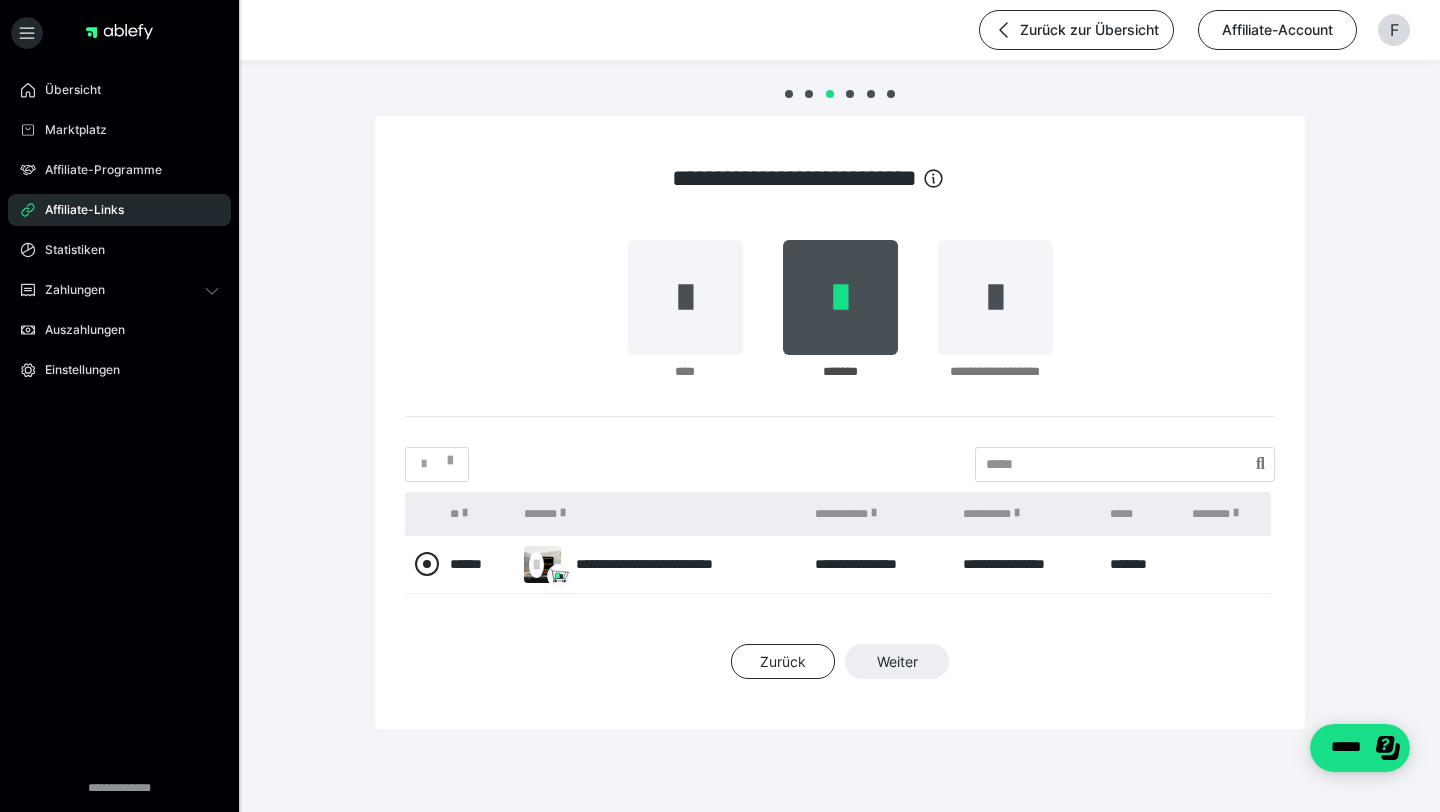 click at bounding box center (427, 564) 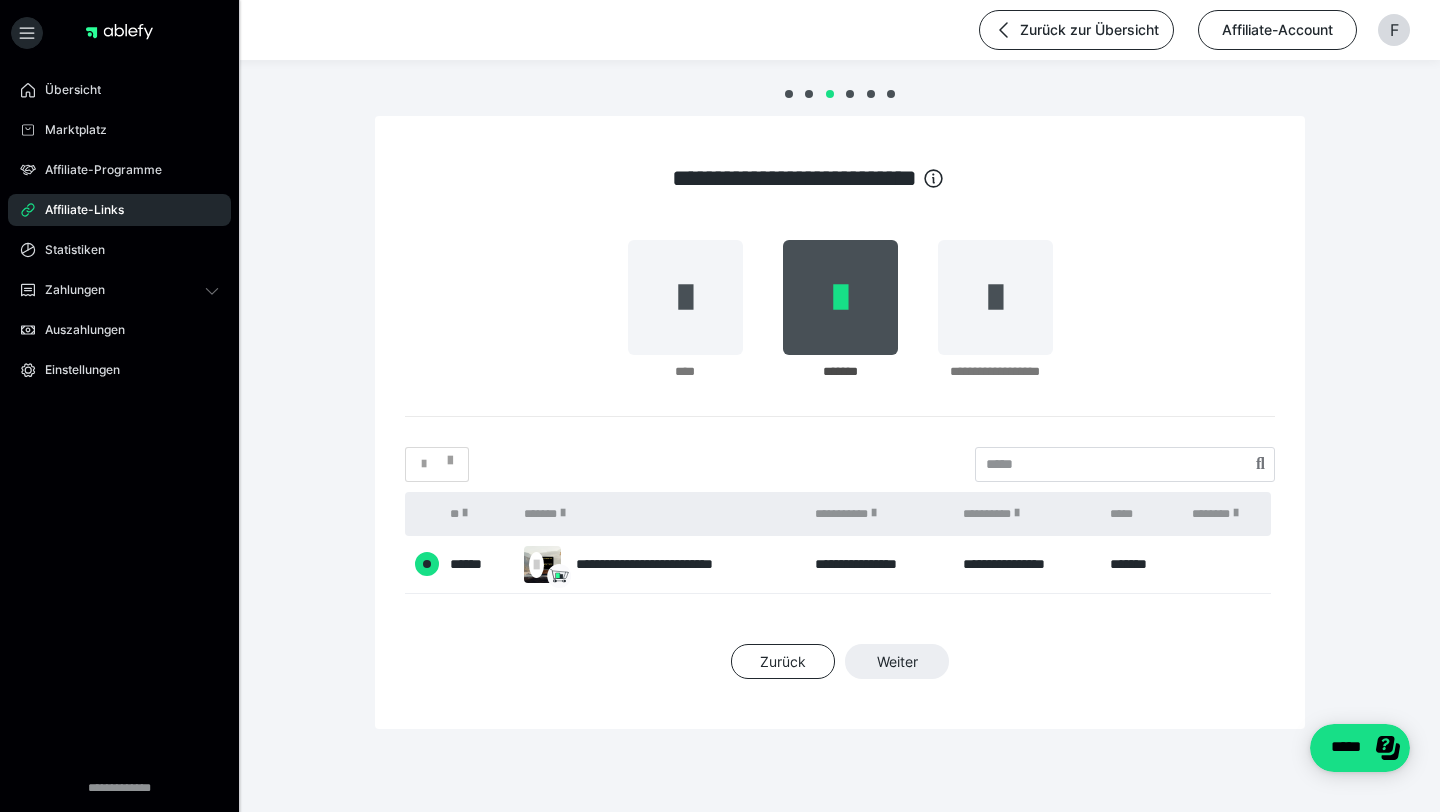 radio on "****" 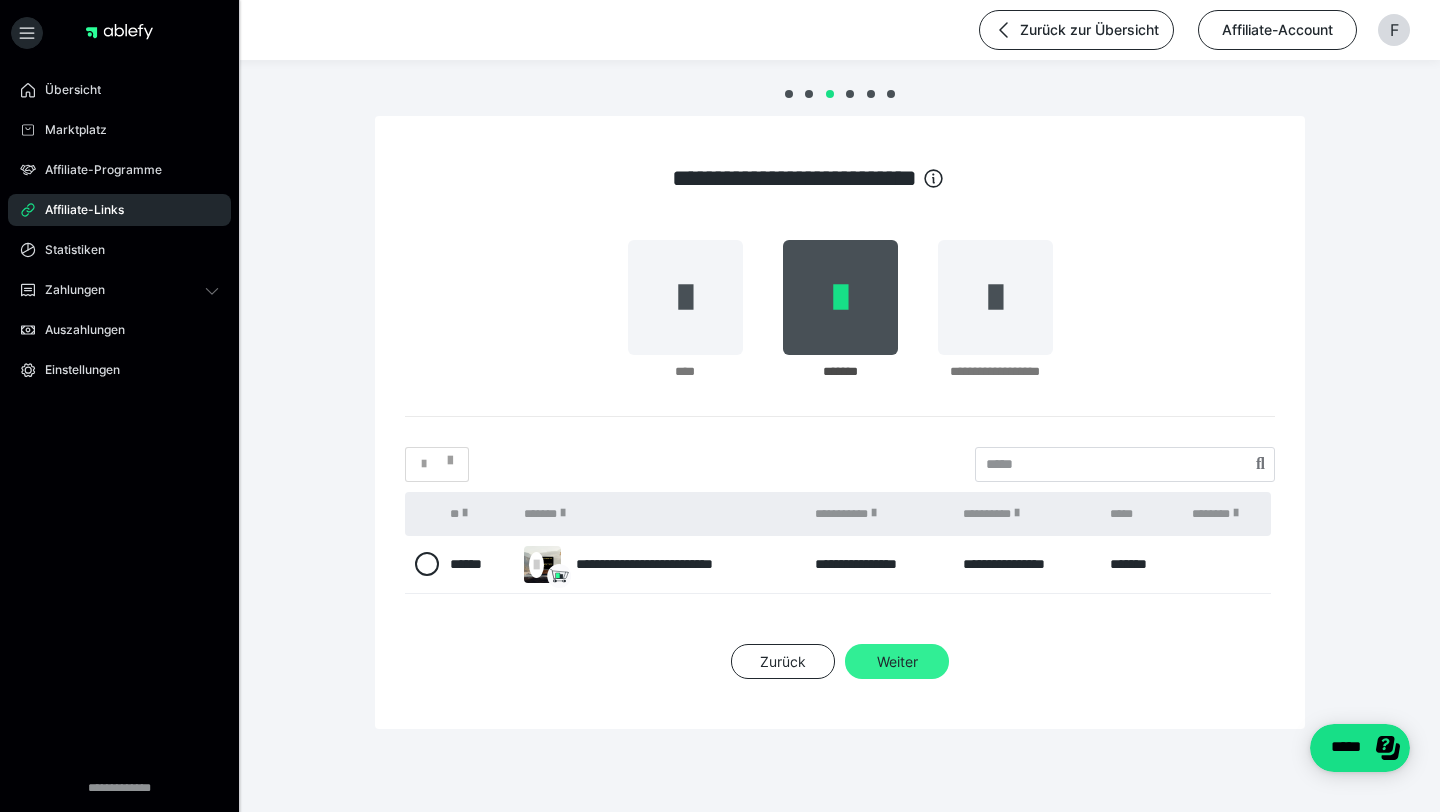click on "Weiter" at bounding box center [897, 662] 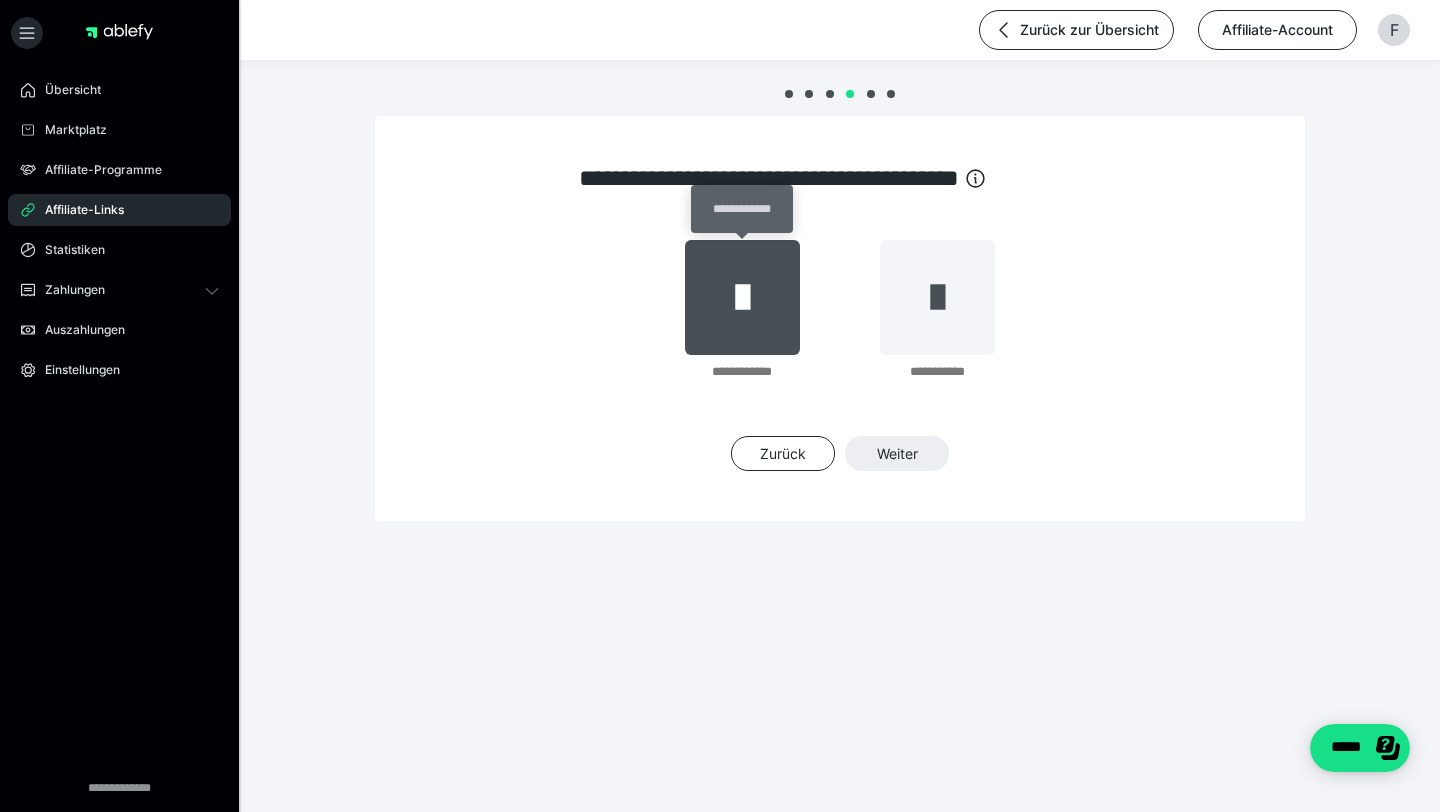 click at bounding box center [742, 297] 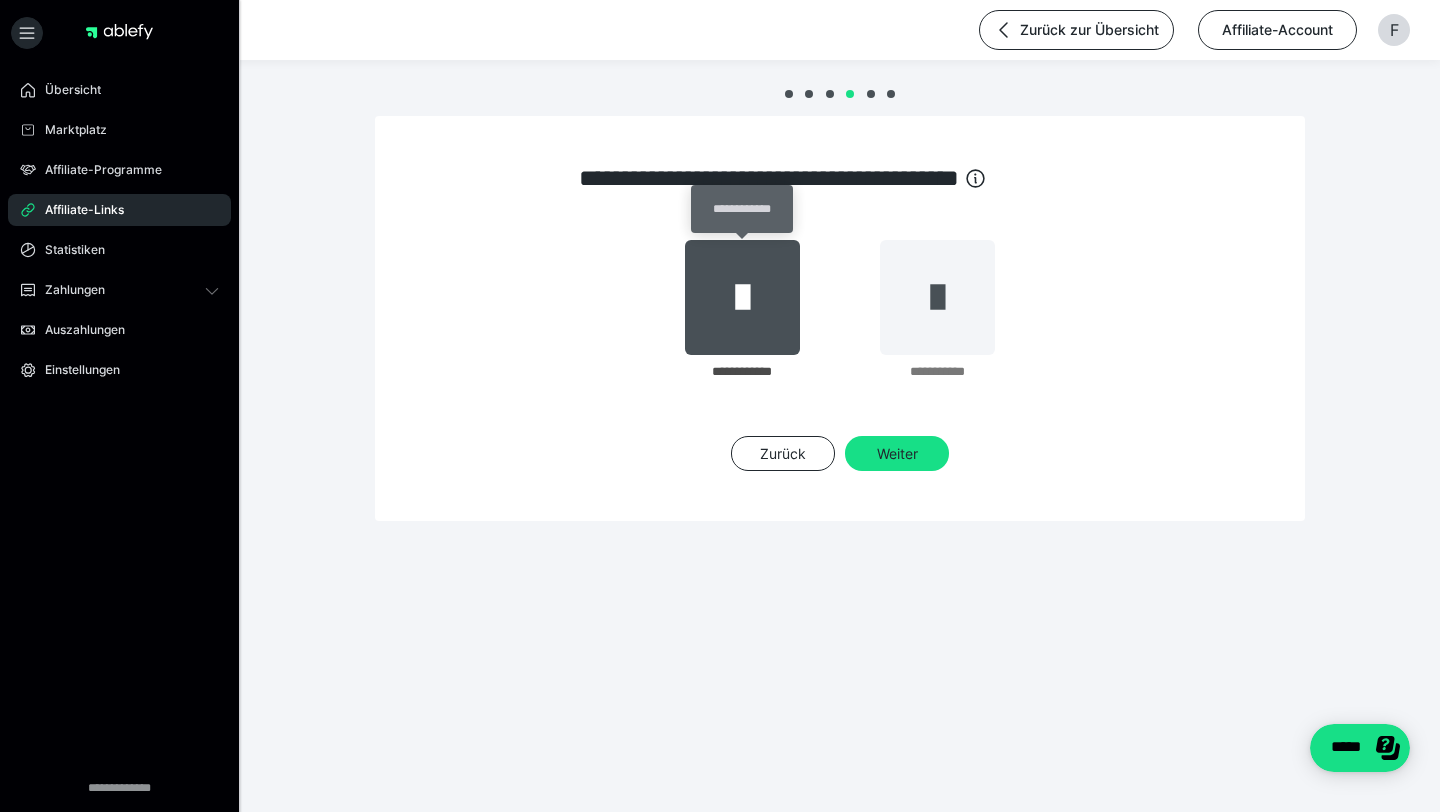 click at bounding box center (742, 297) 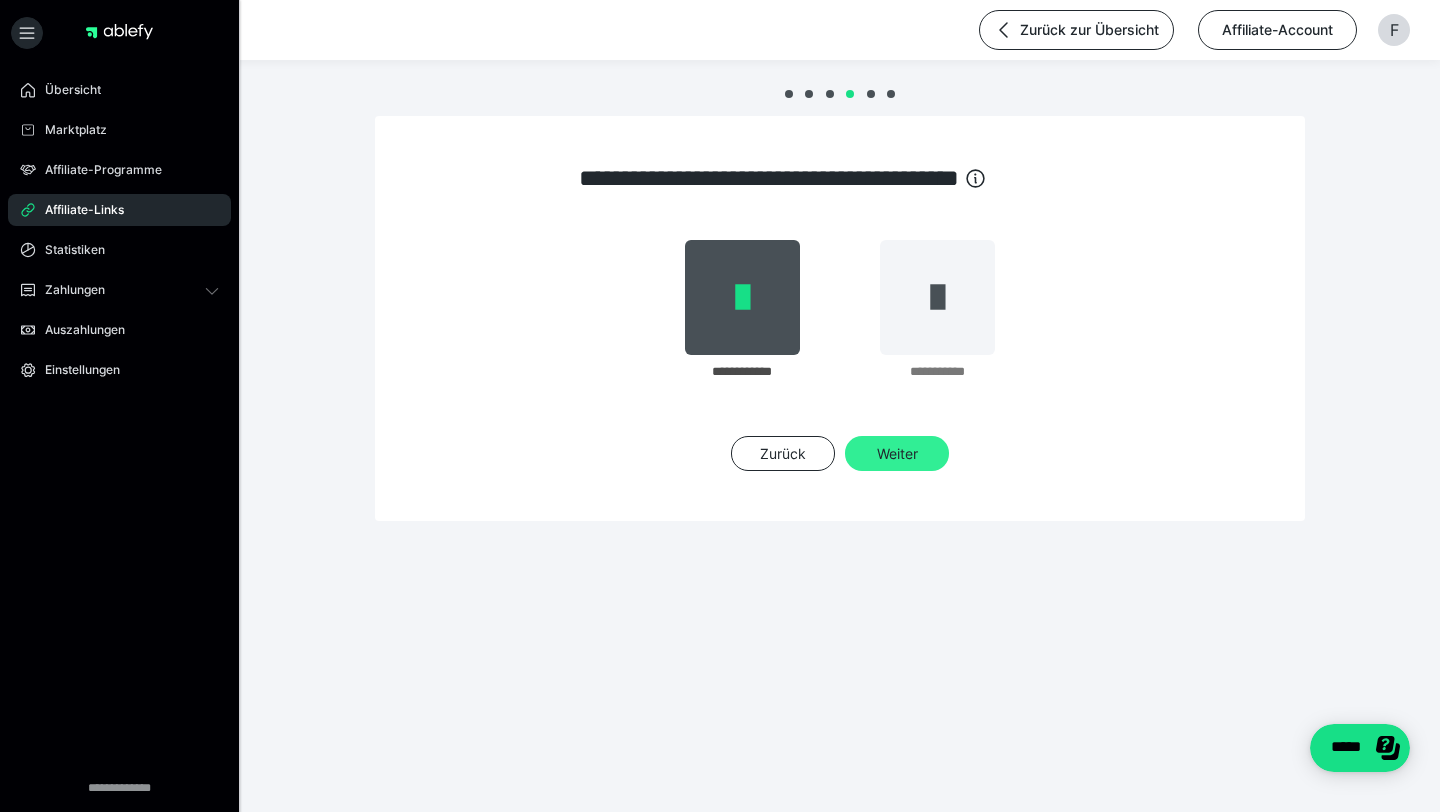 click on "Weiter" at bounding box center (897, 454) 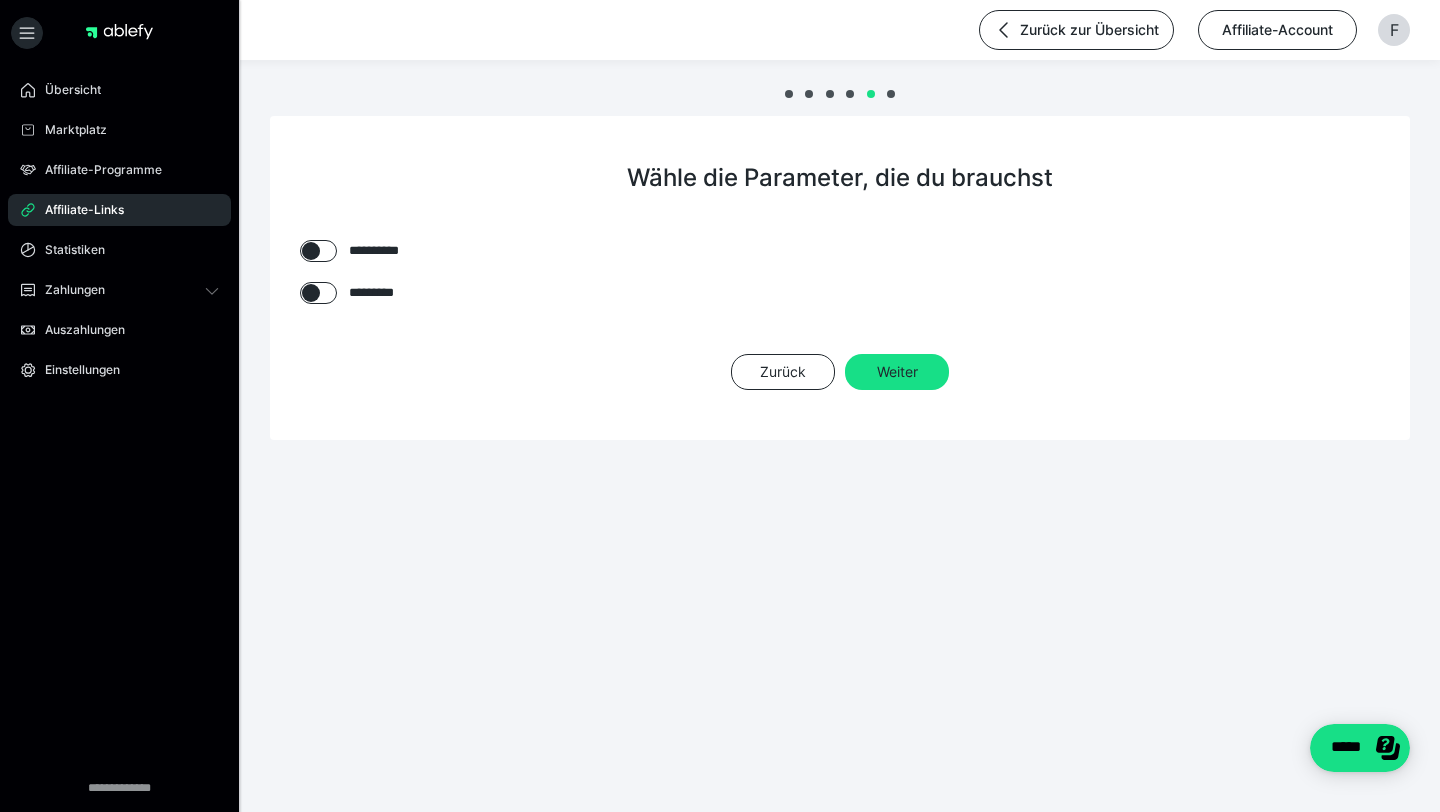 click on "**********" at bounding box center [840, 300] 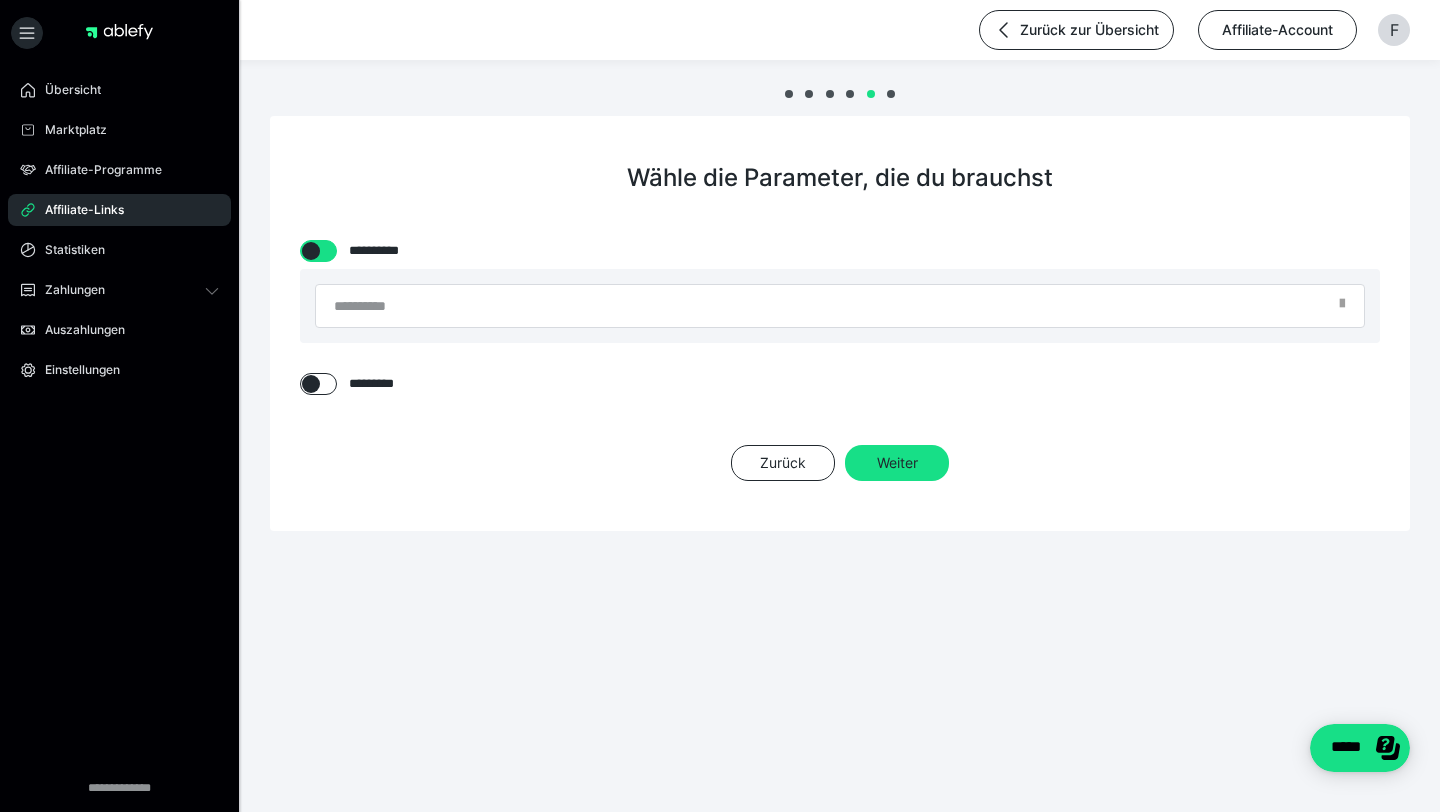 click at bounding box center [318, 251] 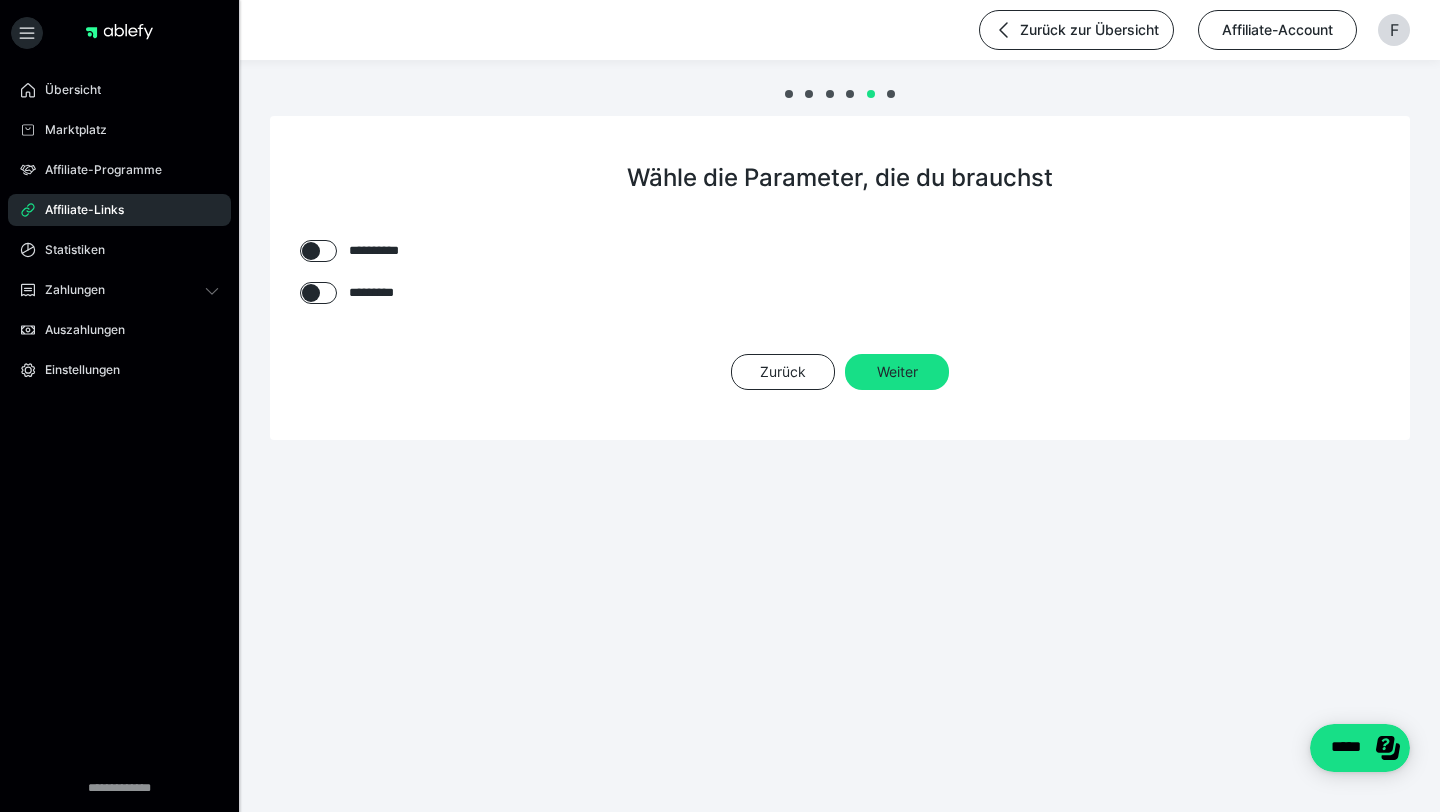 click on "*********" at bounding box center [840, 293] 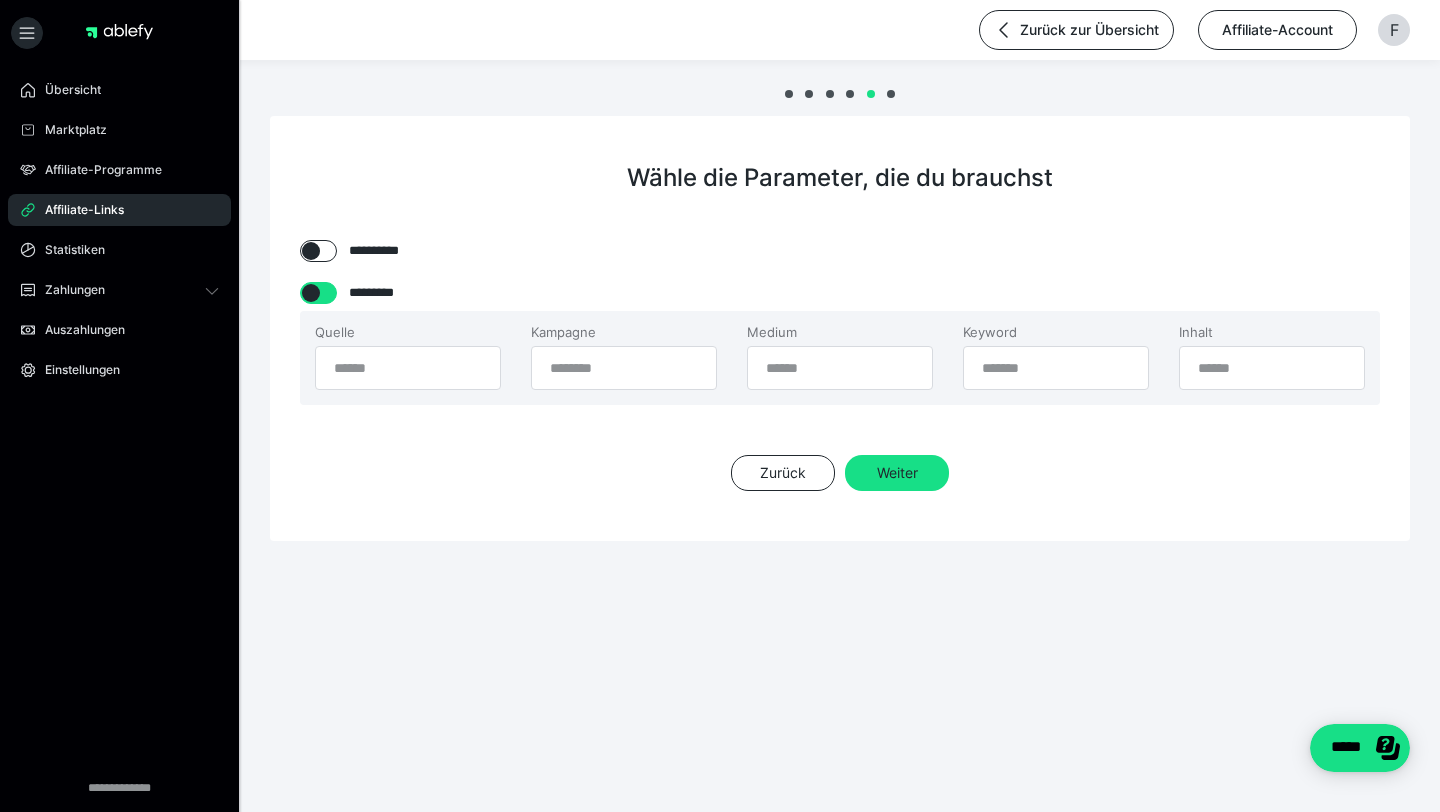 click at bounding box center [311, 293] 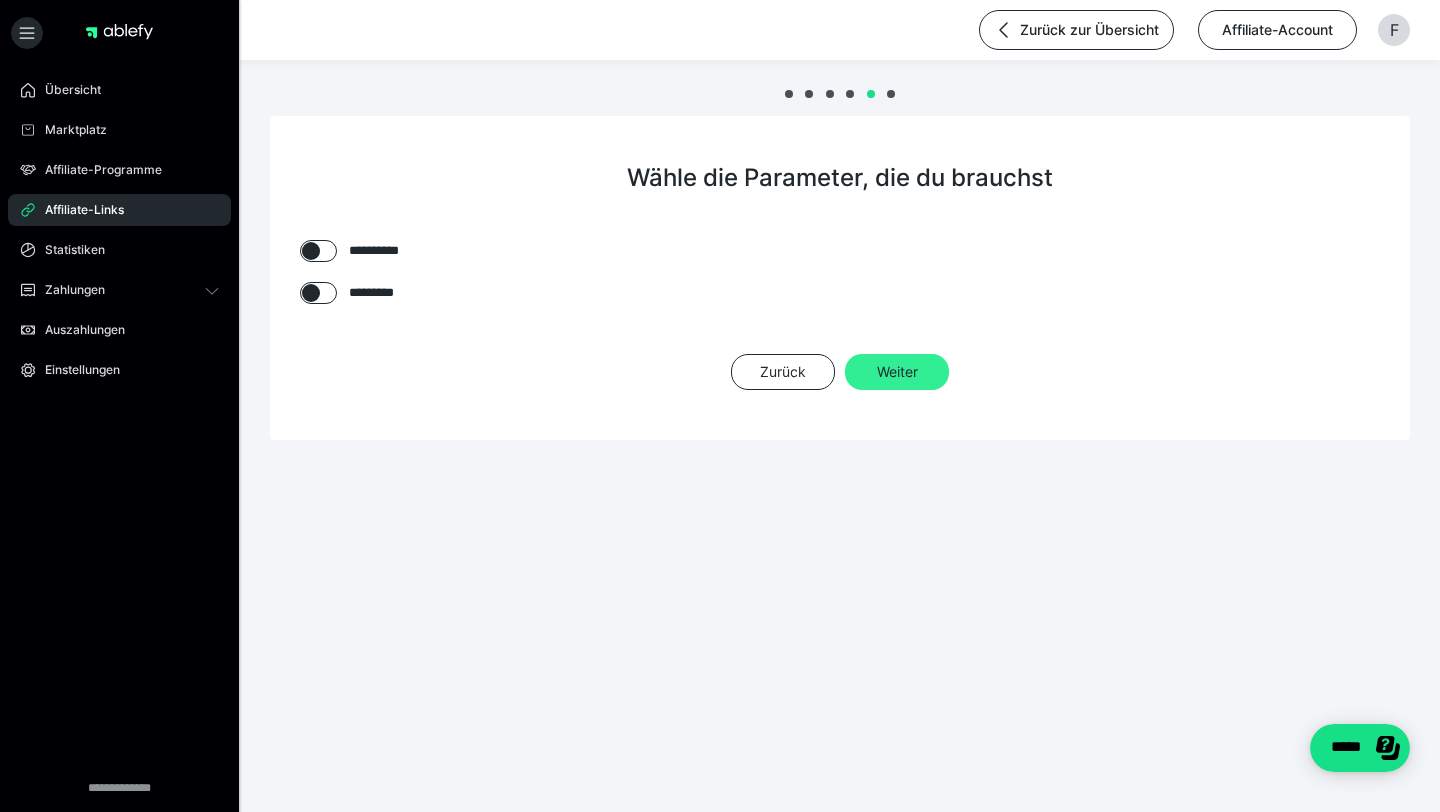 click on "Weiter" at bounding box center (897, 372) 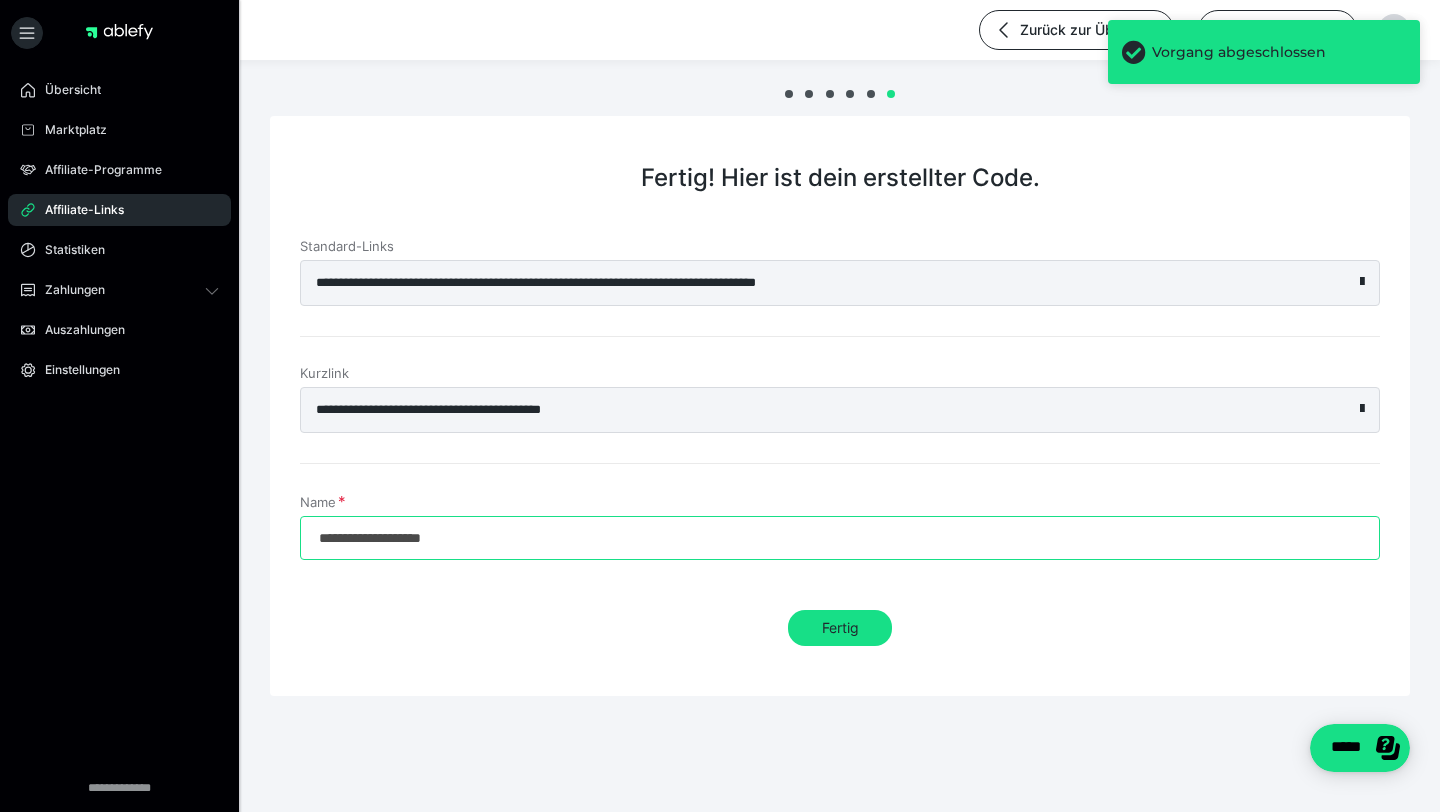 click on "**********" at bounding box center (840, 538) 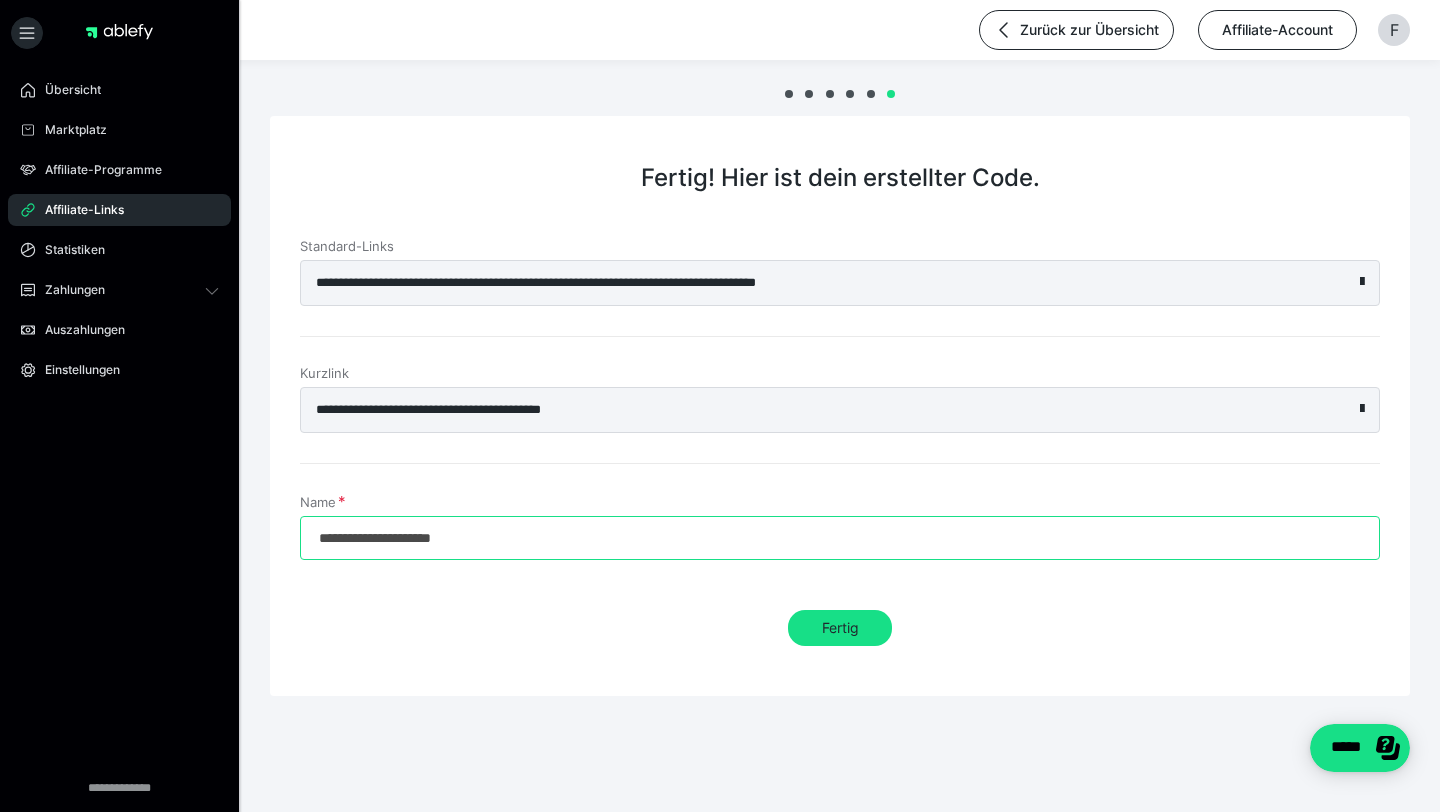 click on "**********" at bounding box center (840, 538) 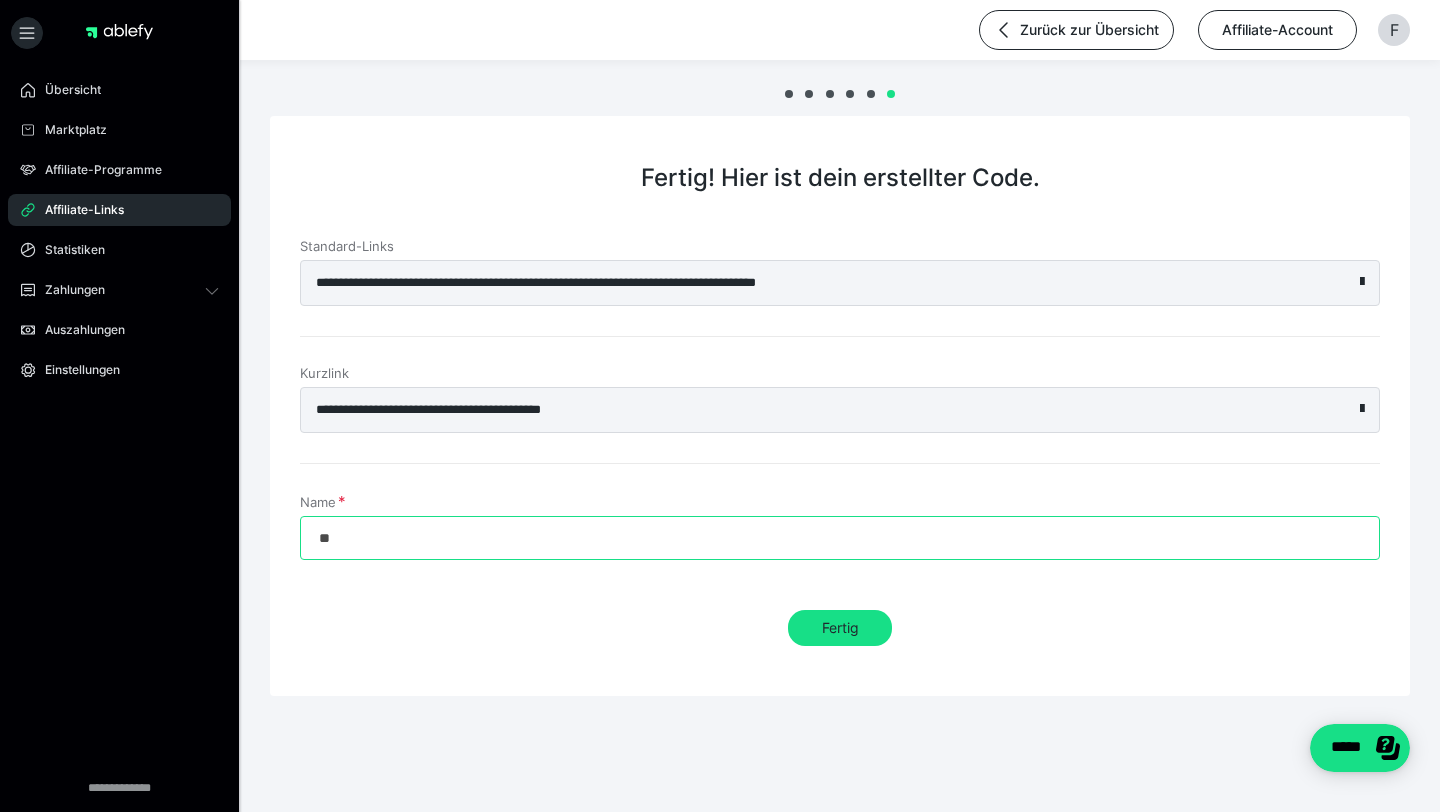 type on "*" 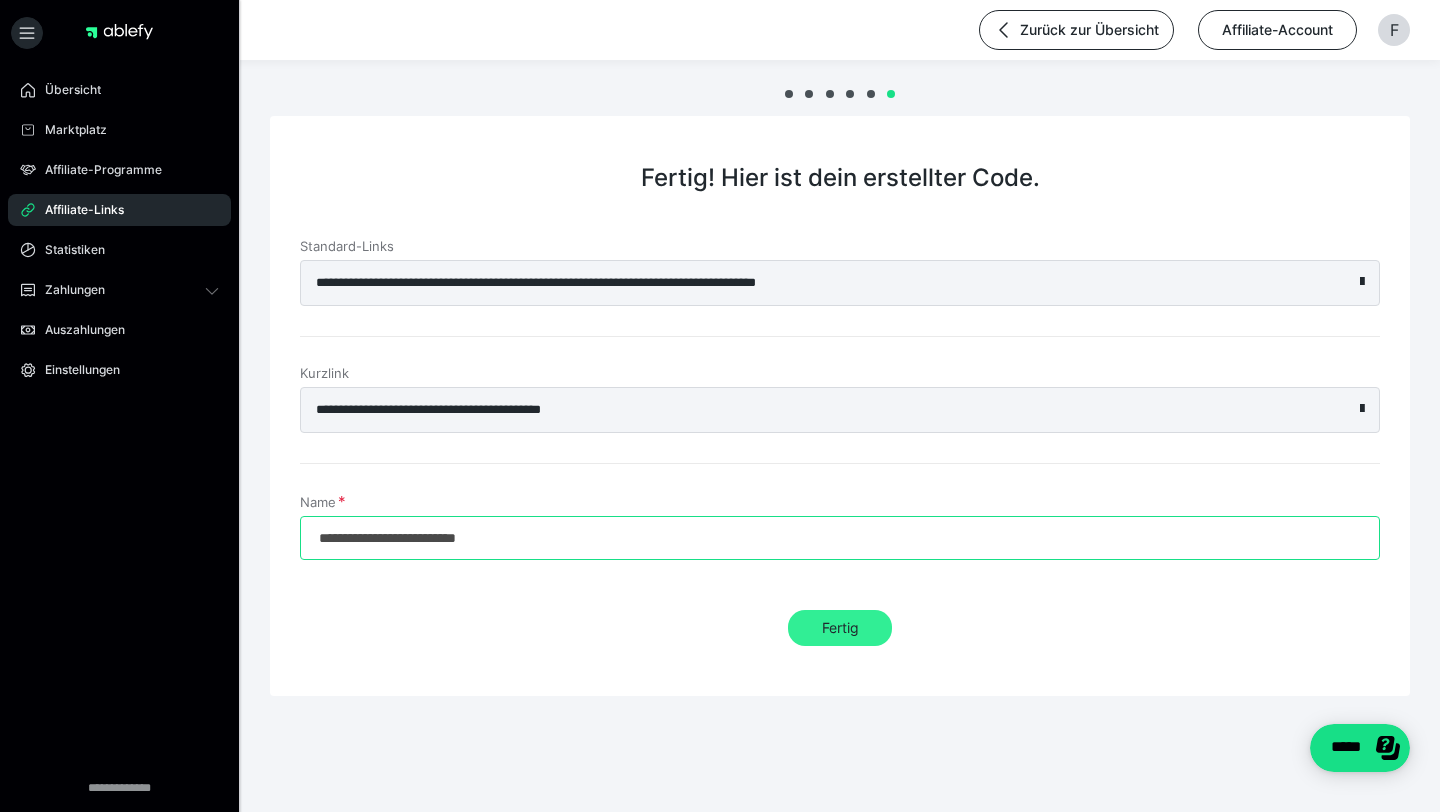 type on "**********" 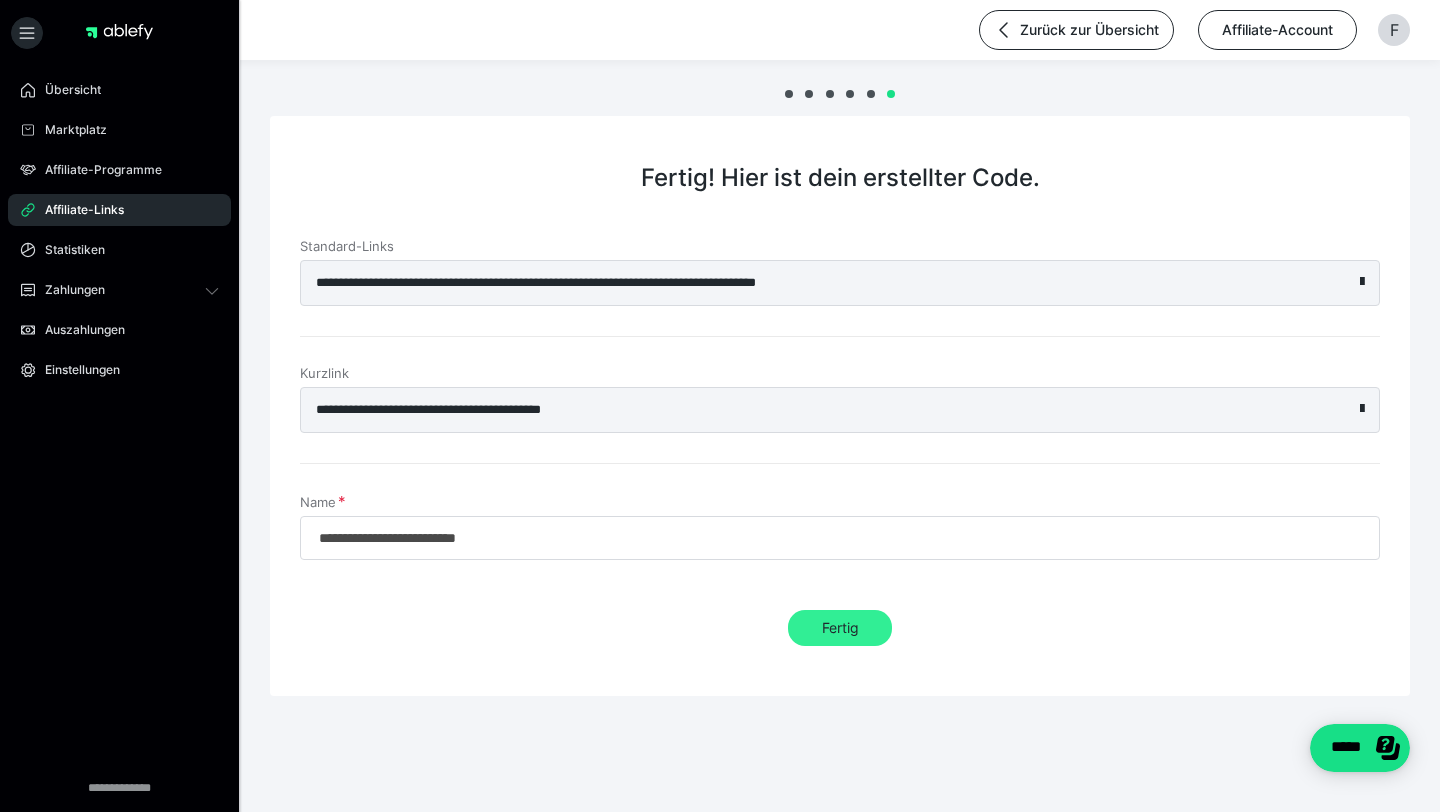 click on "Fertig" at bounding box center [840, 628] 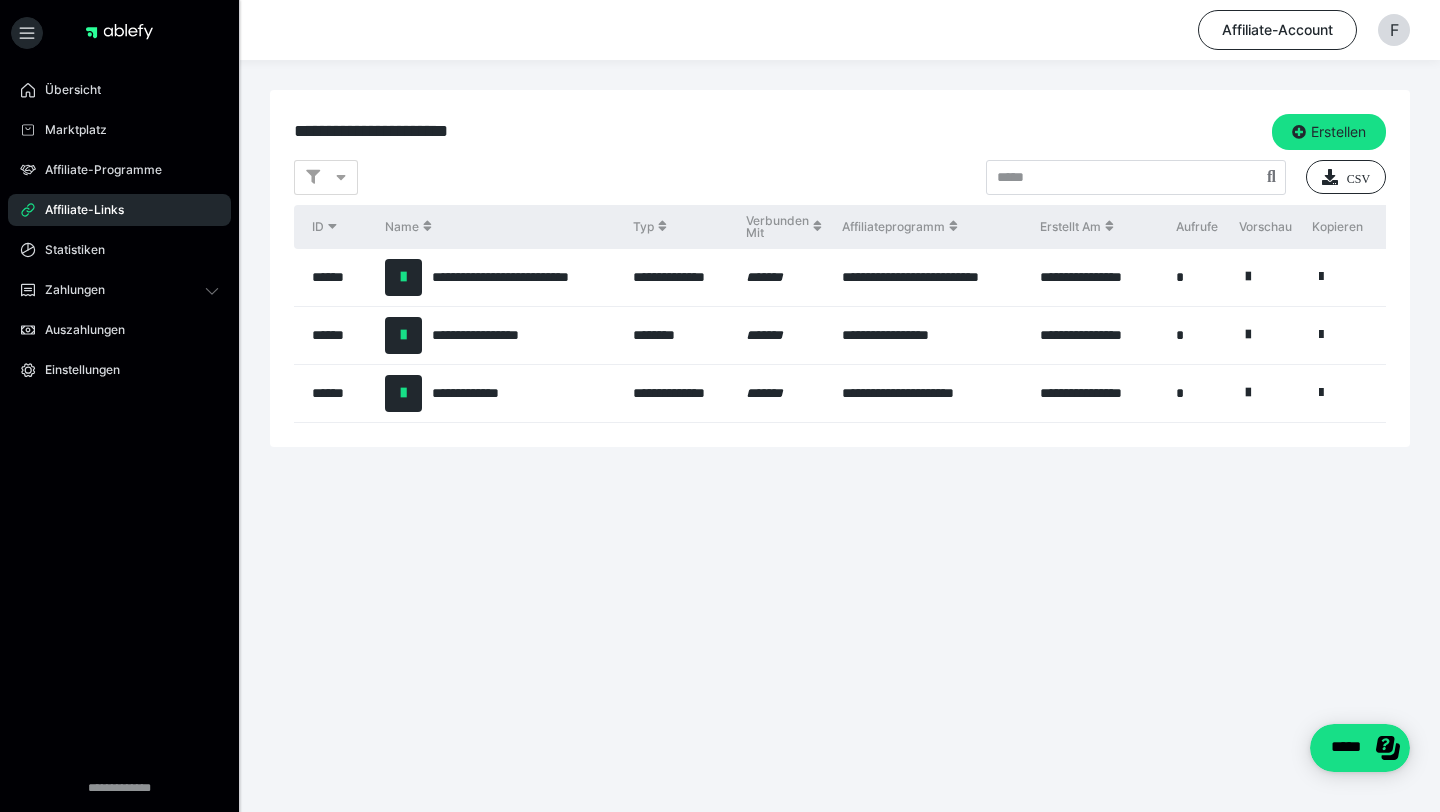 click on "**********" at bounding box center (720, 285) 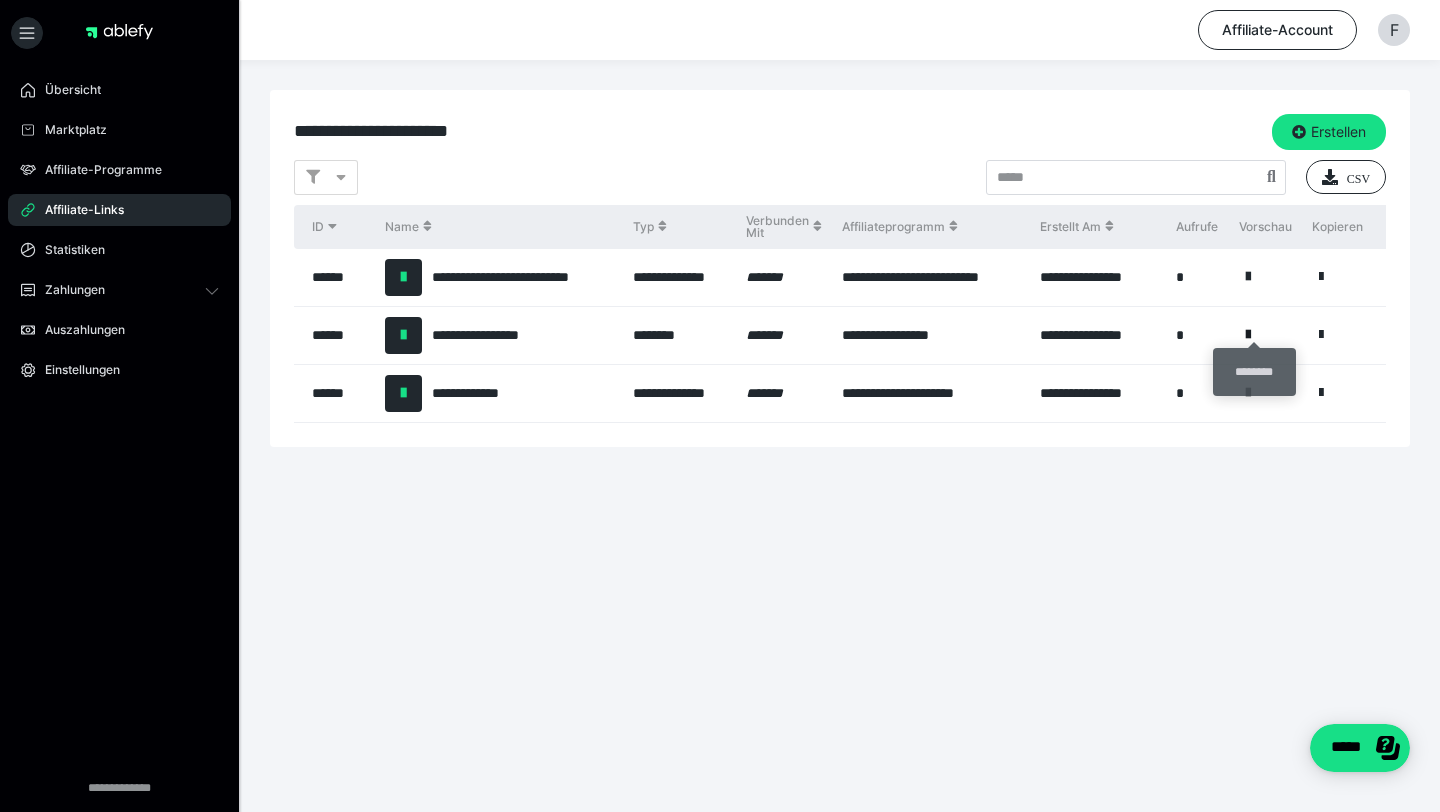 click at bounding box center [1248, 335] 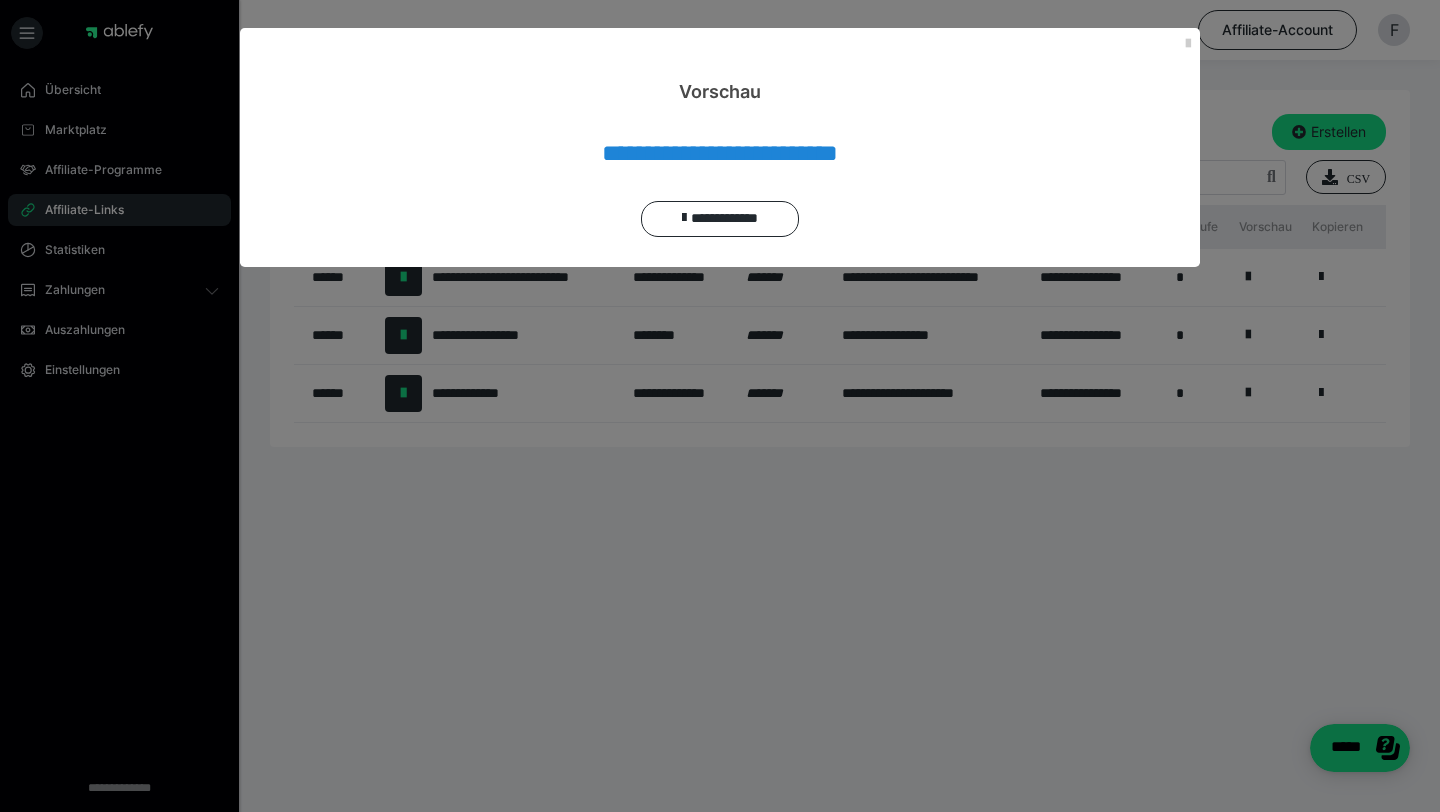 scroll, scrollTop: 0, scrollLeft: 0, axis: both 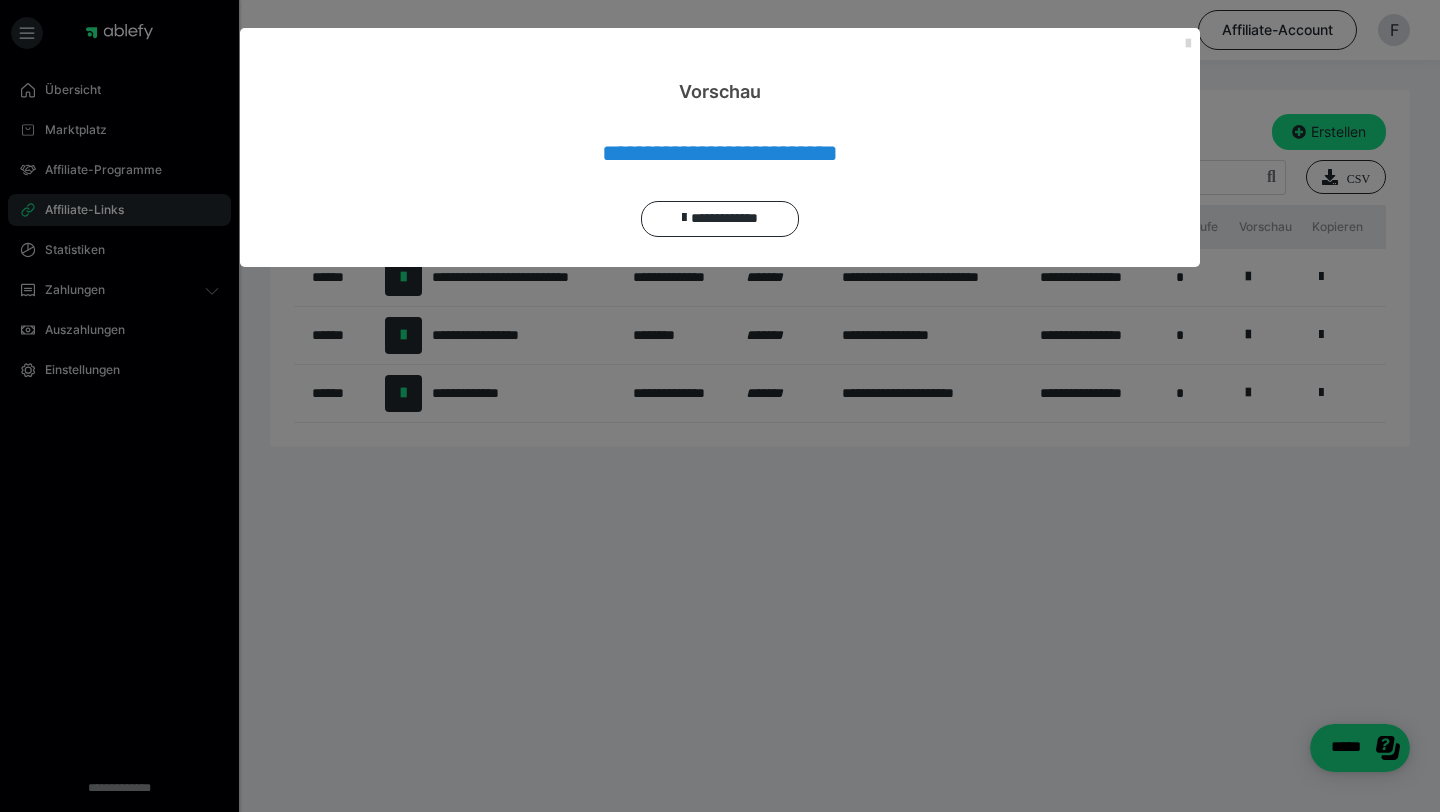 click at bounding box center [1188, 44] 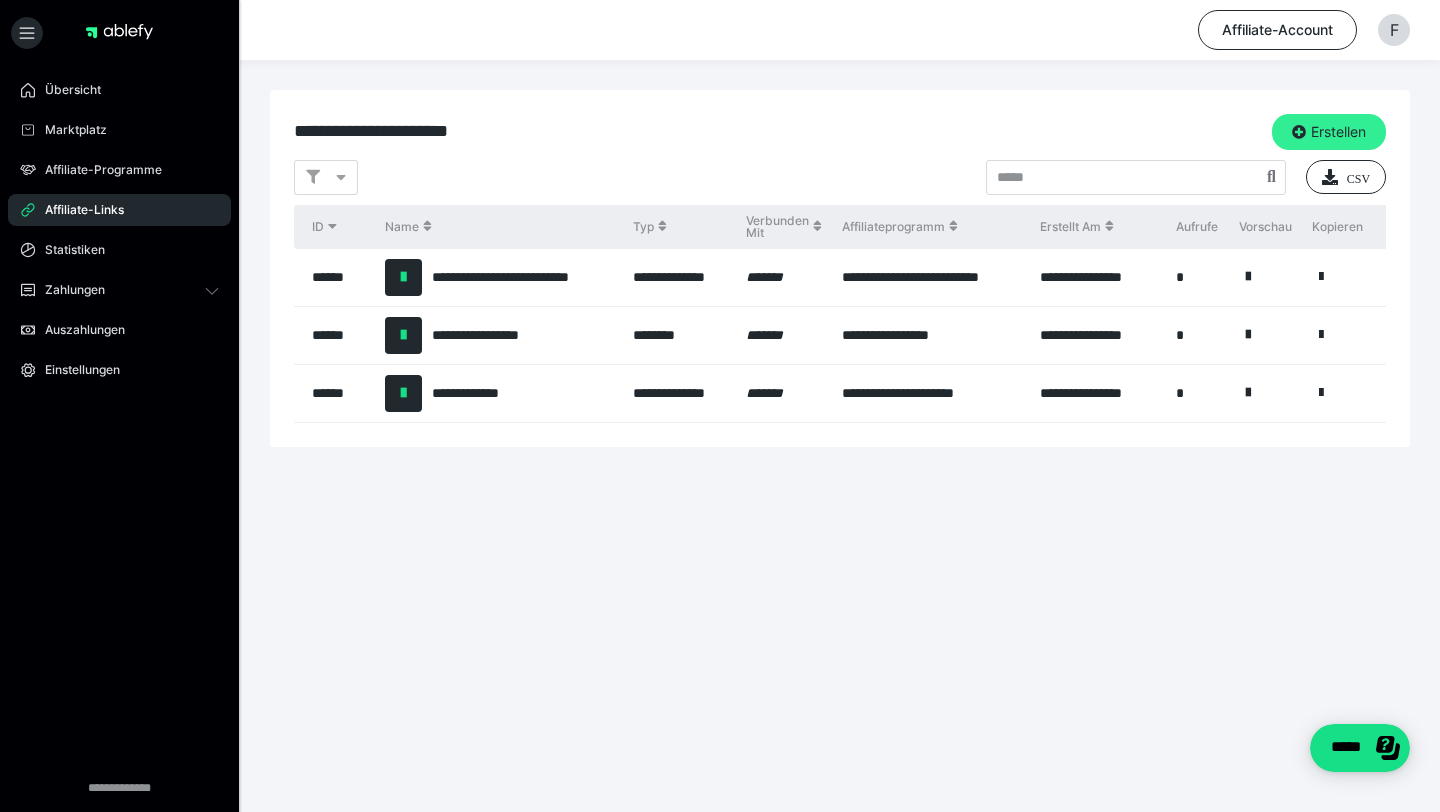 click on "Erstellen" at bounding box center (1329, 132) 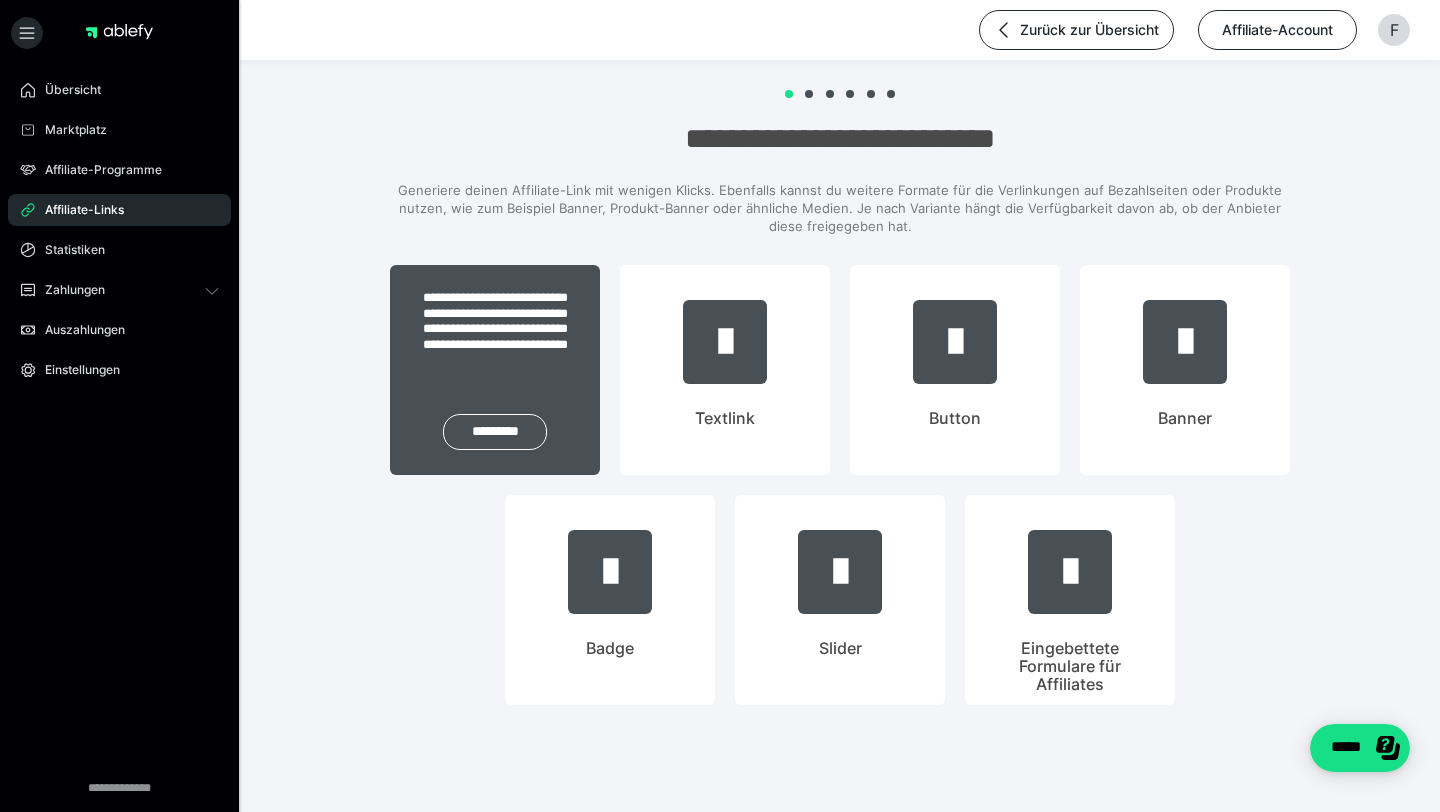 click on "**********" at bounding box center (495, 370) 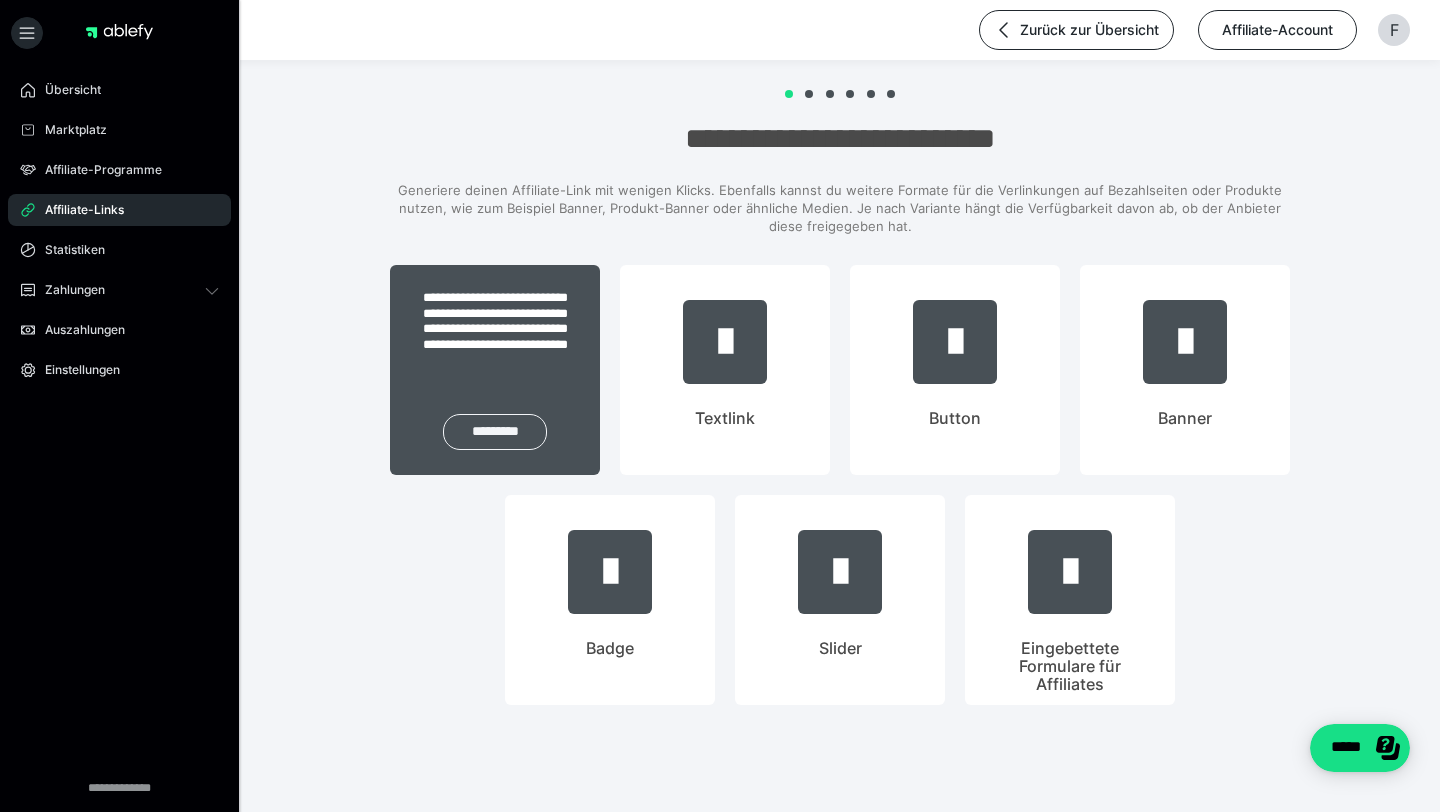 click on "*********" at bounding box center [495, 432] 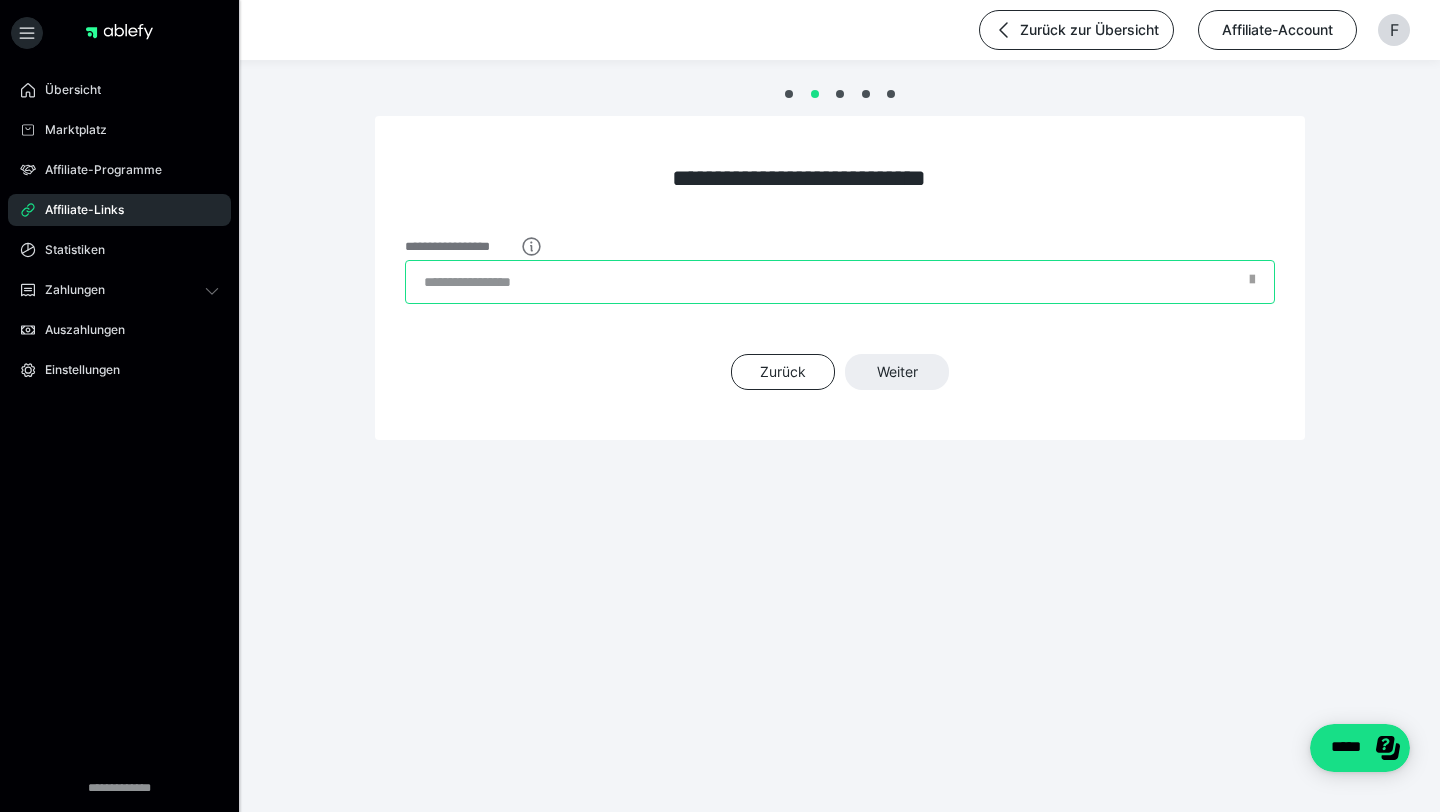 click on "**********" at bounding box center [840, 282] 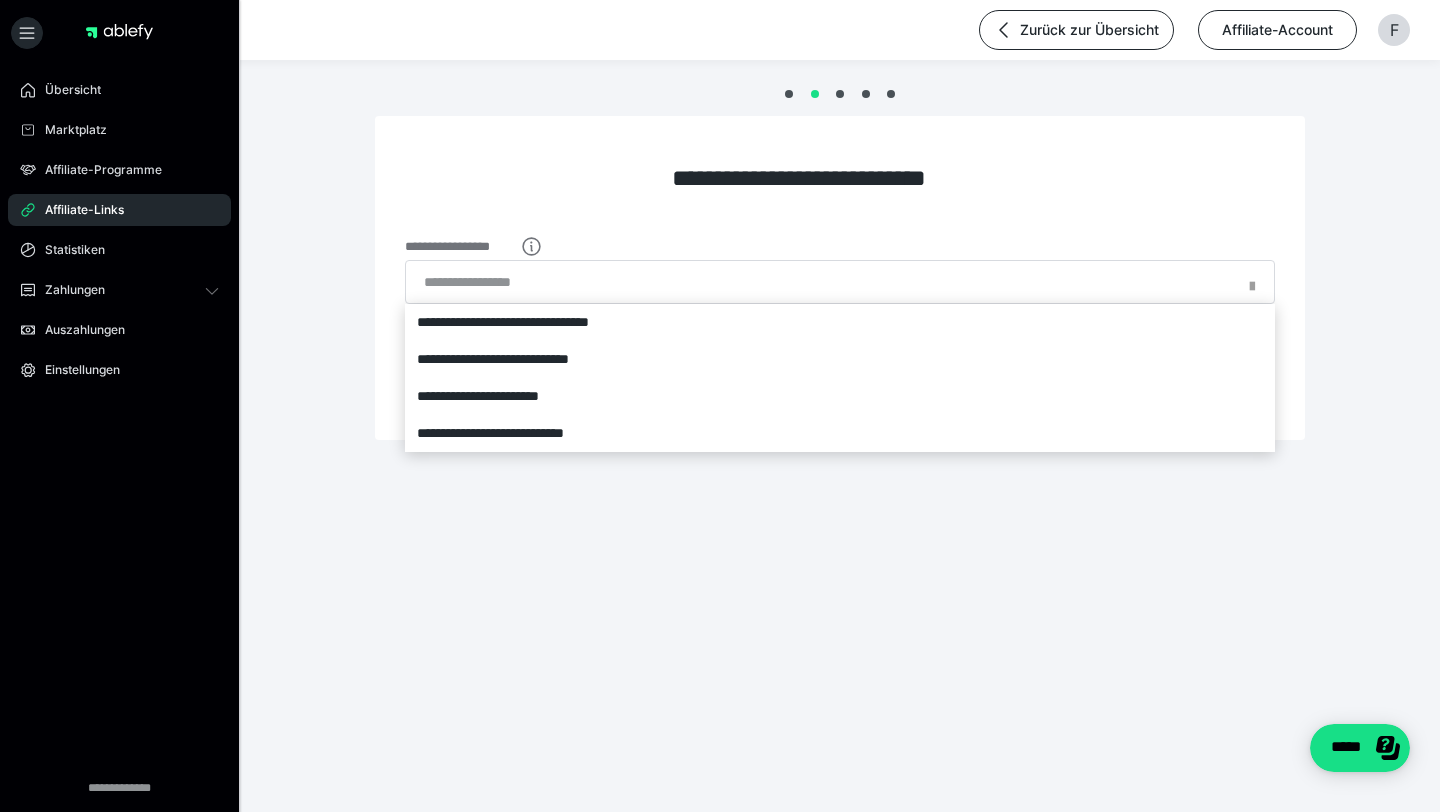 click at bounding box center (1252, 289) 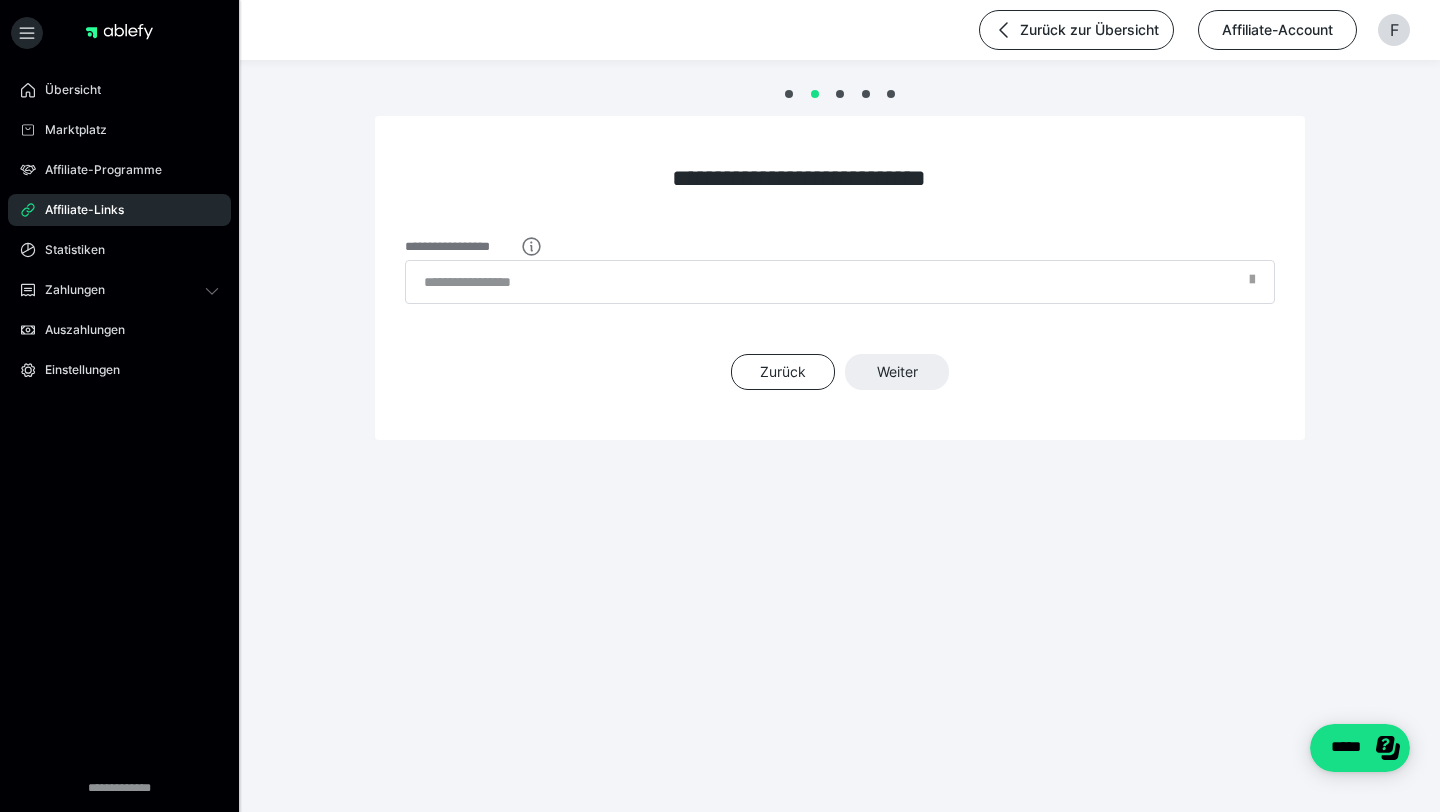 click at bounding box center [1252, 286] 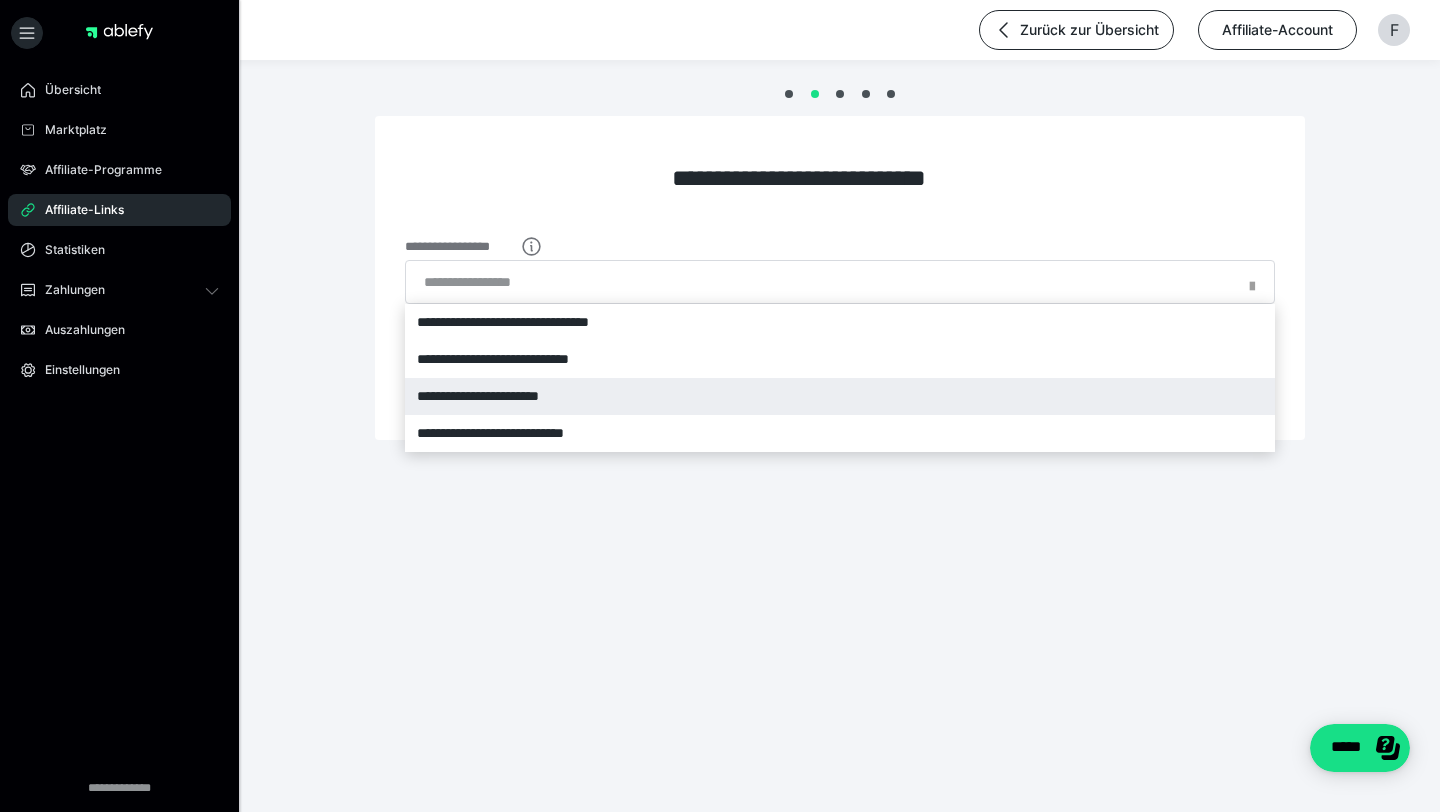 click on "**********" at bounding box center [840, 396] 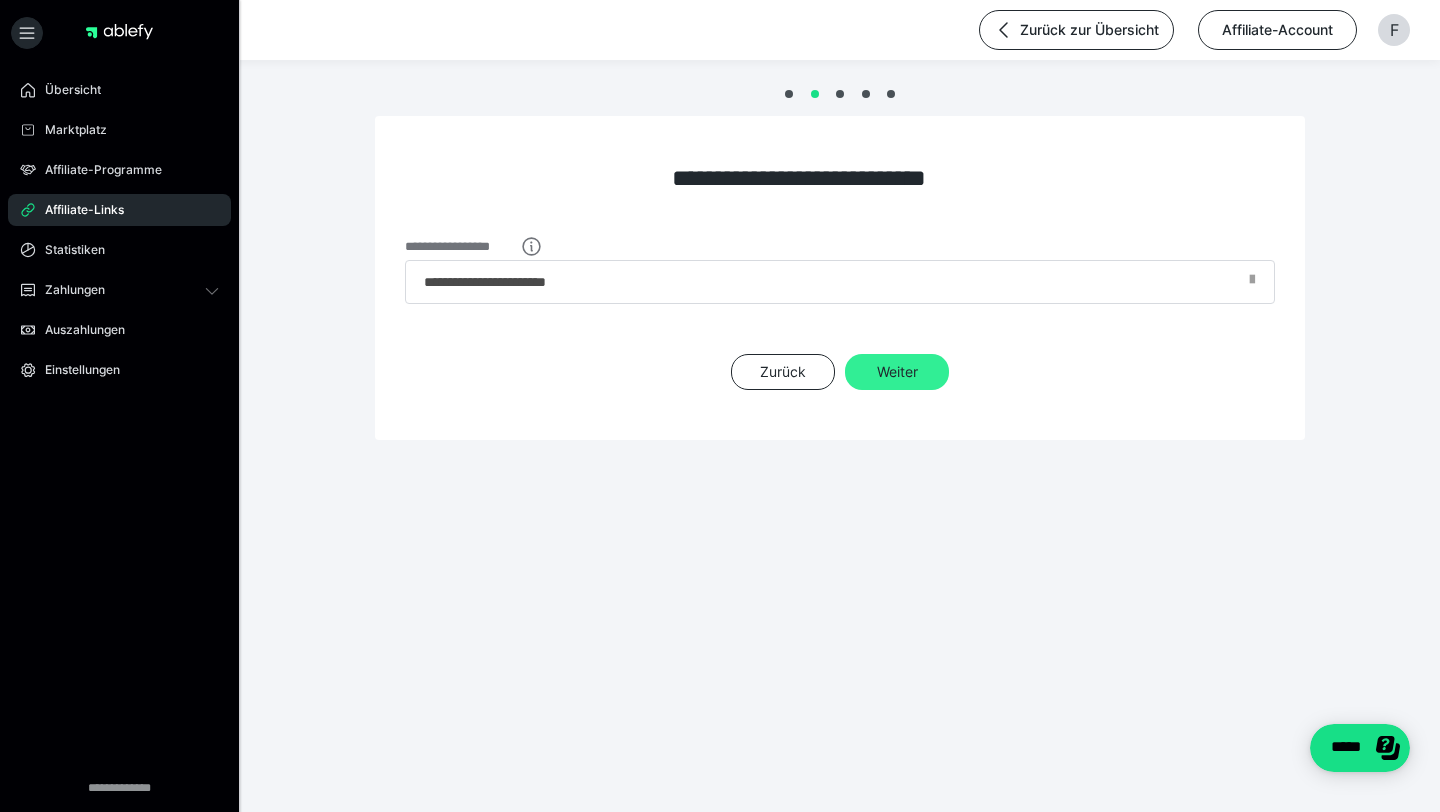 click on "Weiter" at bounding box center (897, 372) 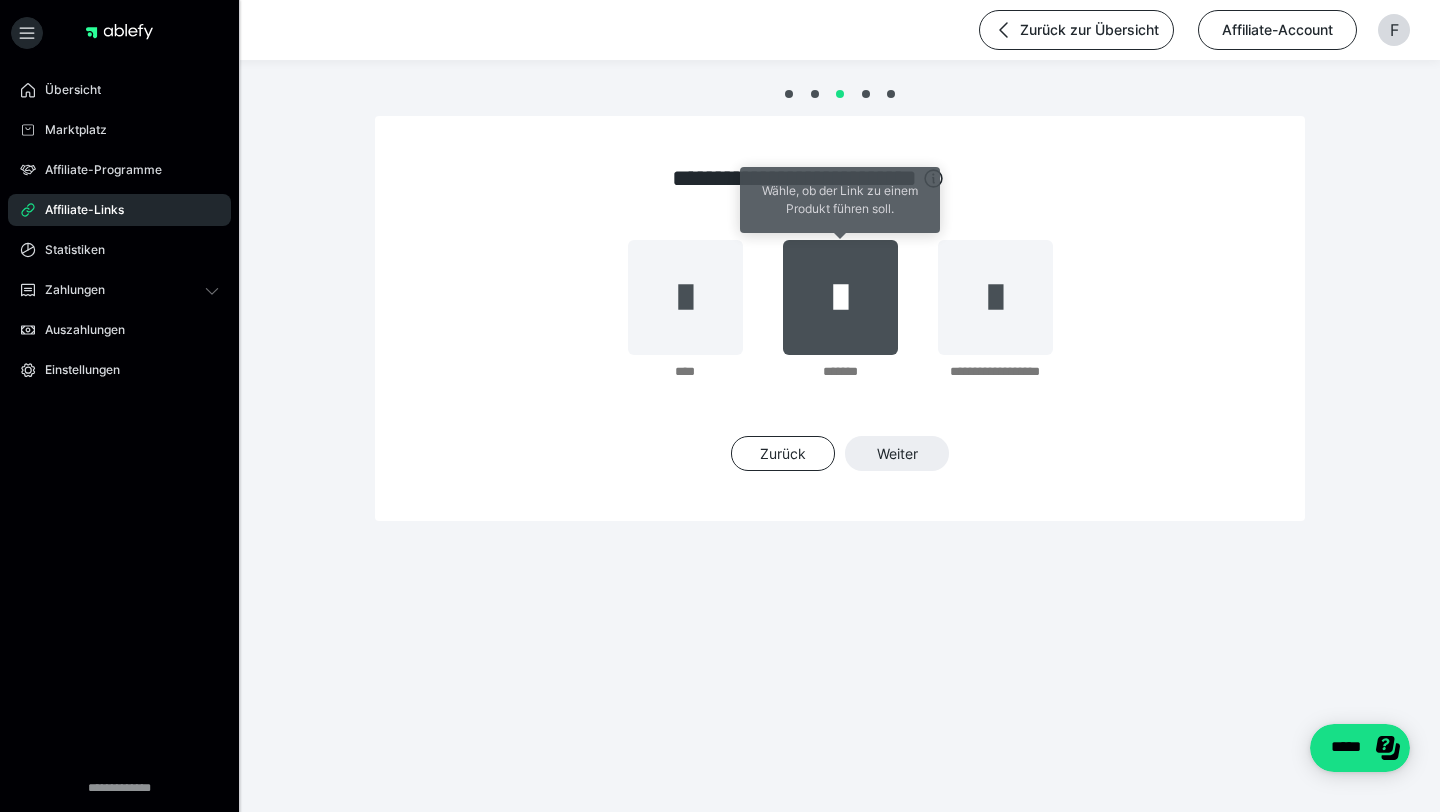 click at bounding box center (840, 297) 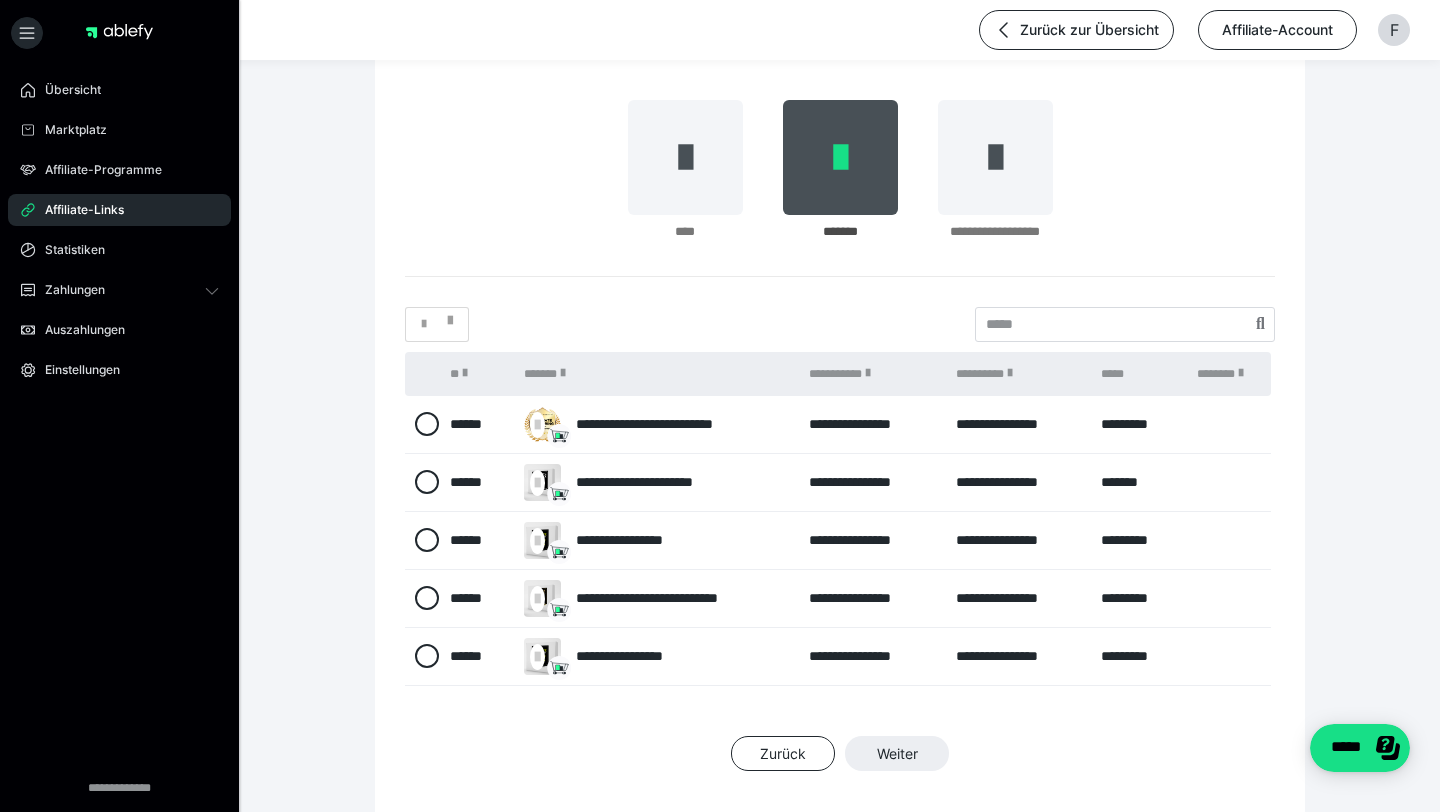 scroll, scrollTop: 164, scrollLeft: 0, axis: vertical 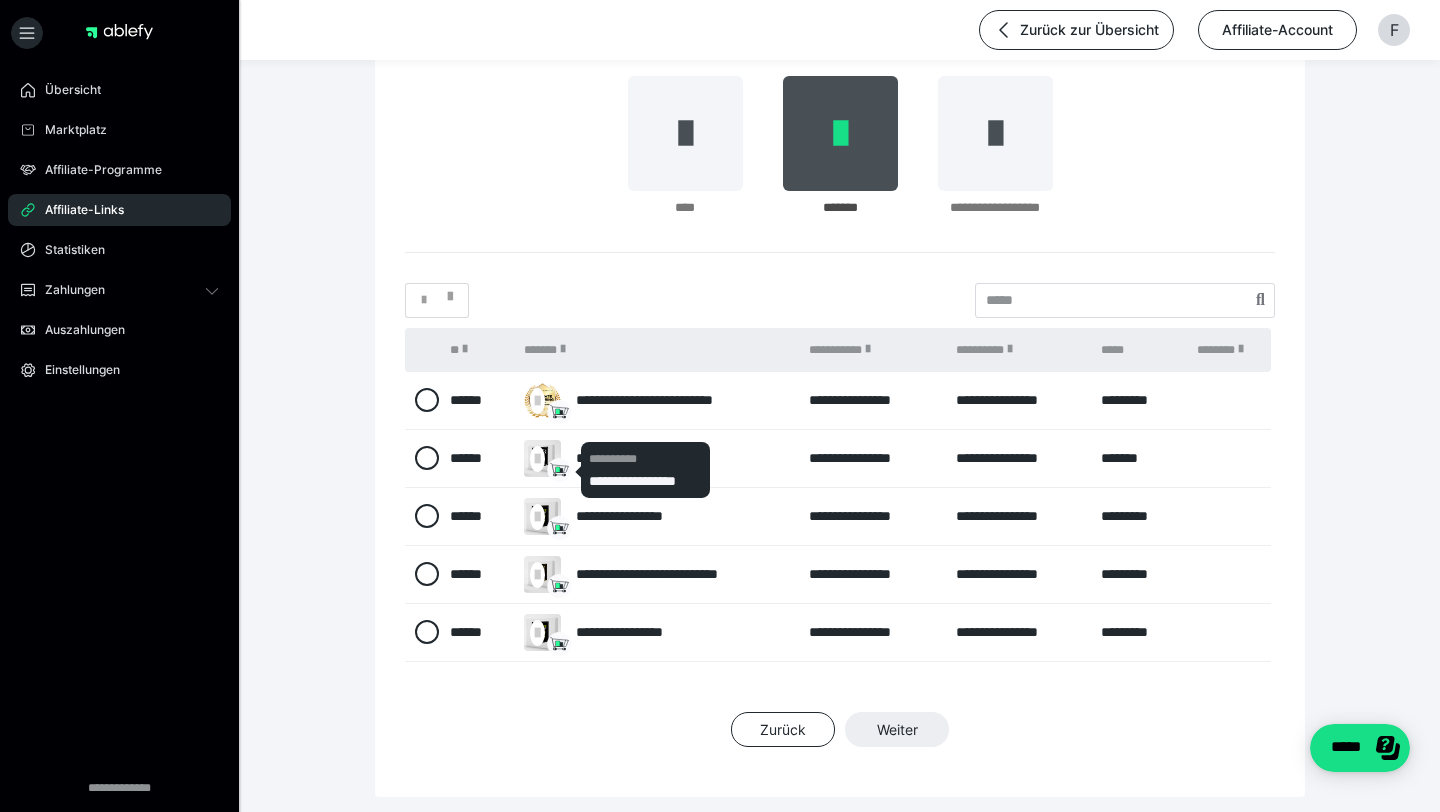 click 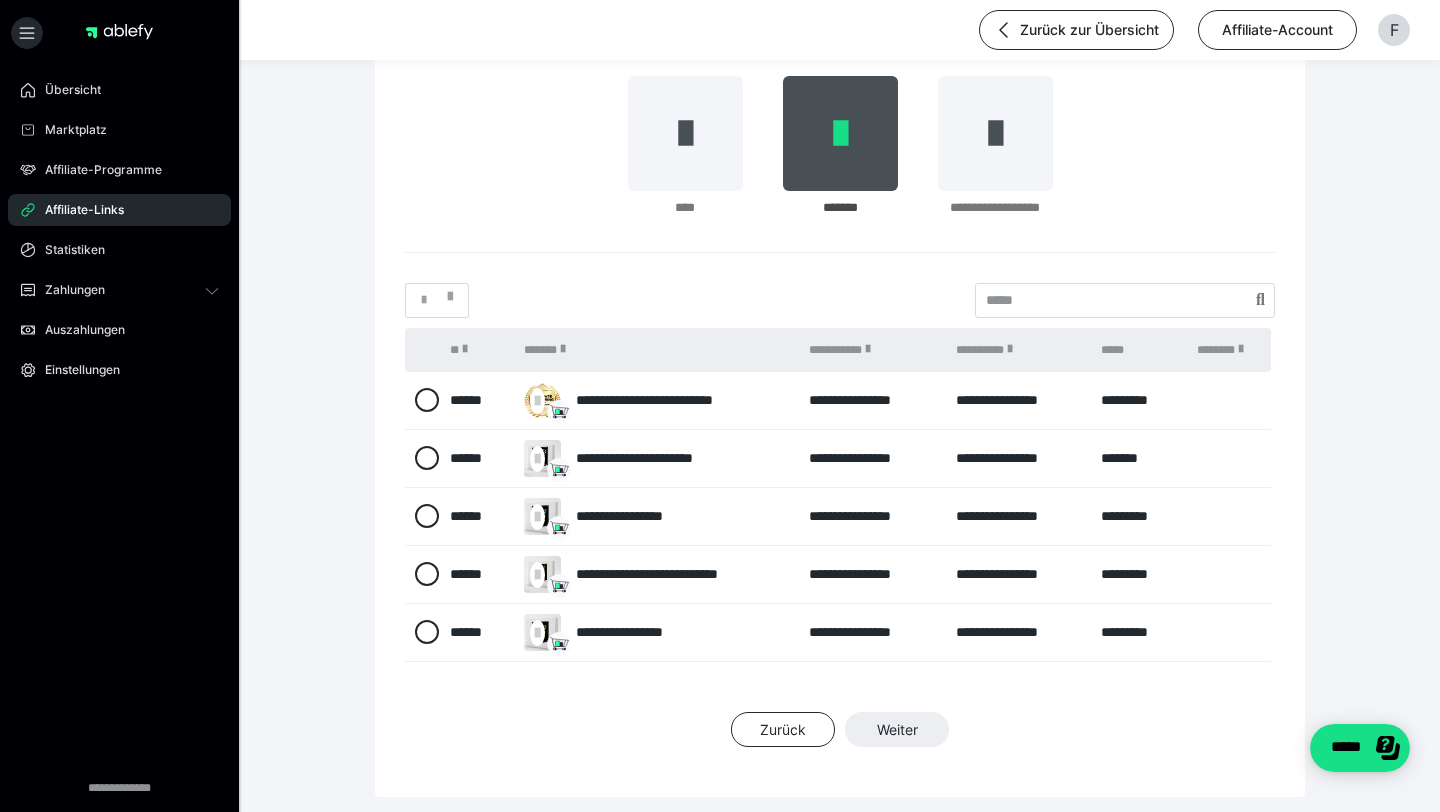 scroll, scrollTop: 165, scrollLeft: 0, axis: vertical 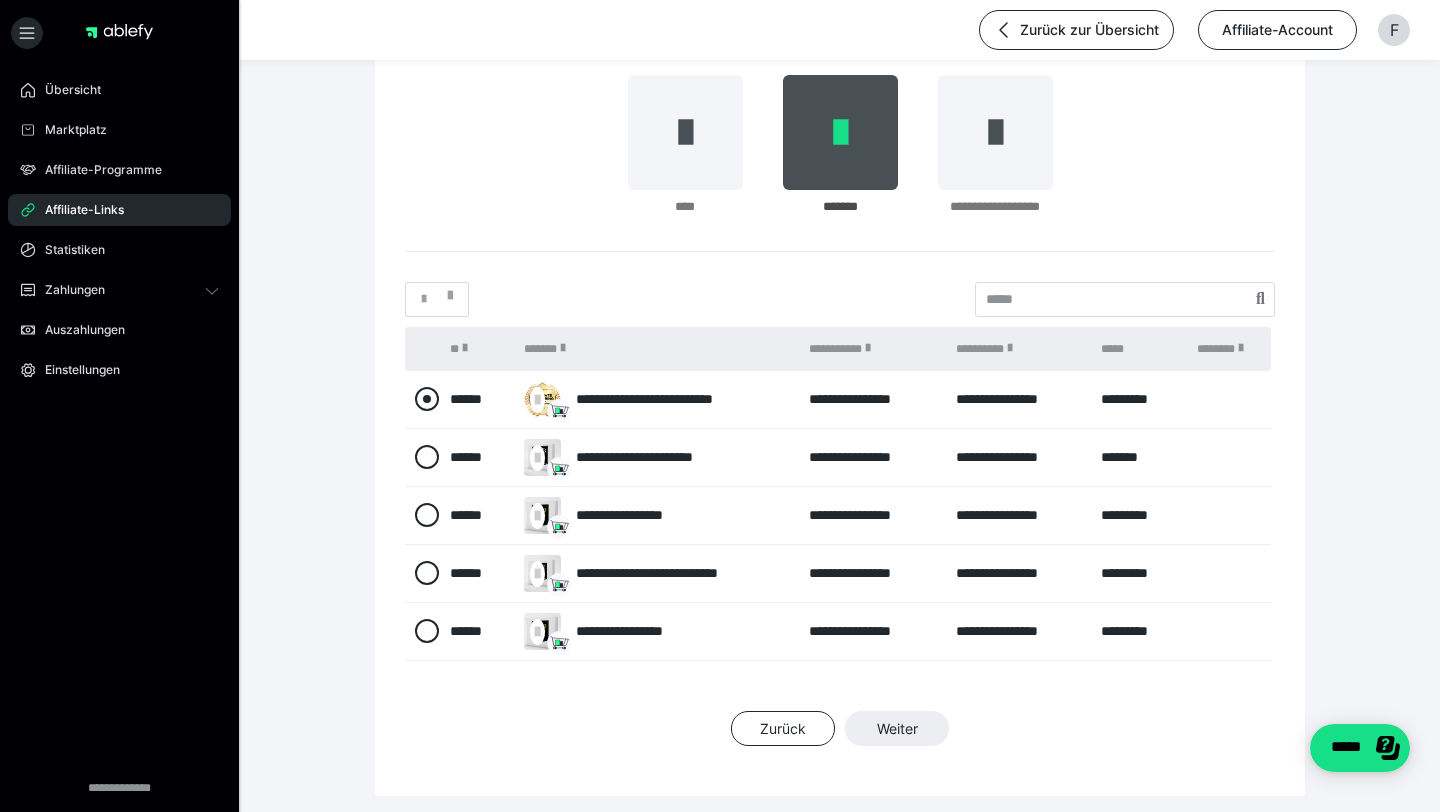 click at bounding box center [427, 399] 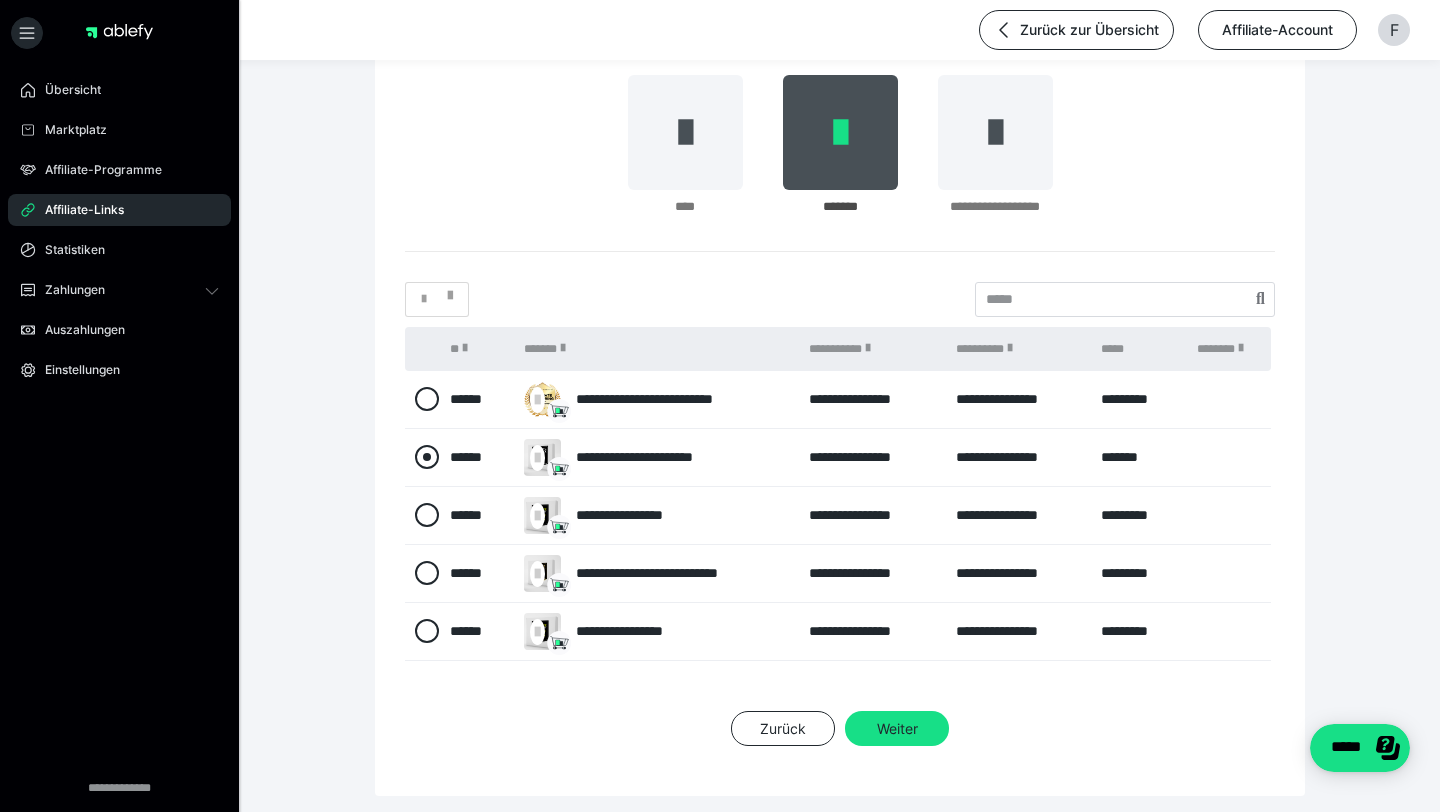 click at bounding box center [427, 457] 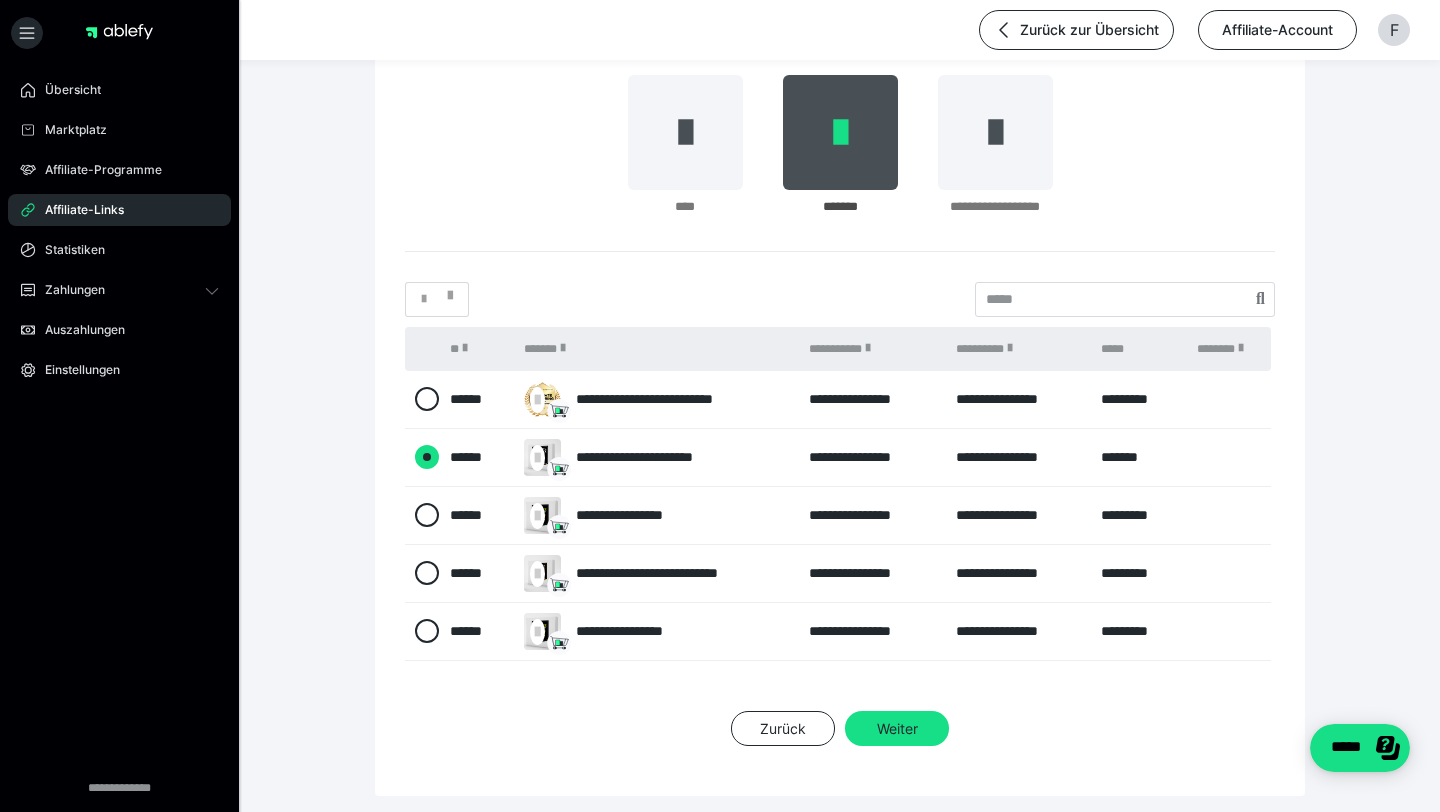 radio on "****" 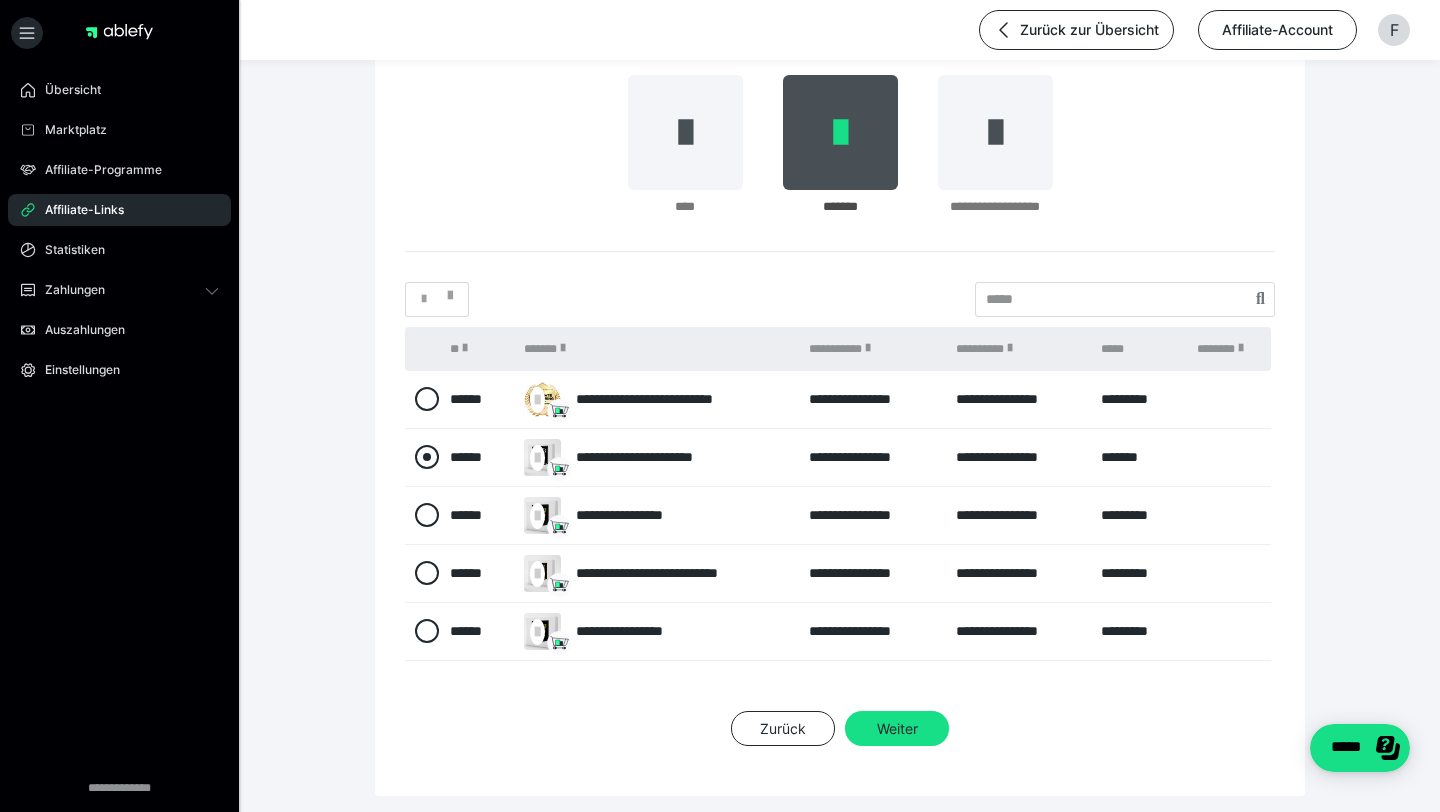 radio on "*****" 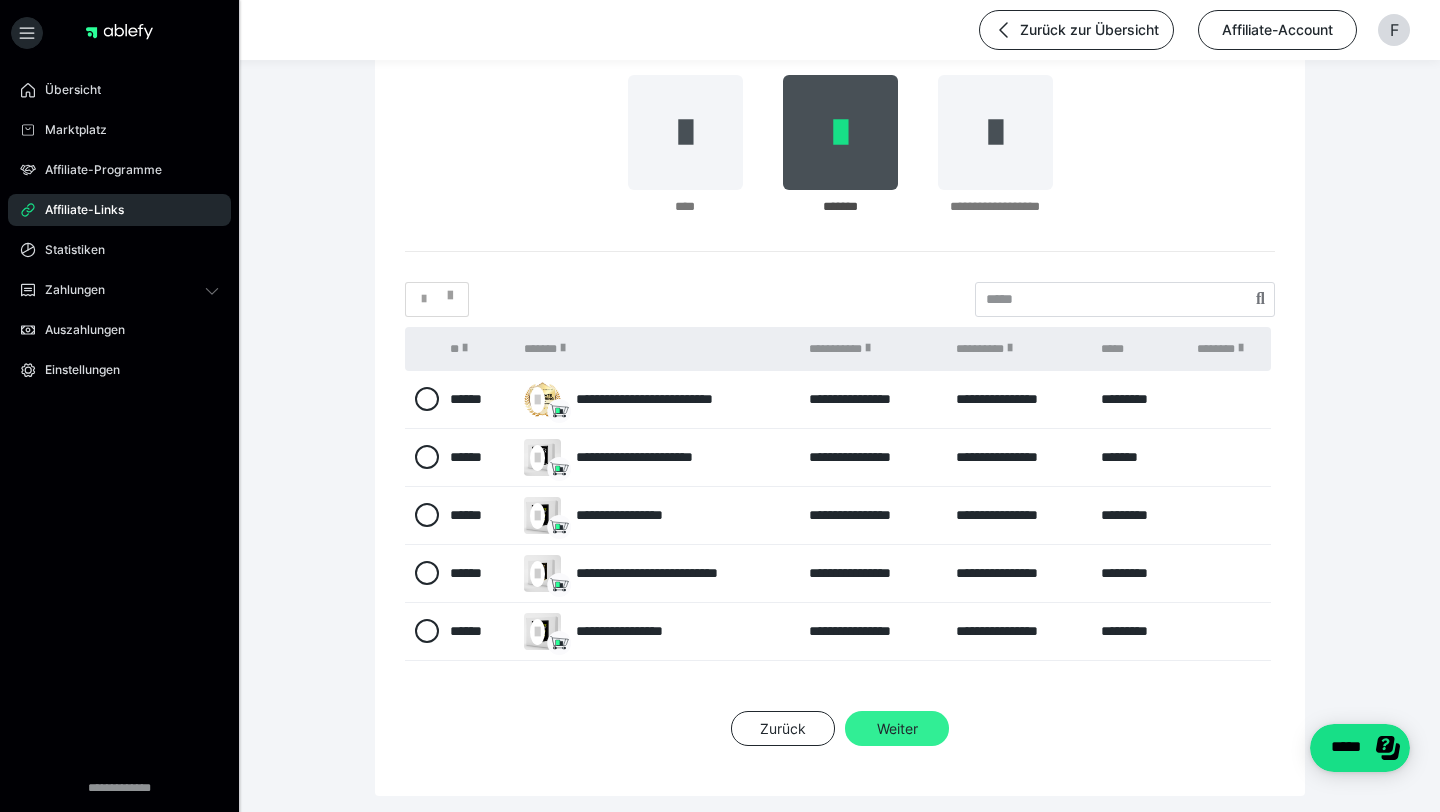 click on "Weiter" at bounding box center [897, 729] 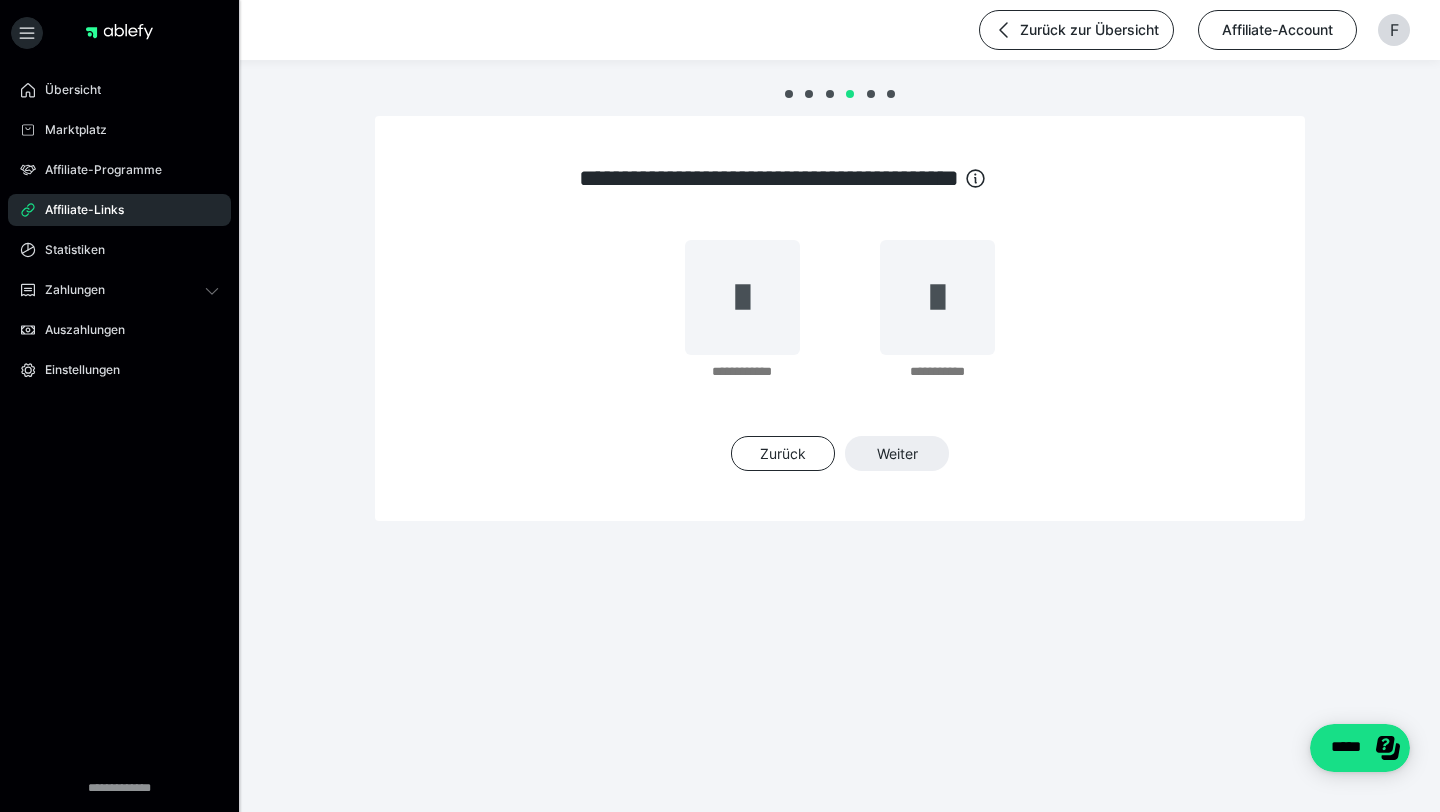click on "**********" at bounding box center [720, 310] 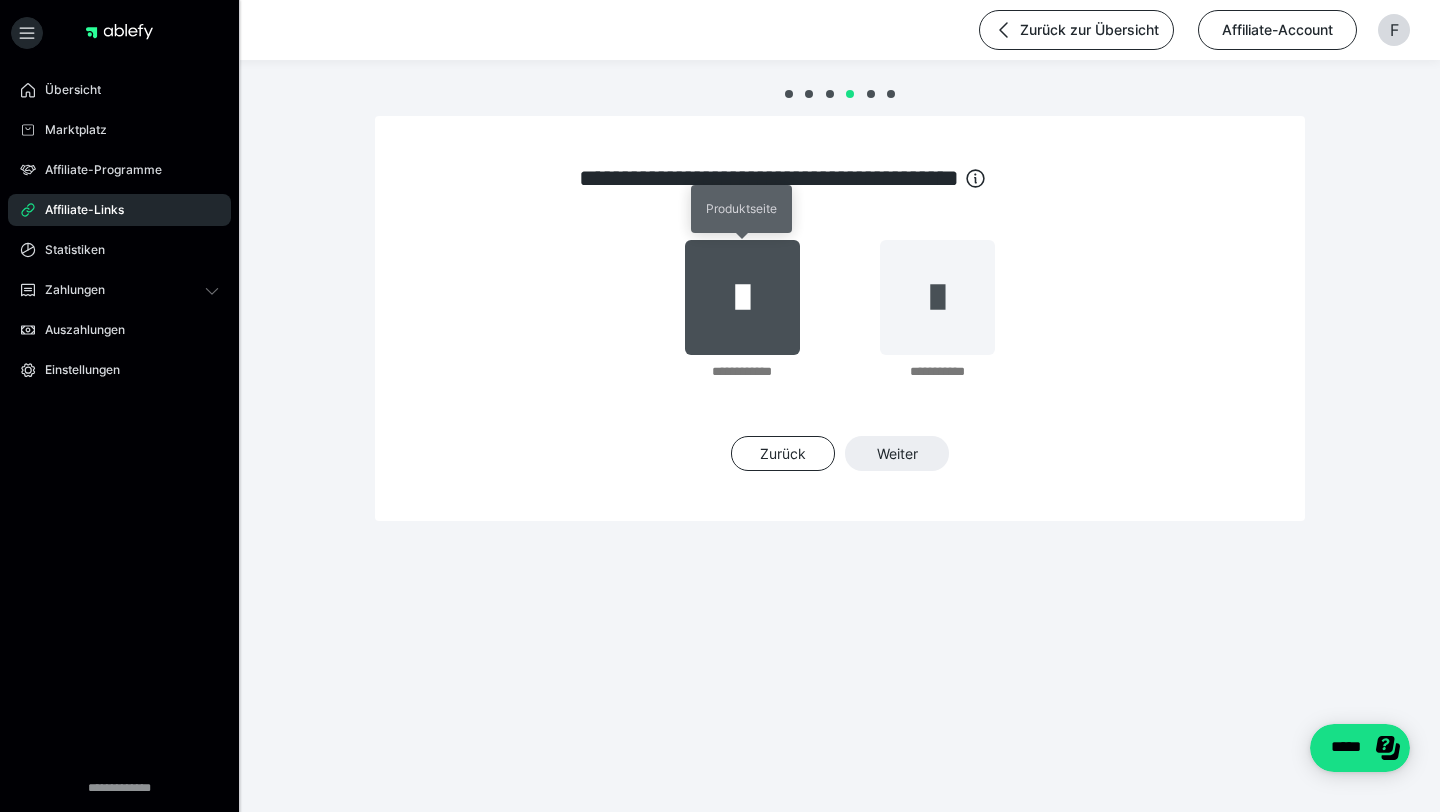 click at bounding box center [742, 297] 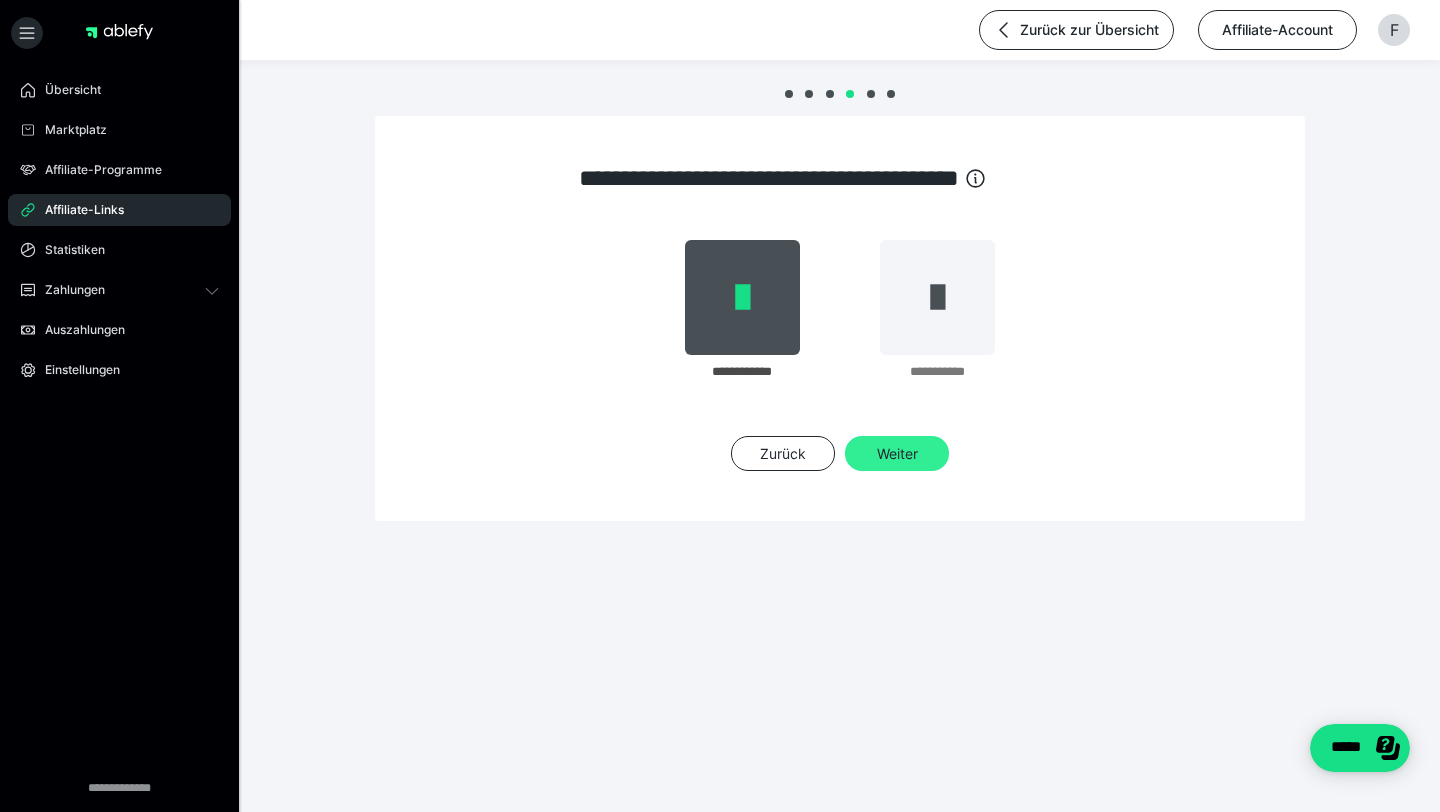 click on "Weiter" at bounding box center [897, 454] 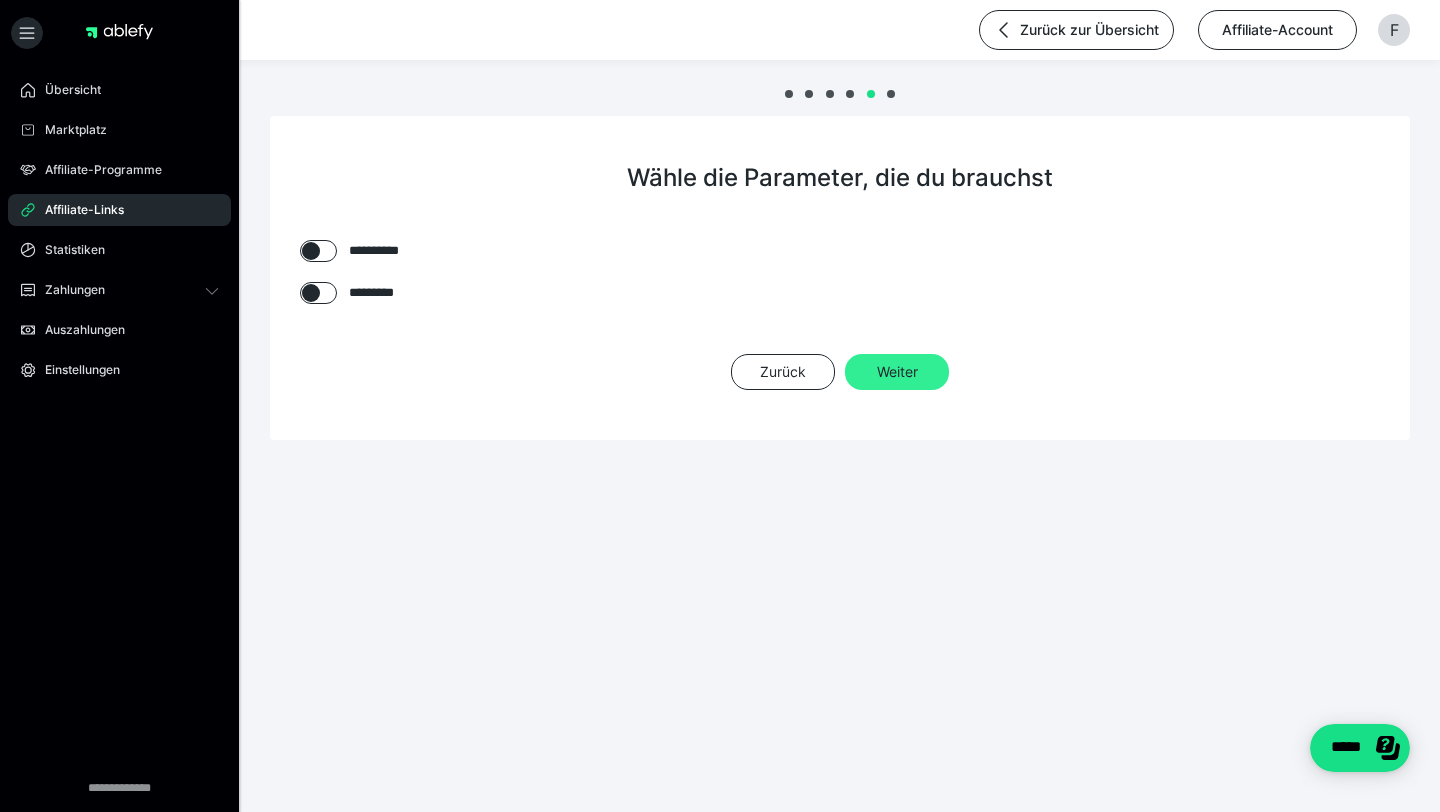 click on "Weiter" at bounding box center [897, 372] 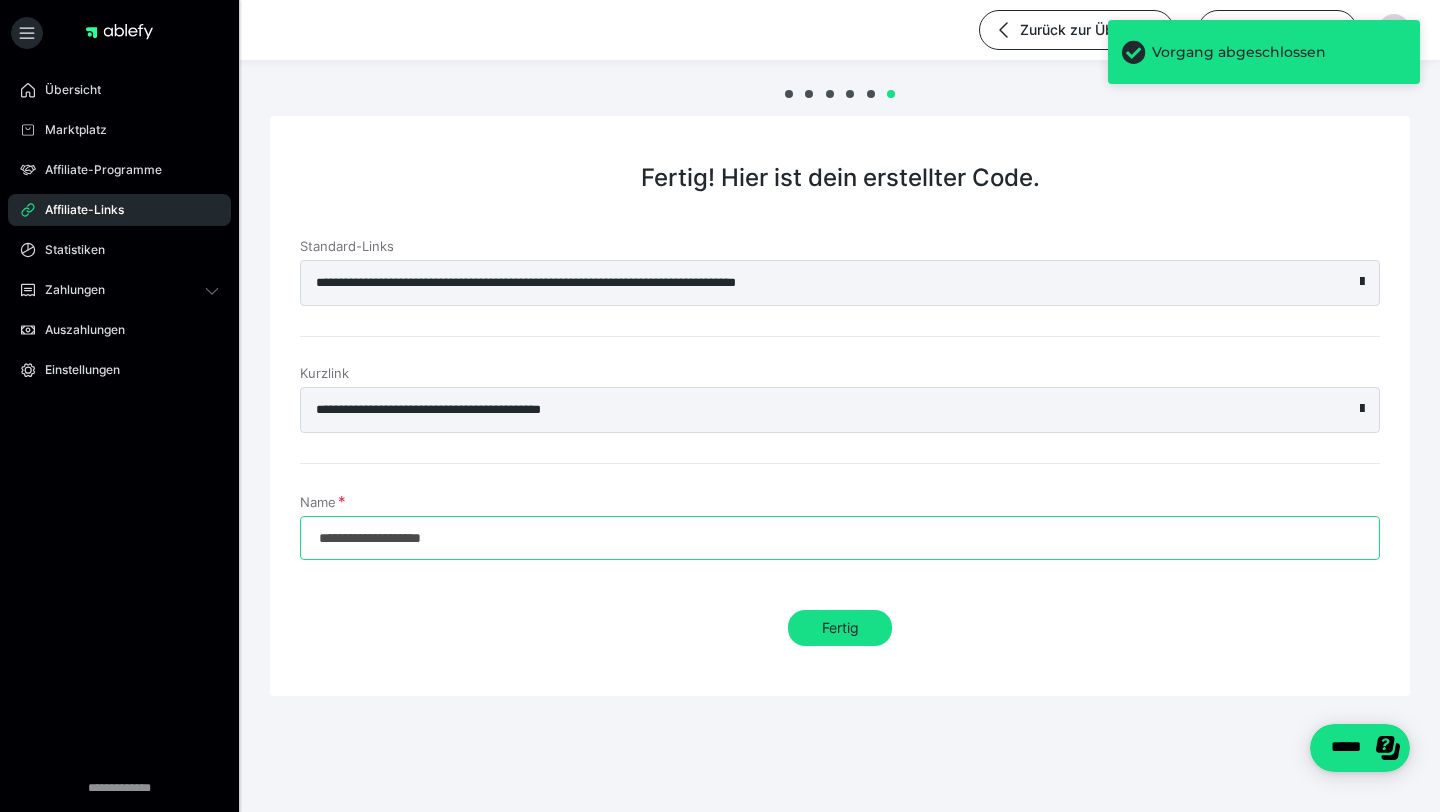 click on "**********" at bounding box center (840, 538) 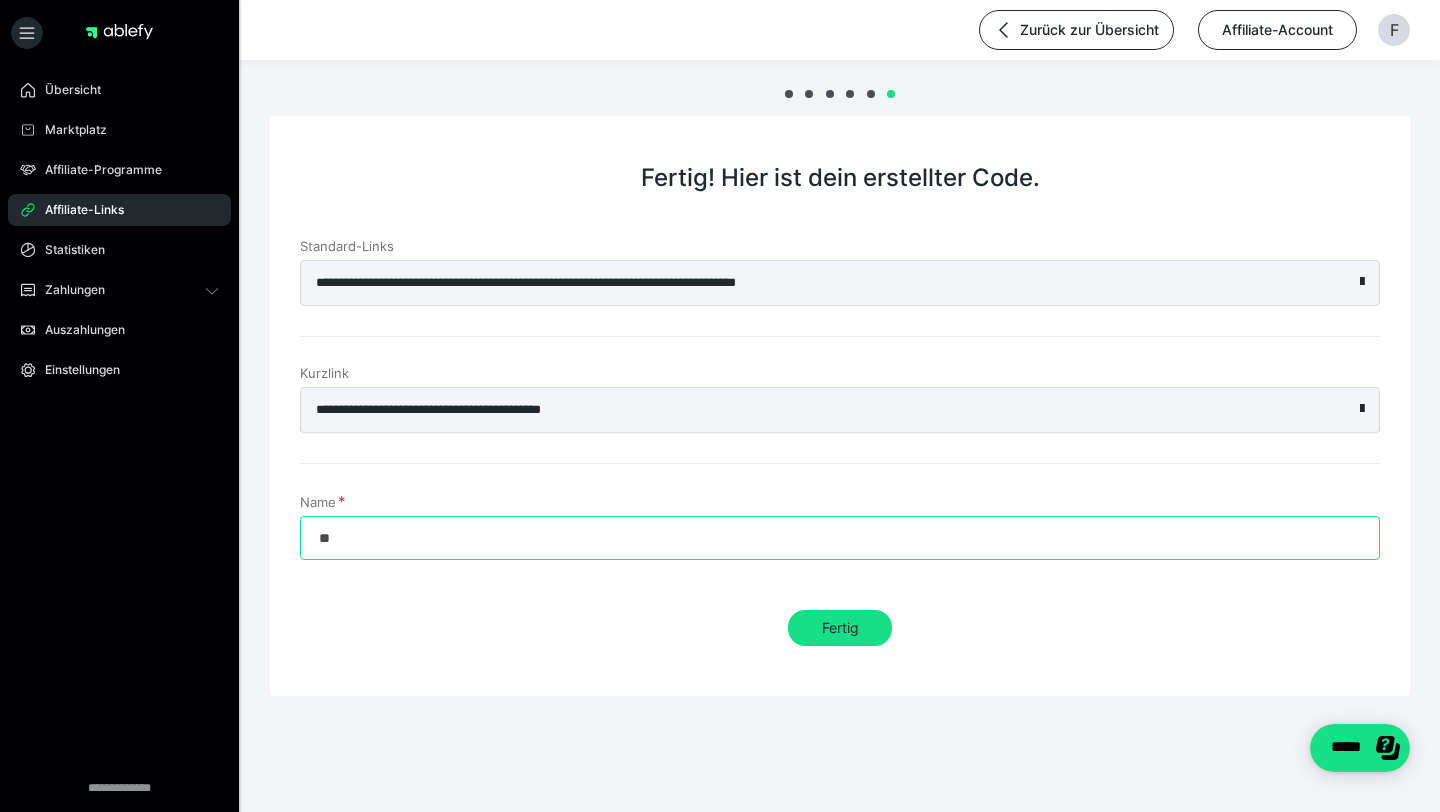 type on "*" 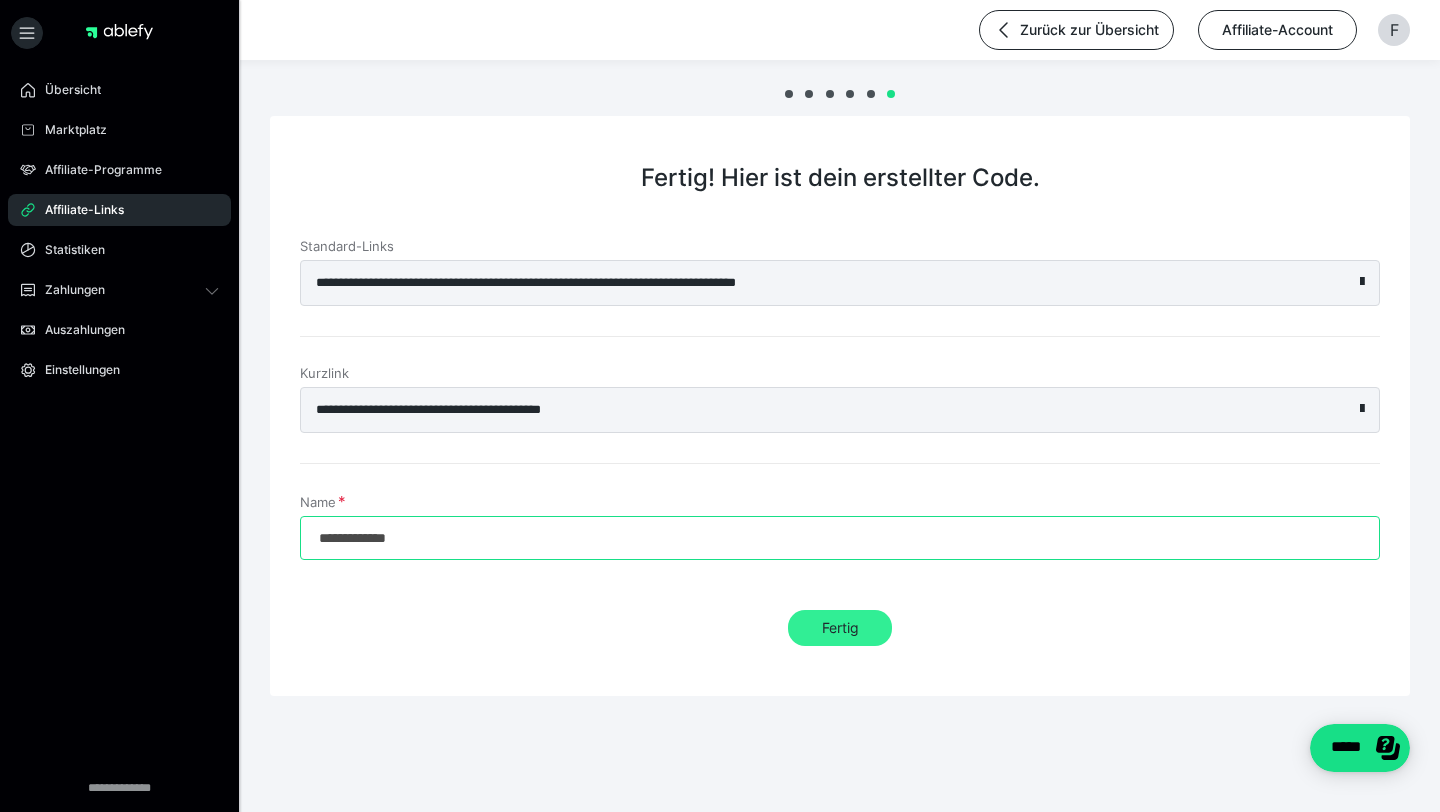 type on "**********" 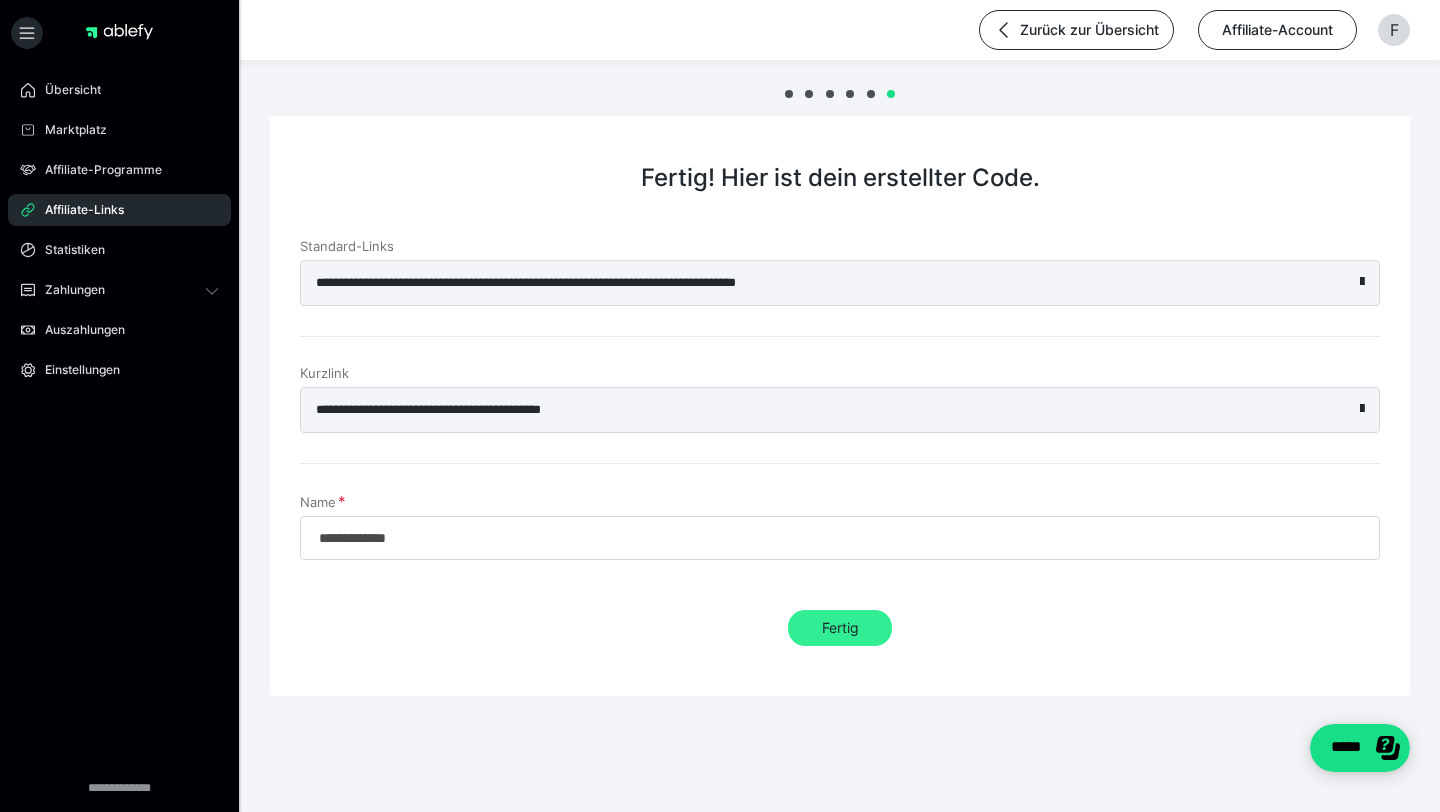 click on "Fertig" at bounding box center [840, 628] 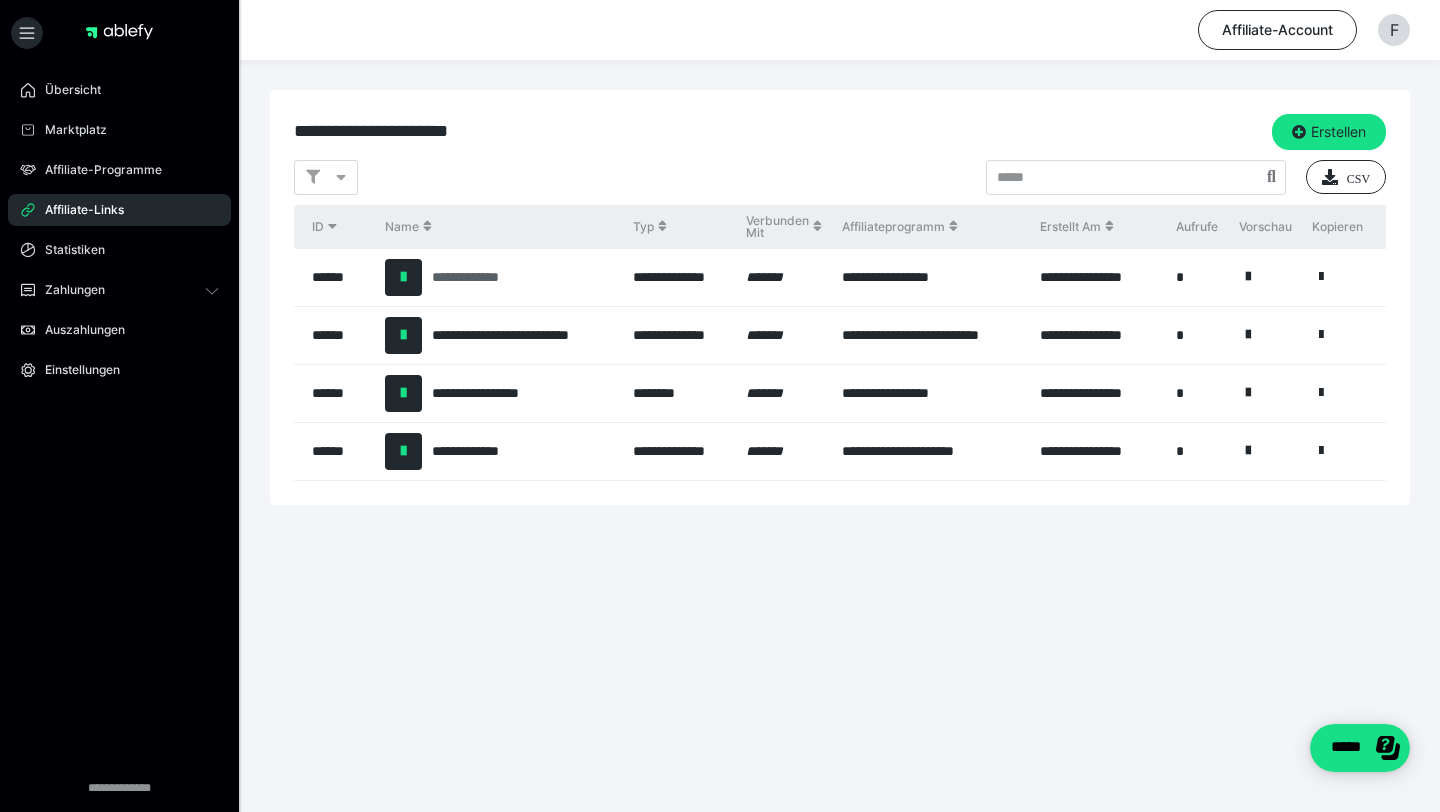 click on "**********" at bounding box center (478, 277) 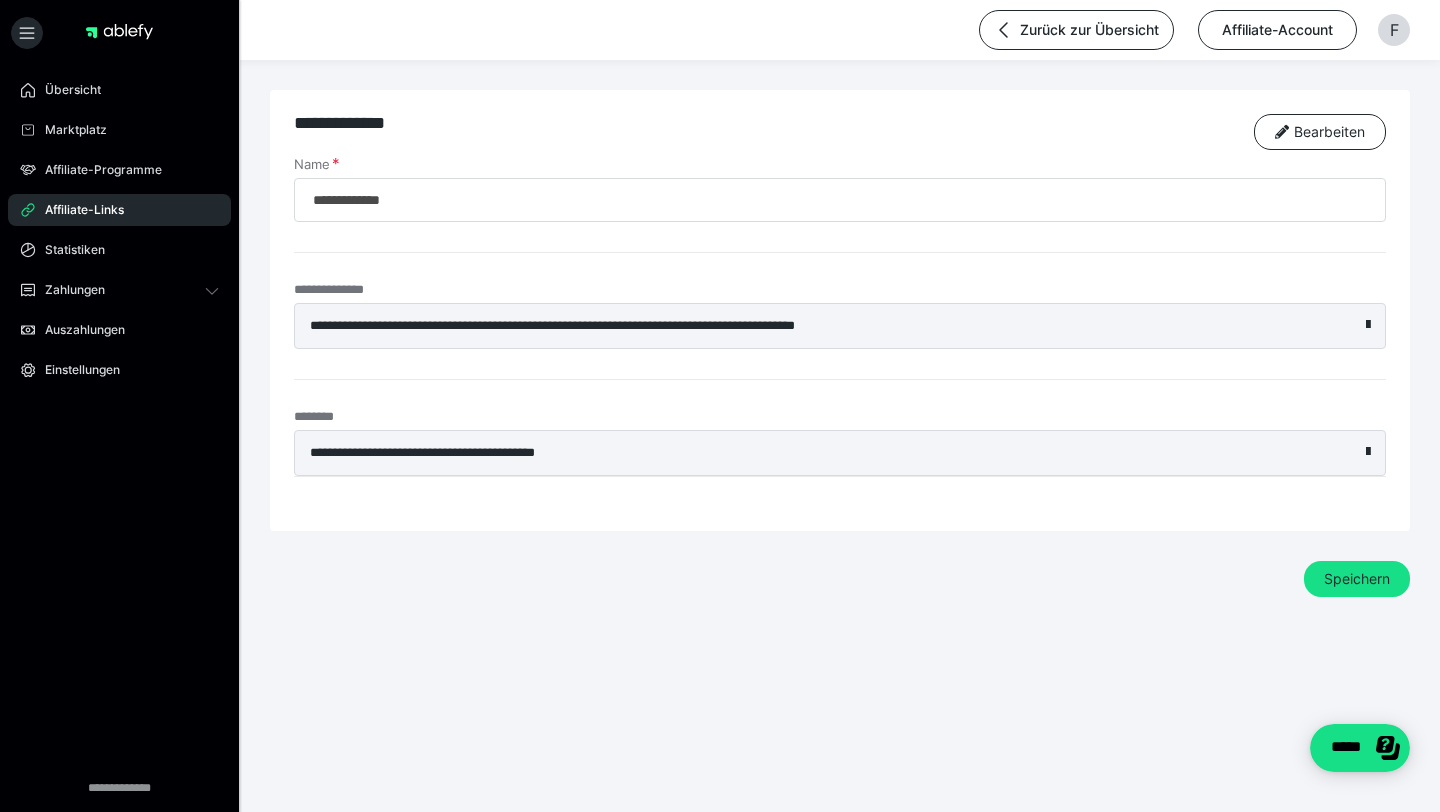 click on "**********" at bounding box center (795, 453) 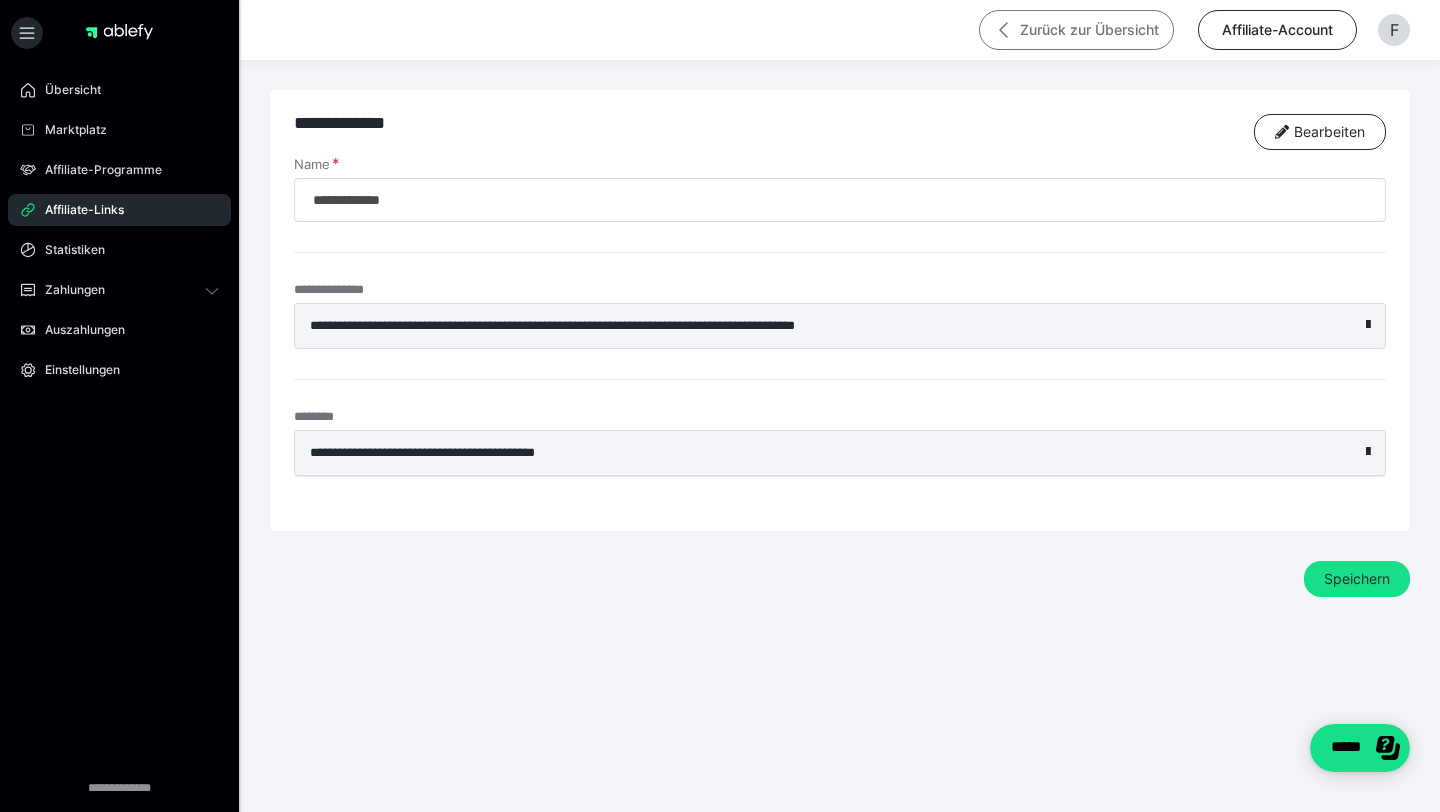 click on "Zurück zur Übersicht" at bounding box center [1076, 30] 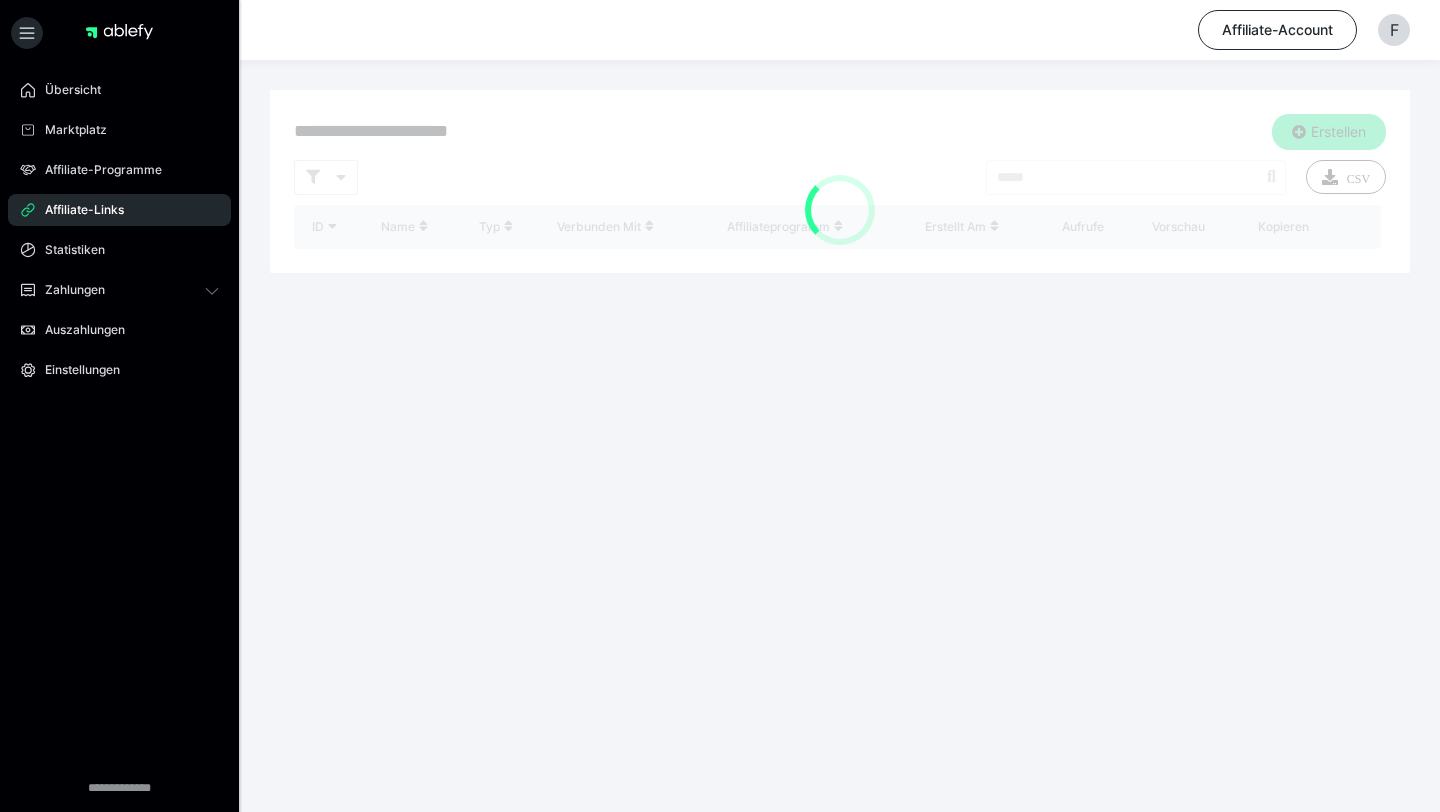 scroll, scrollTop: 0, scrollLeft: 0, axis: both 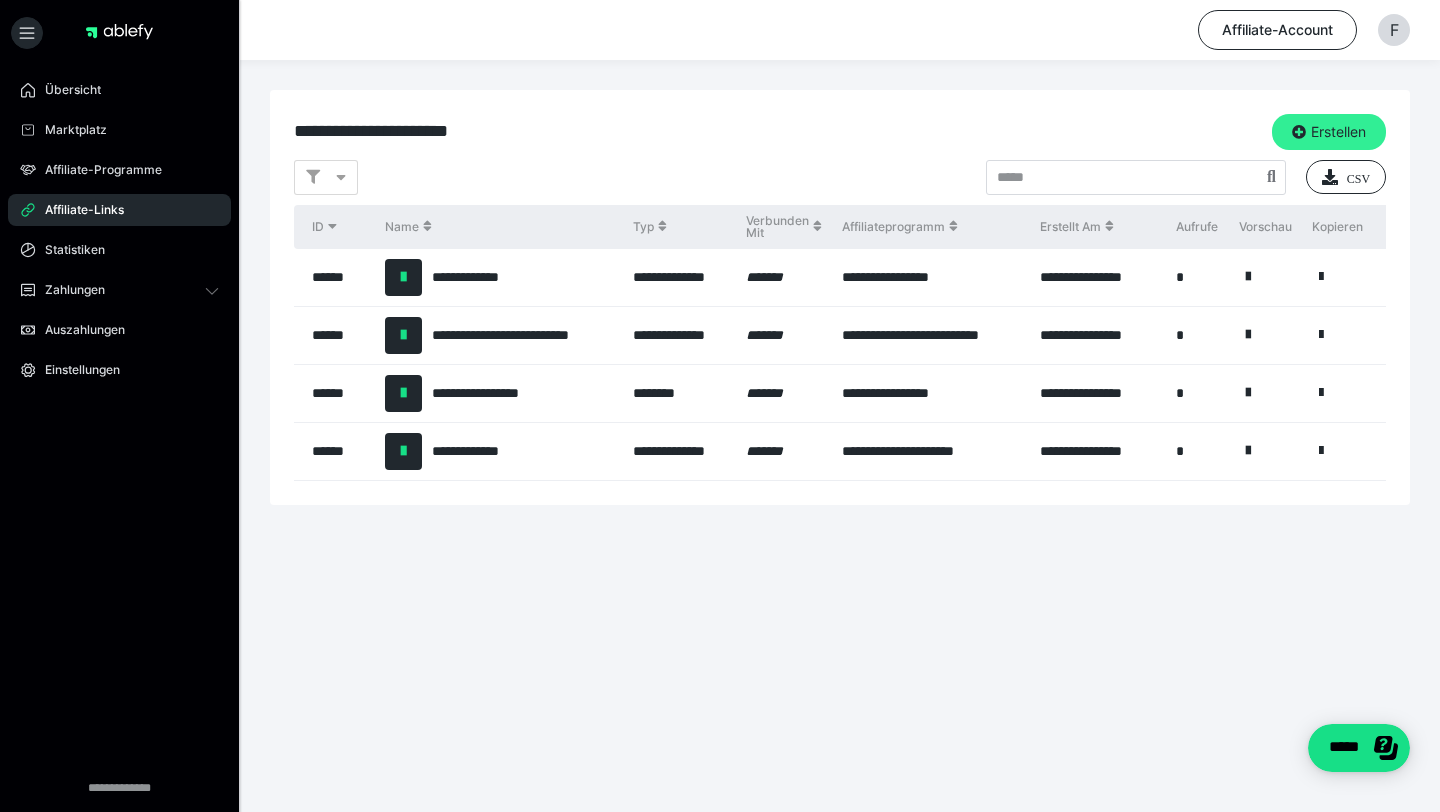 click on "Erstellen" at bounding box center (1329, 132) 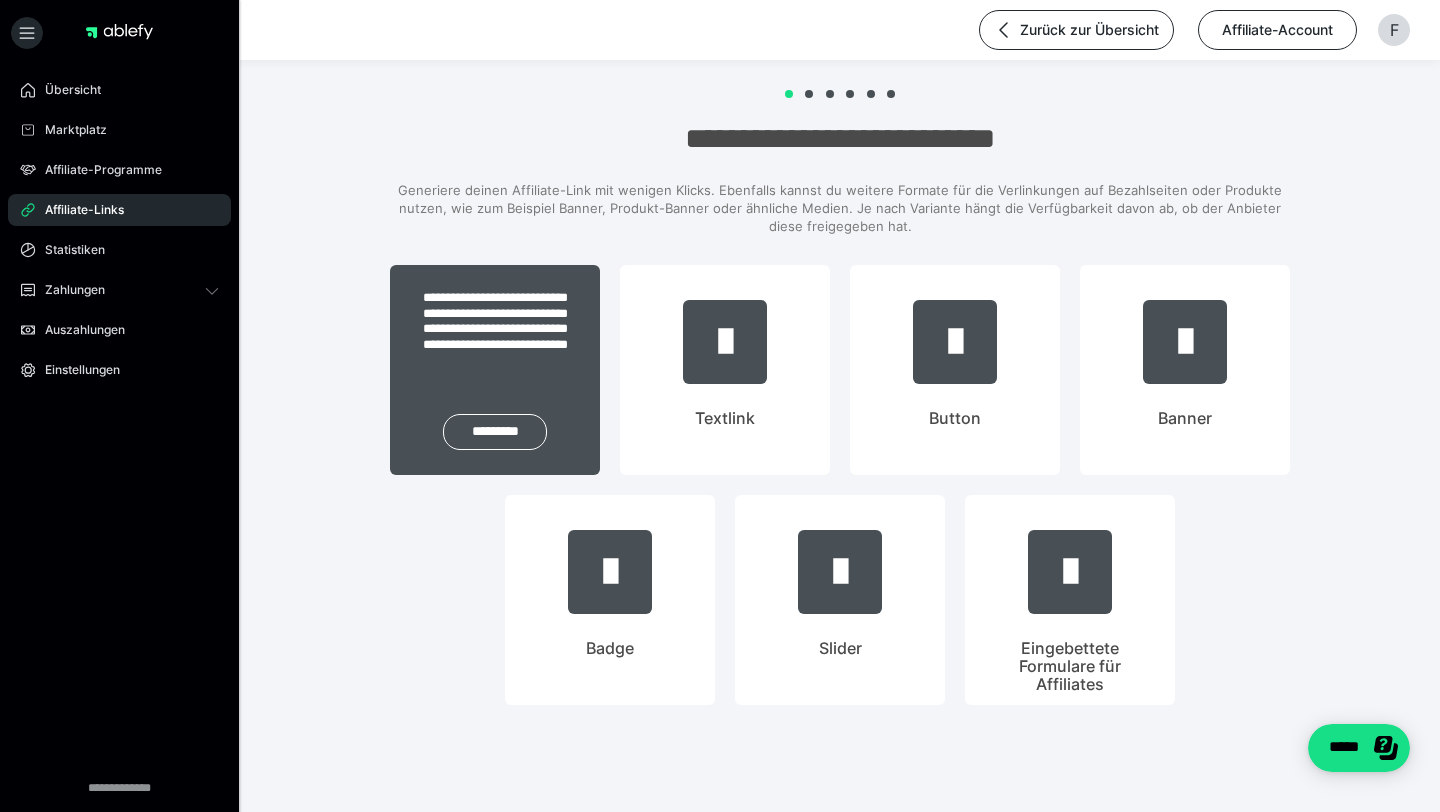 click on "**********" at bounding box center (495, 370) 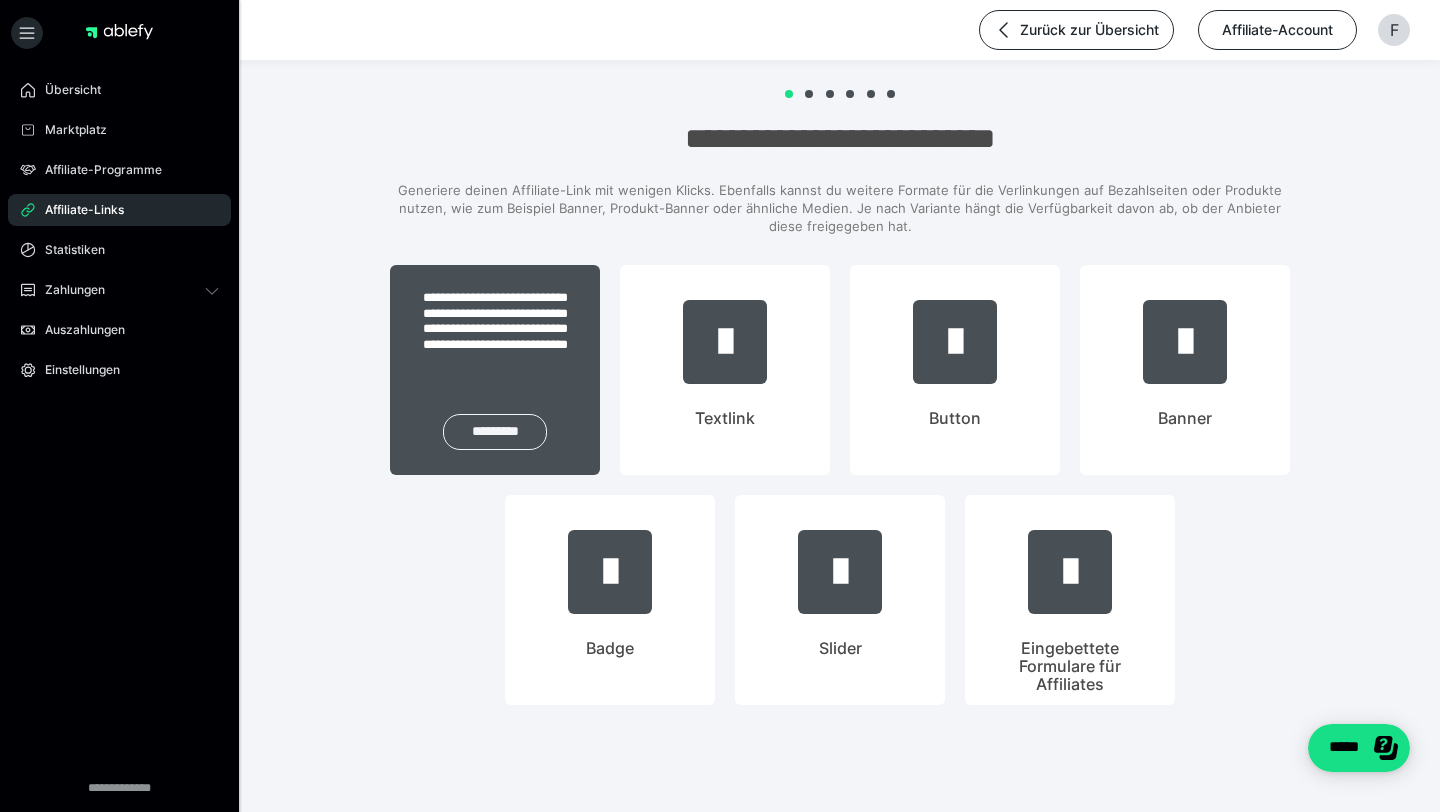 click on "*********" at bounding box center (495, 432) 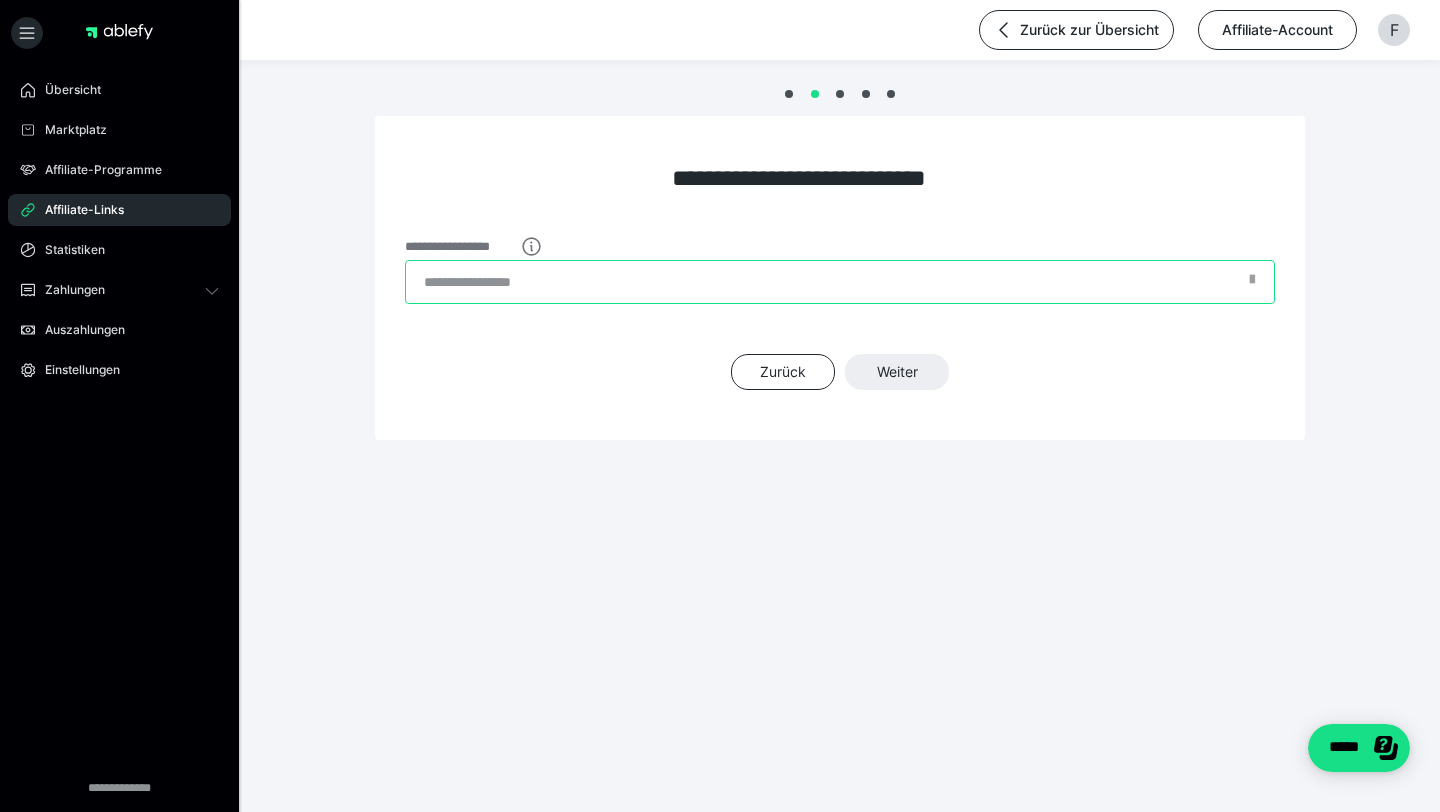 click on "**********" at bounding box center [840, 282] 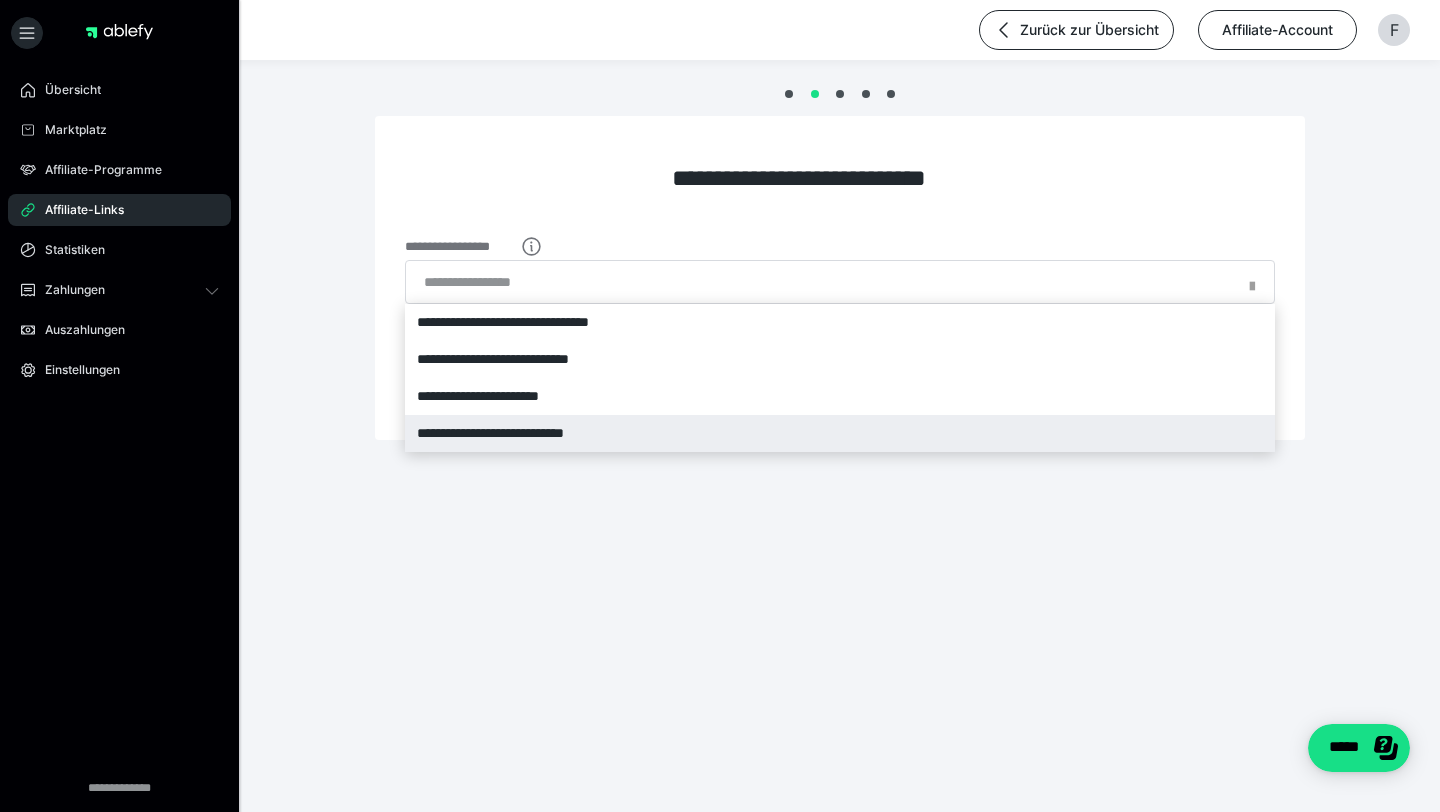 click on "**********" at bounding box center [840, 433] 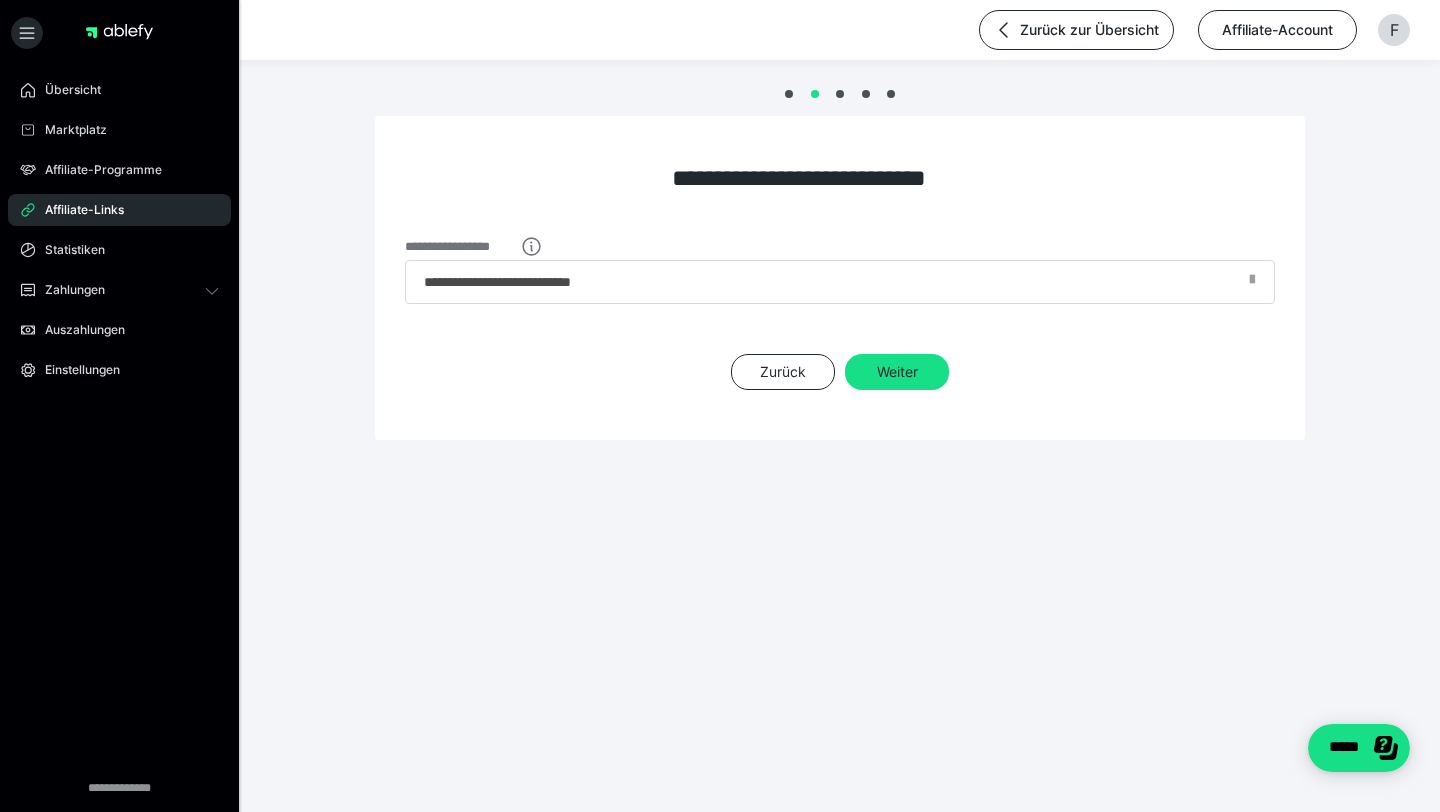 click on "**********" at bounding box center [840, 278] 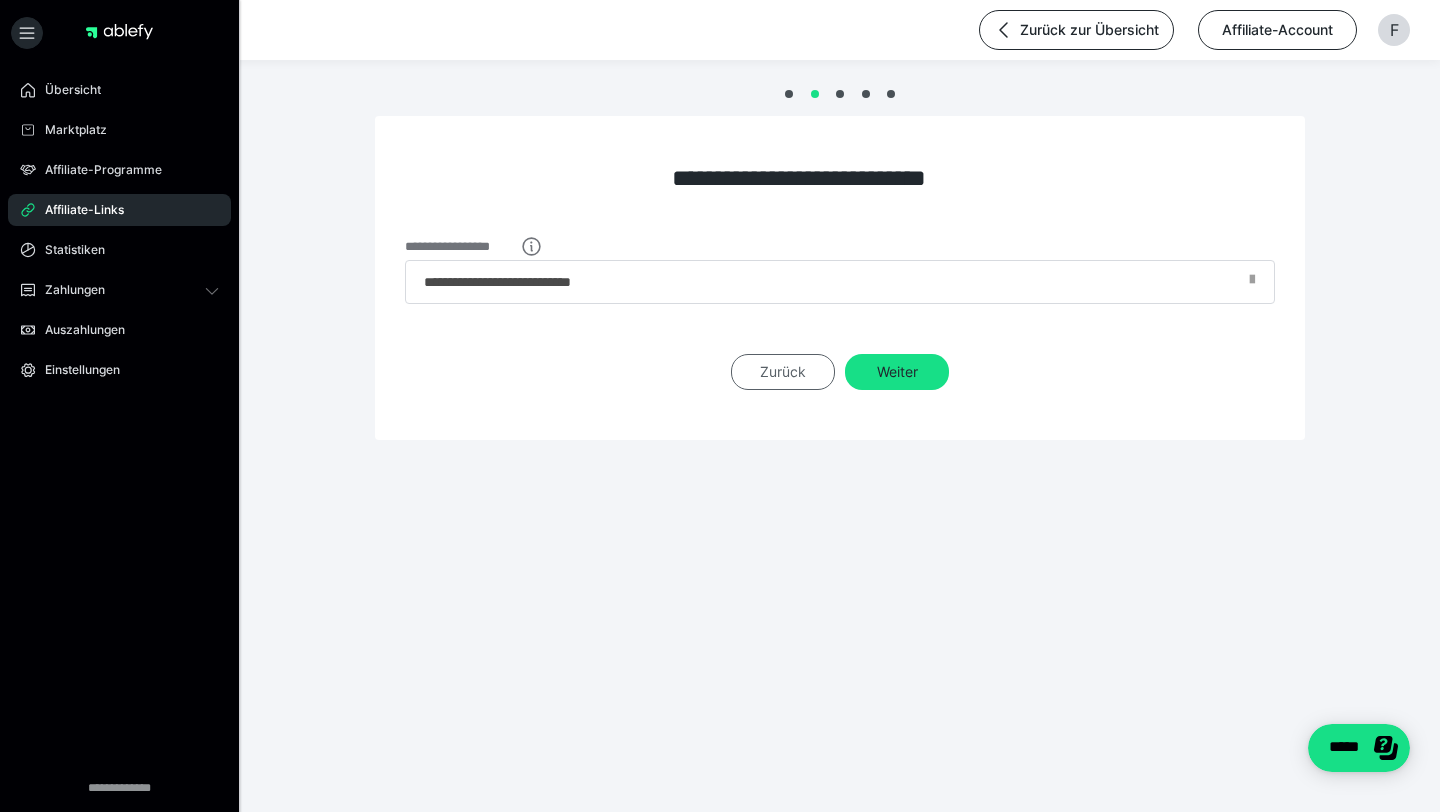 click on "Zurück" at bounding box center (783, 372) 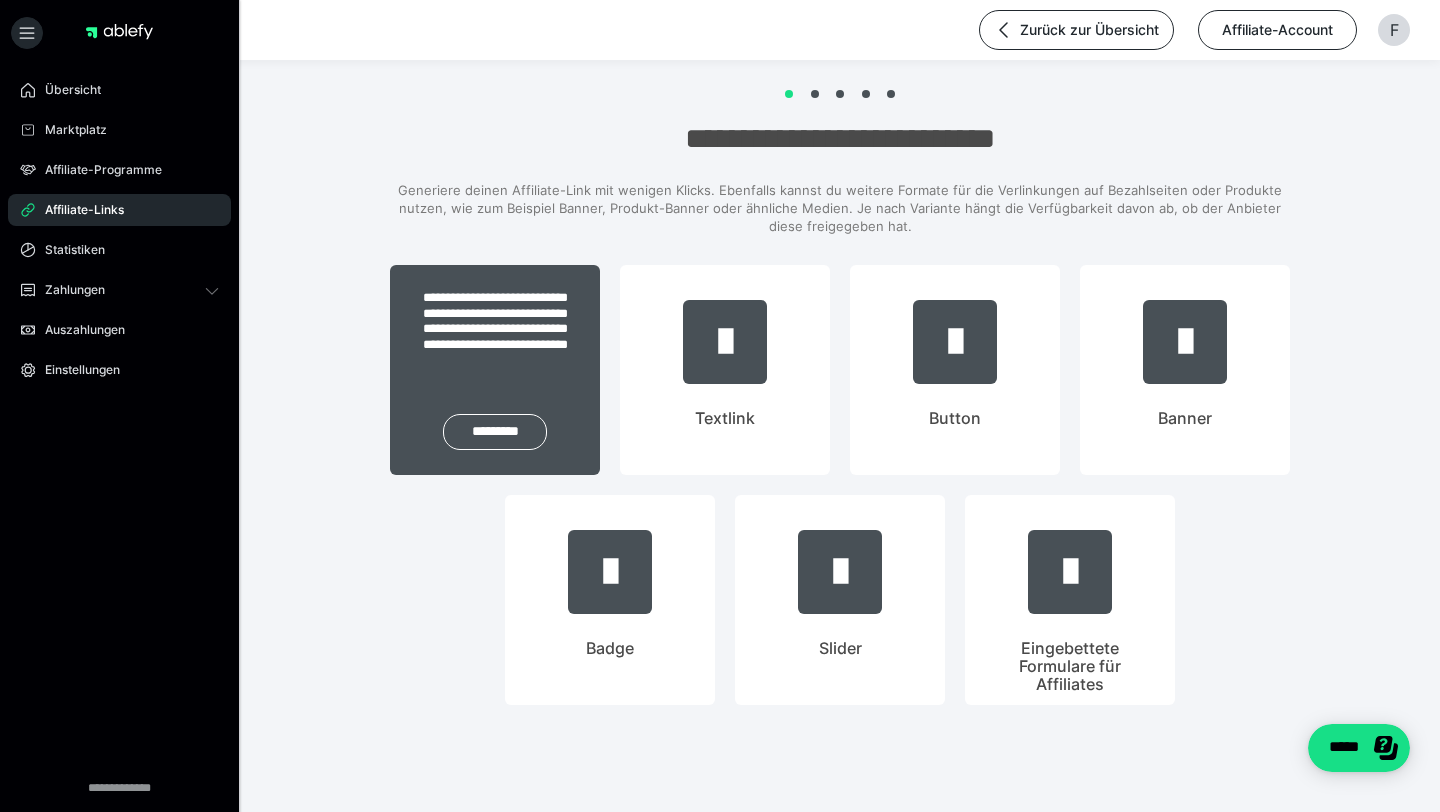 click on "**********" at bounding box center (495, 370) 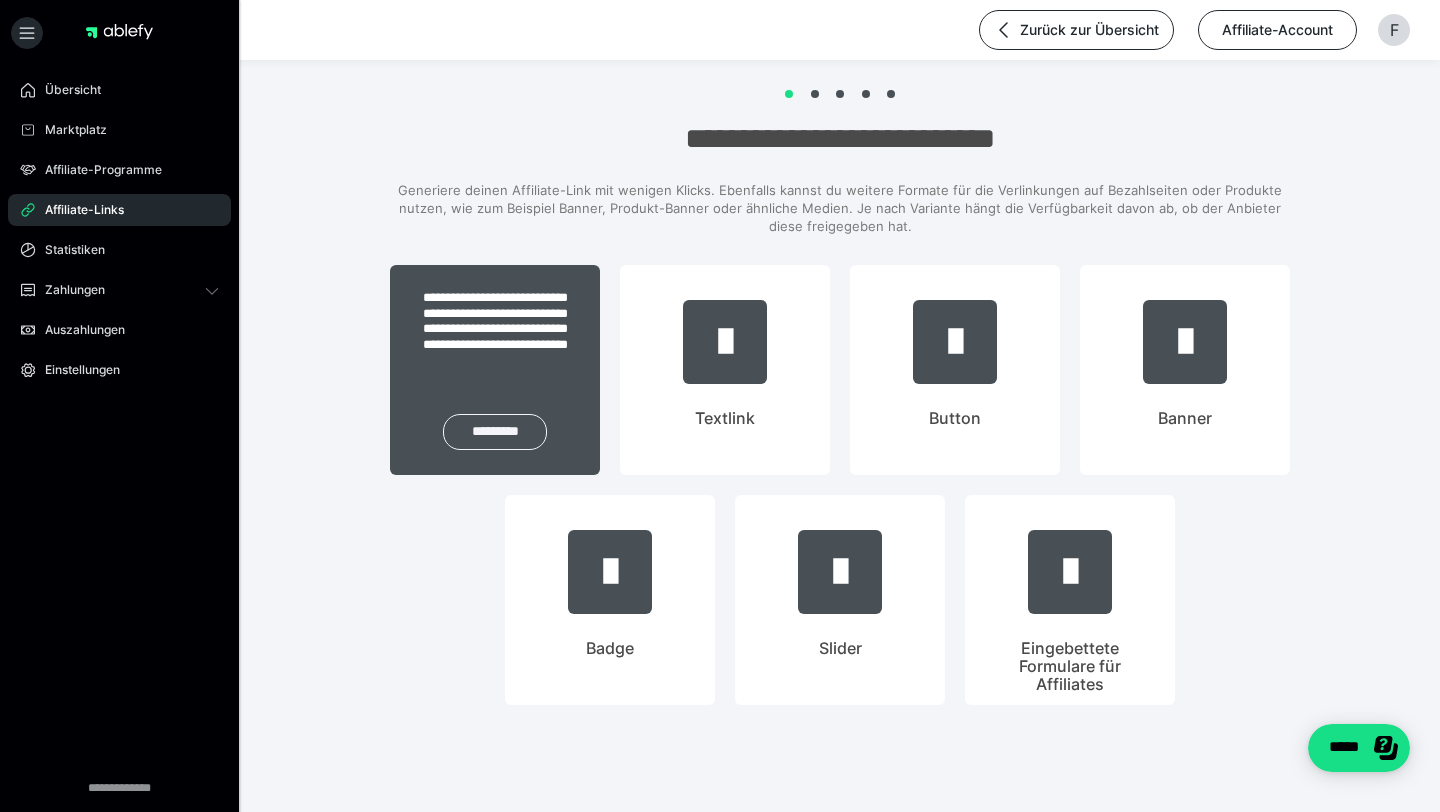 click on "*********" at bounding box center (495, 432) 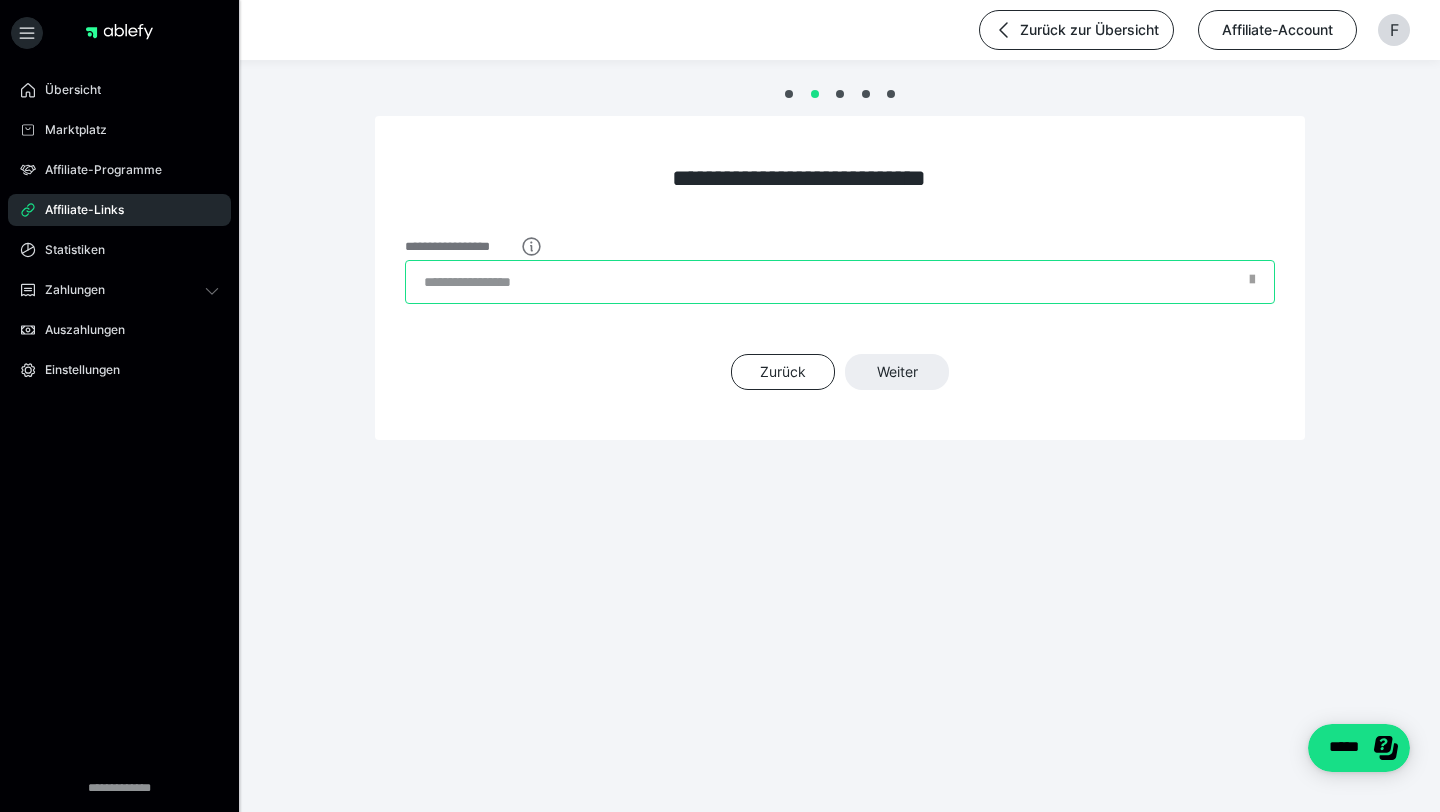 click on "**********" at bounding box center (840, 282) 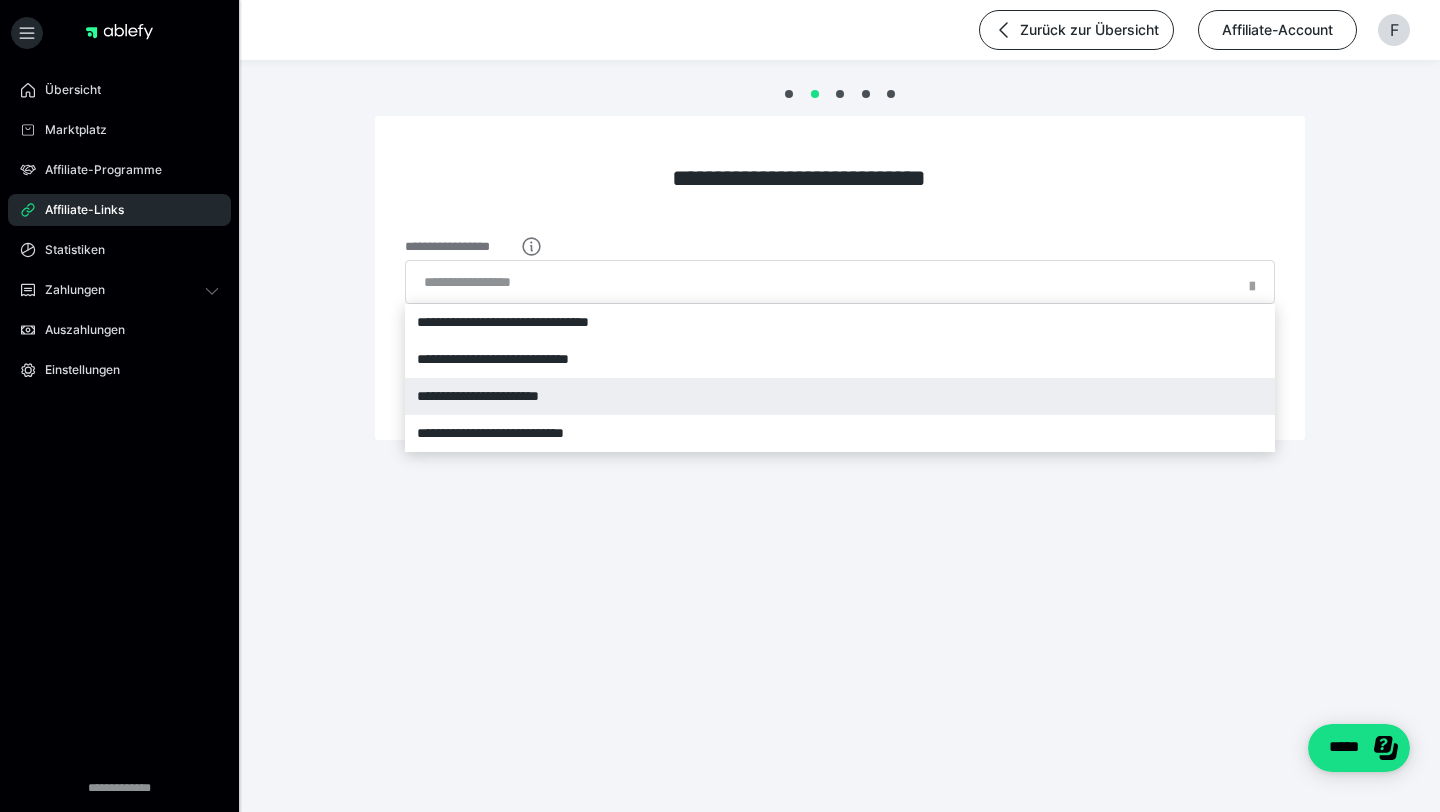 click on "**********" at bounding box center [840, 396] 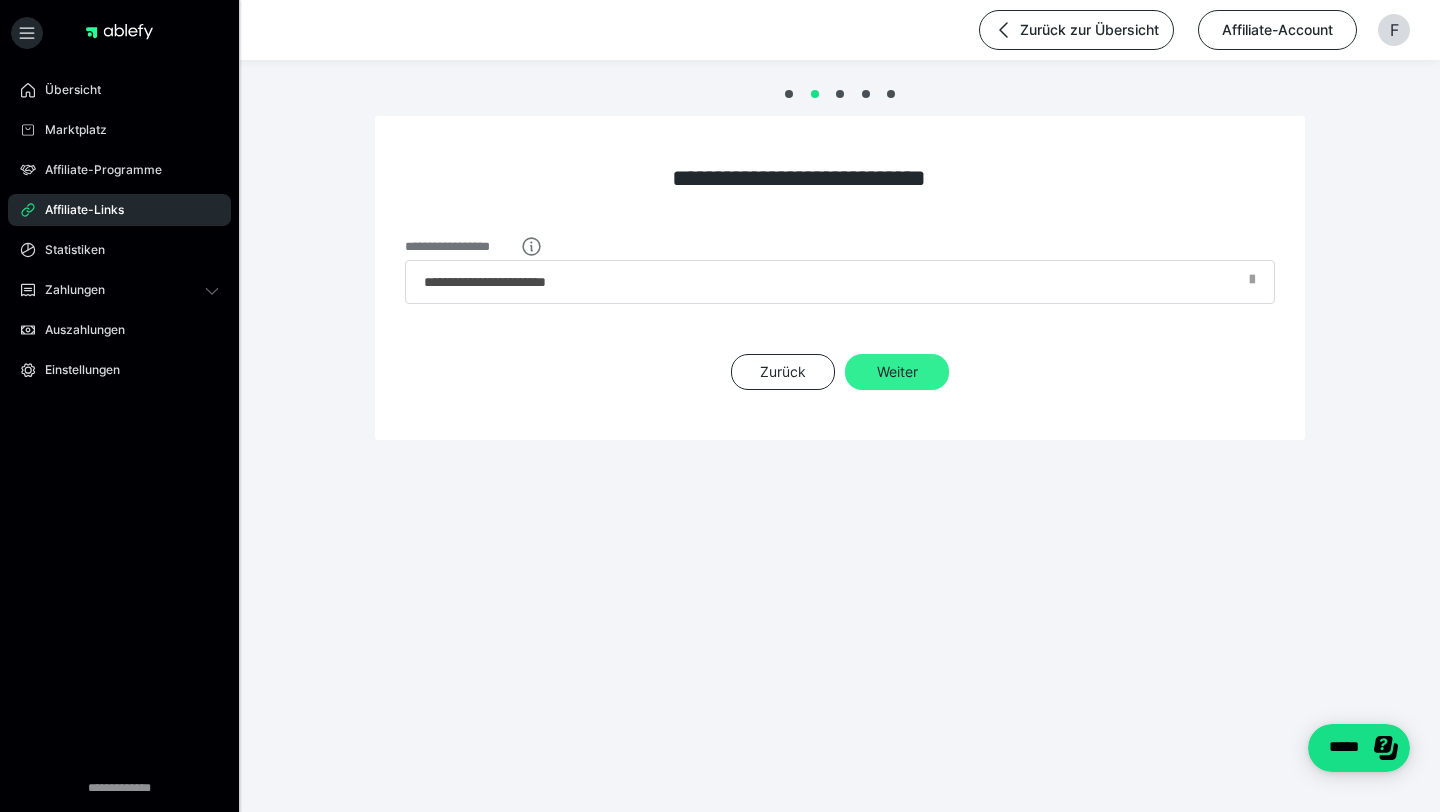 click on "Weiter" at bounding box center (897, 372) 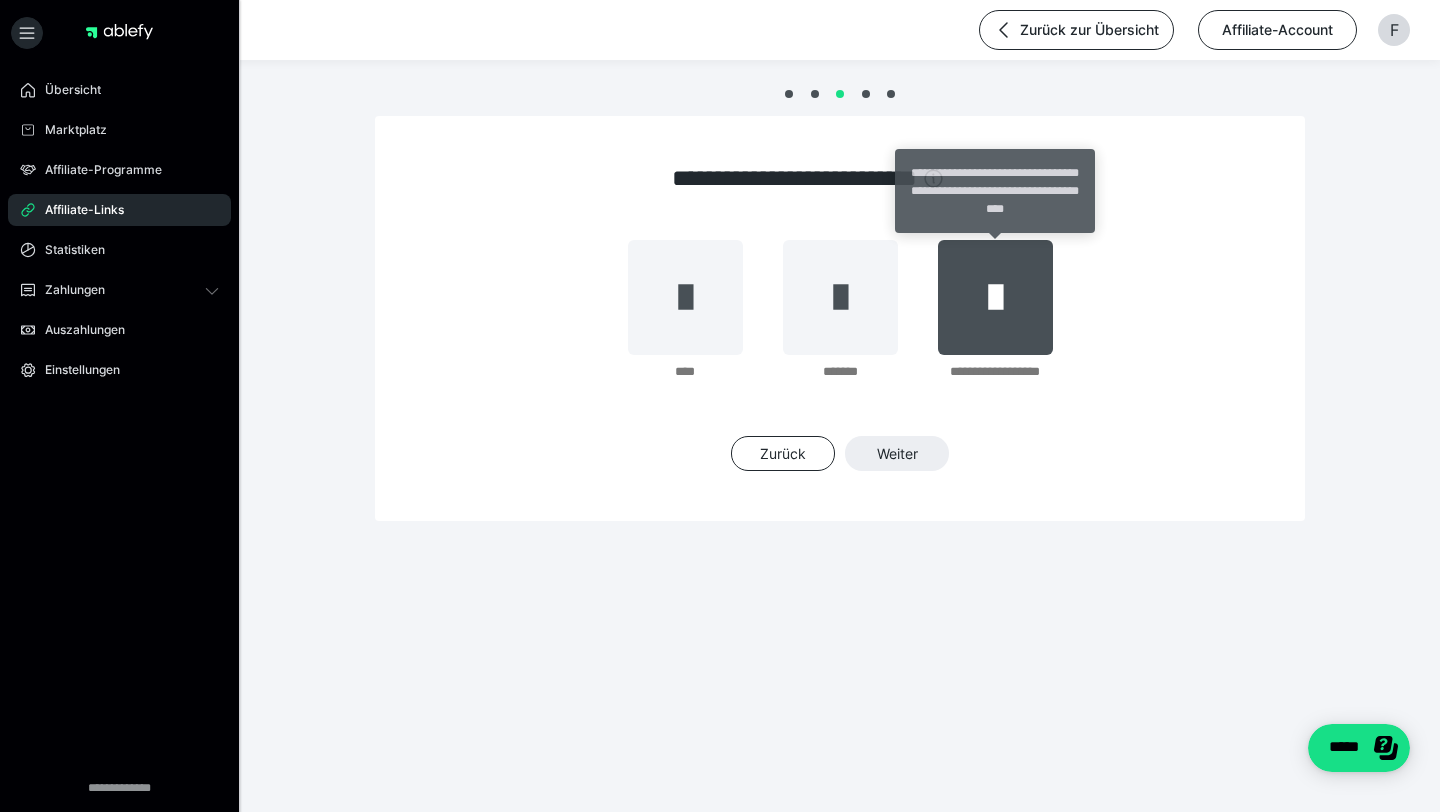 click at bounding box center [995, 297] 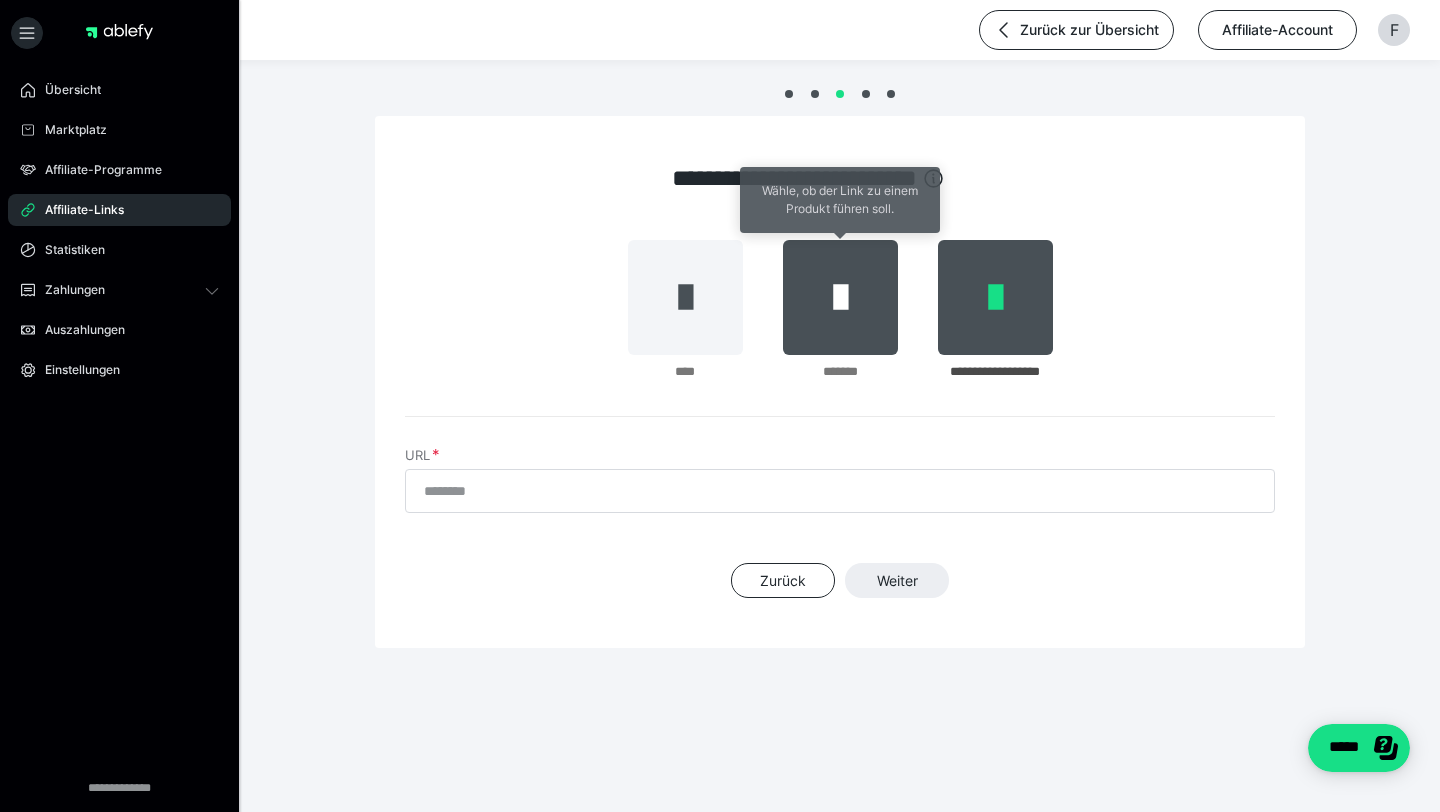 click at bounding box center (840, 297) 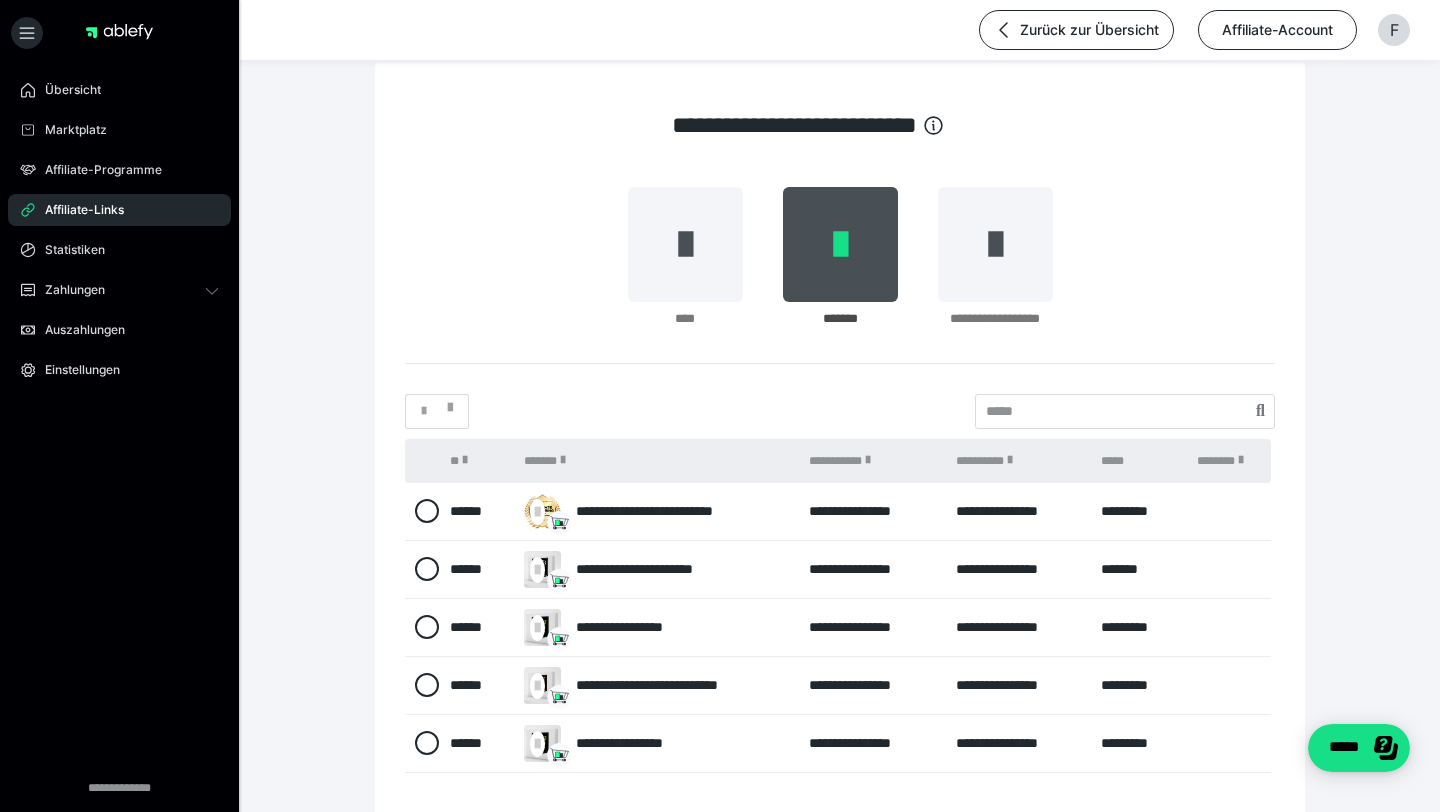 scroll, scrollTop: 73, scrollLeft: 0, axis: vertical 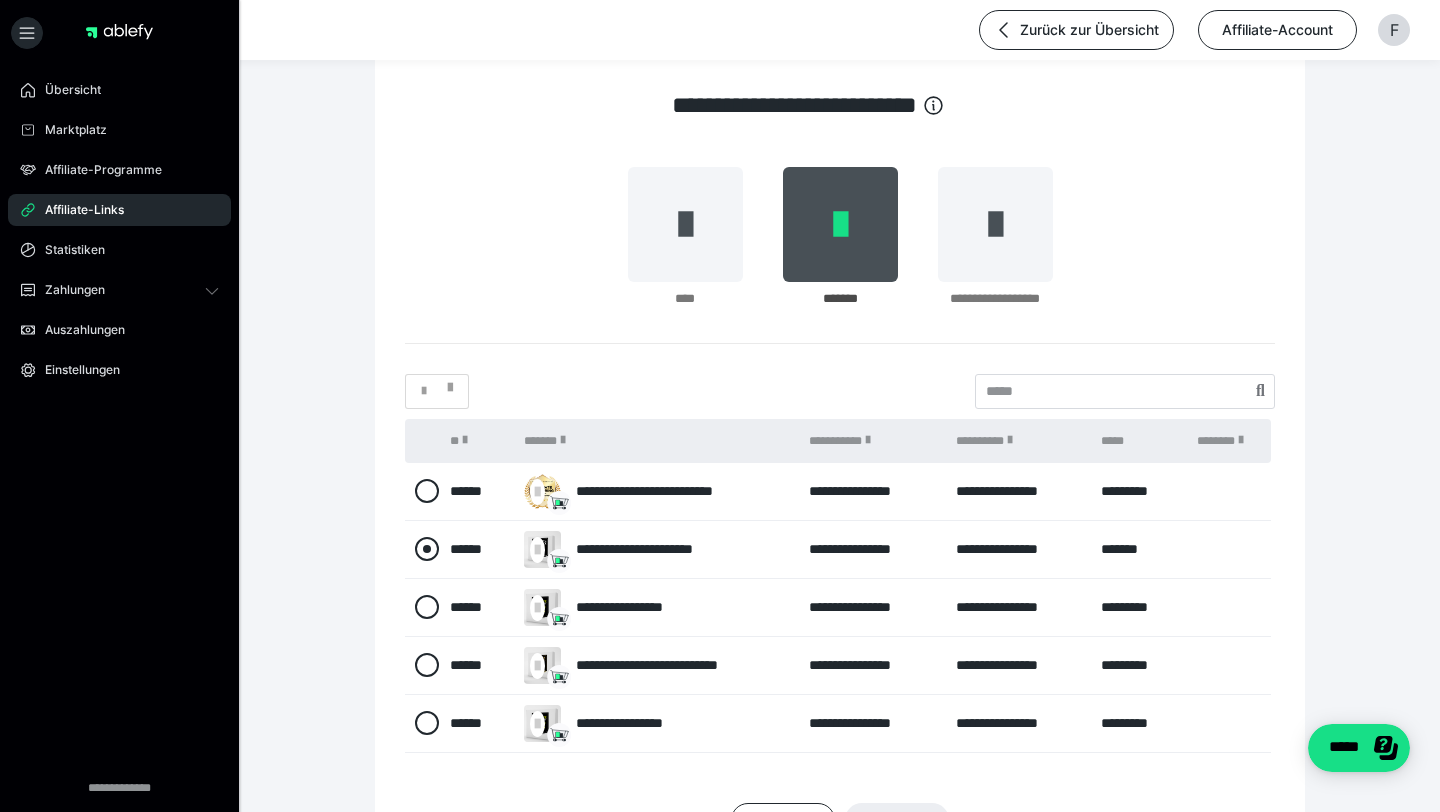 click at bounding box center [427, 549] 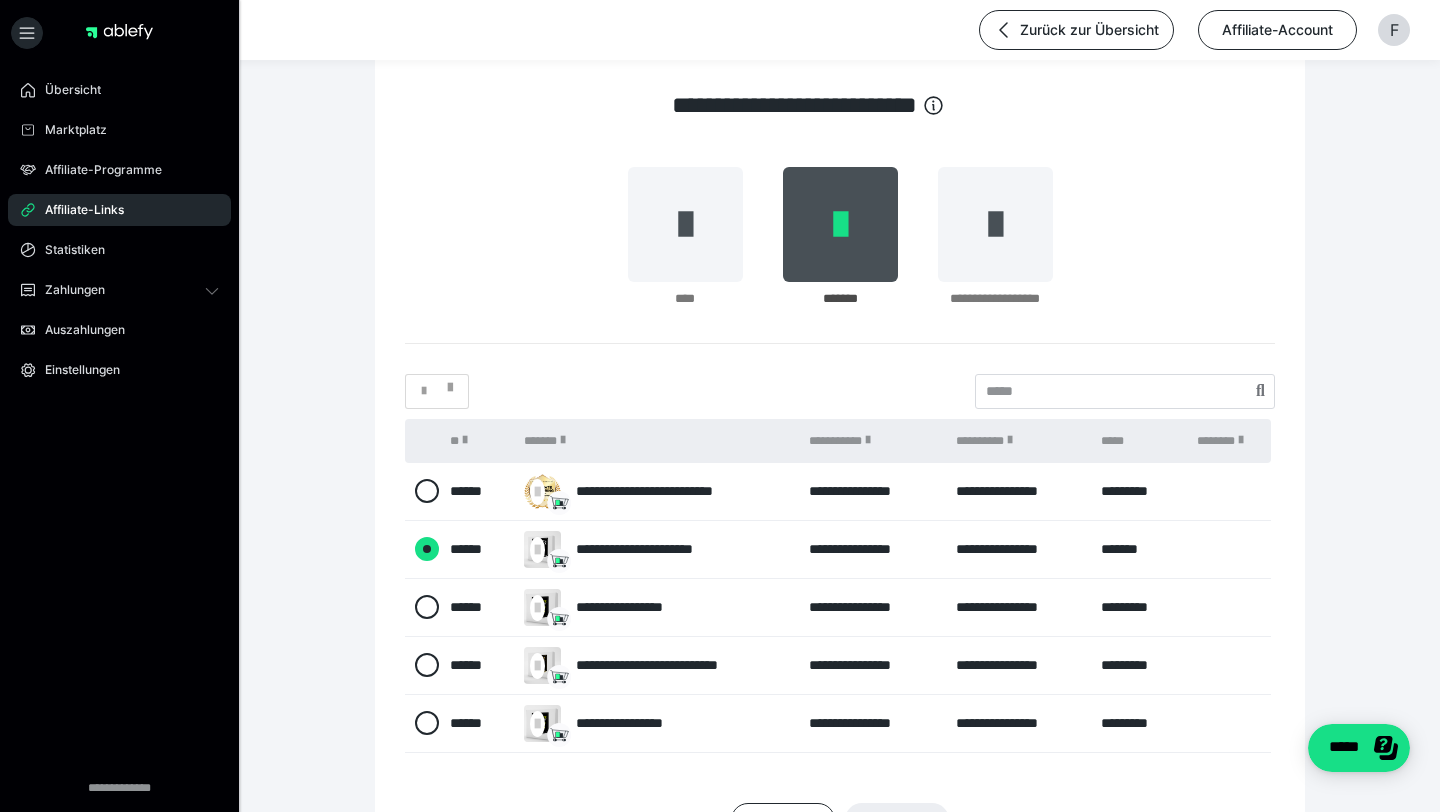 radio on "****" 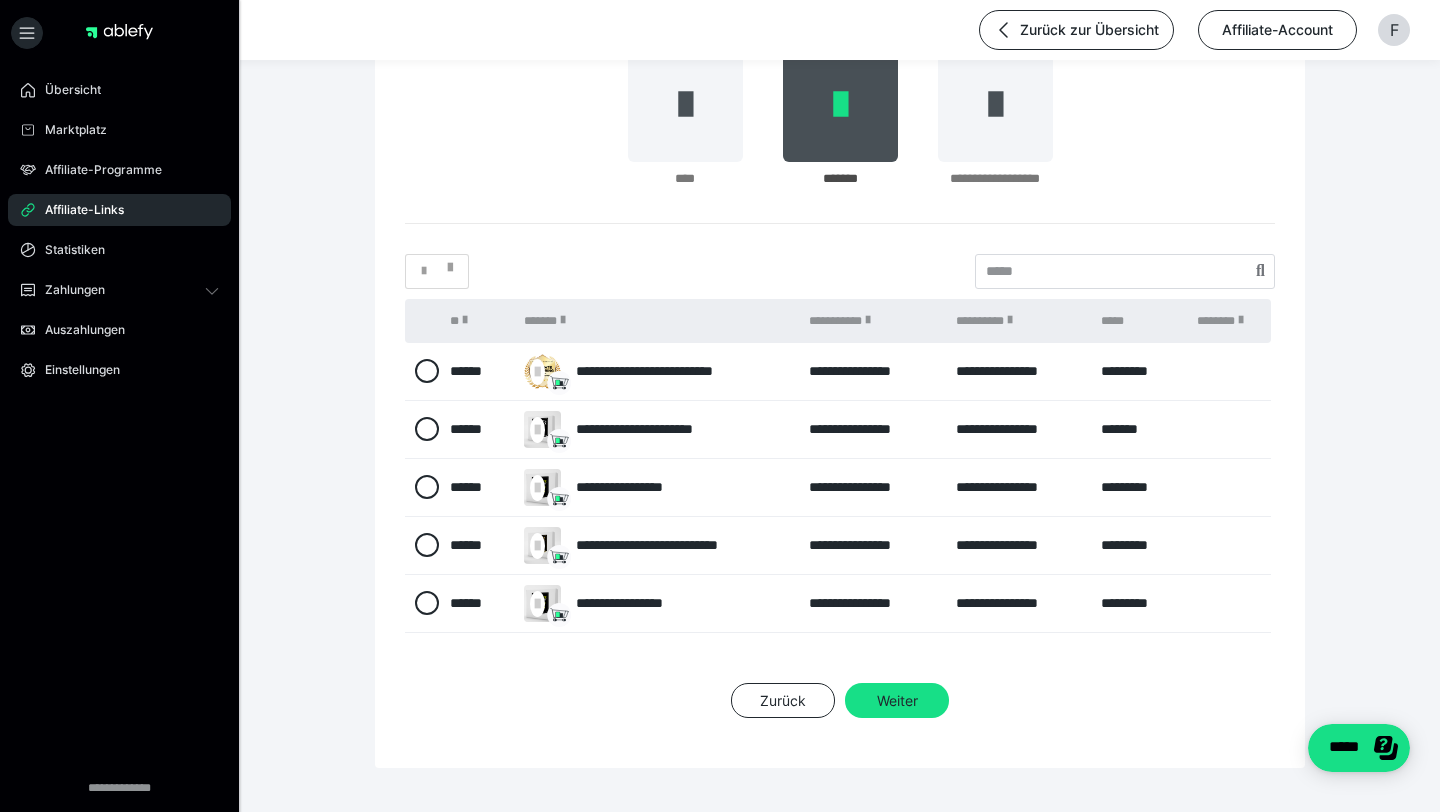 scroll, scrollTop: 216, scrollLeft: 0, axis: vertical 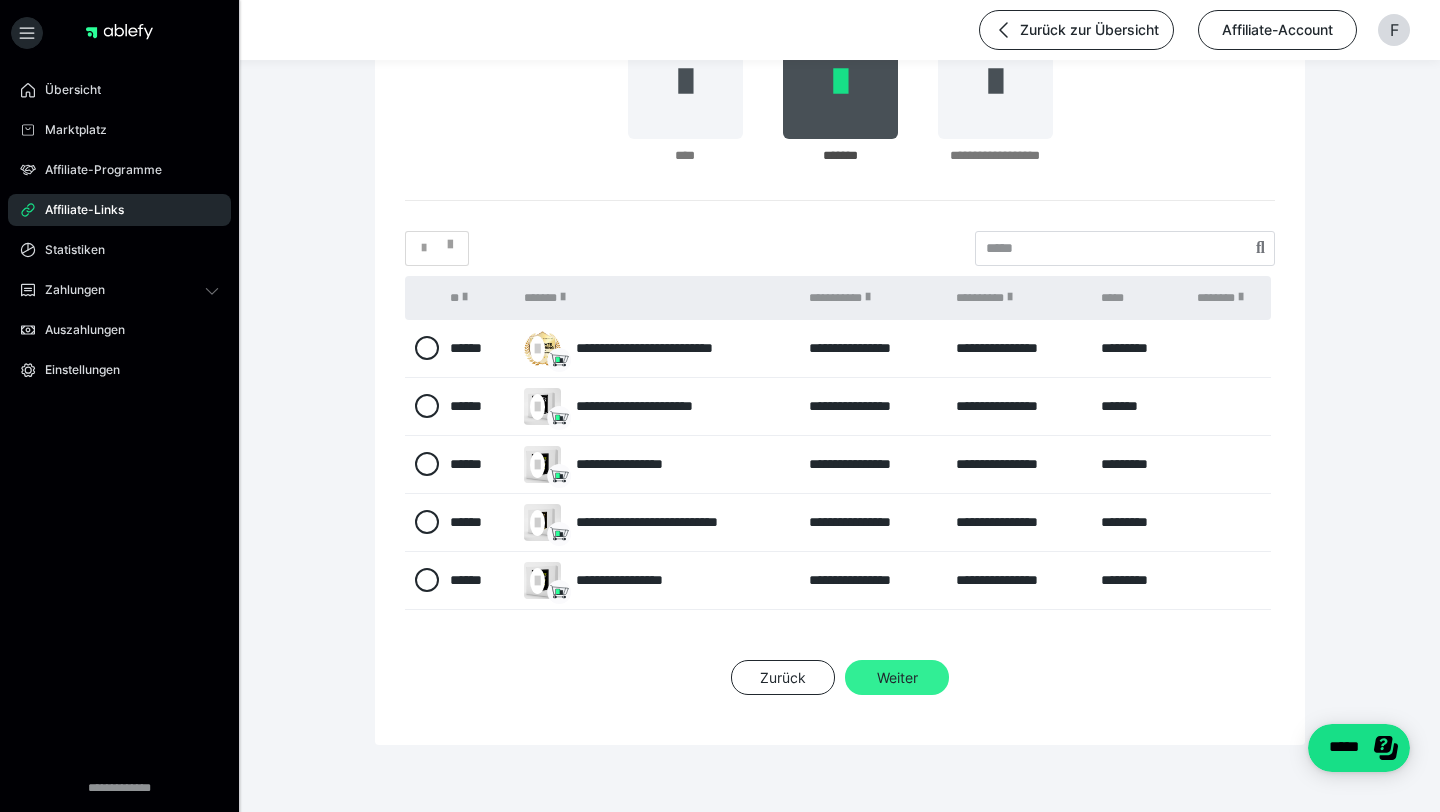 click on "Weiter" at bounding box center [897, 678] 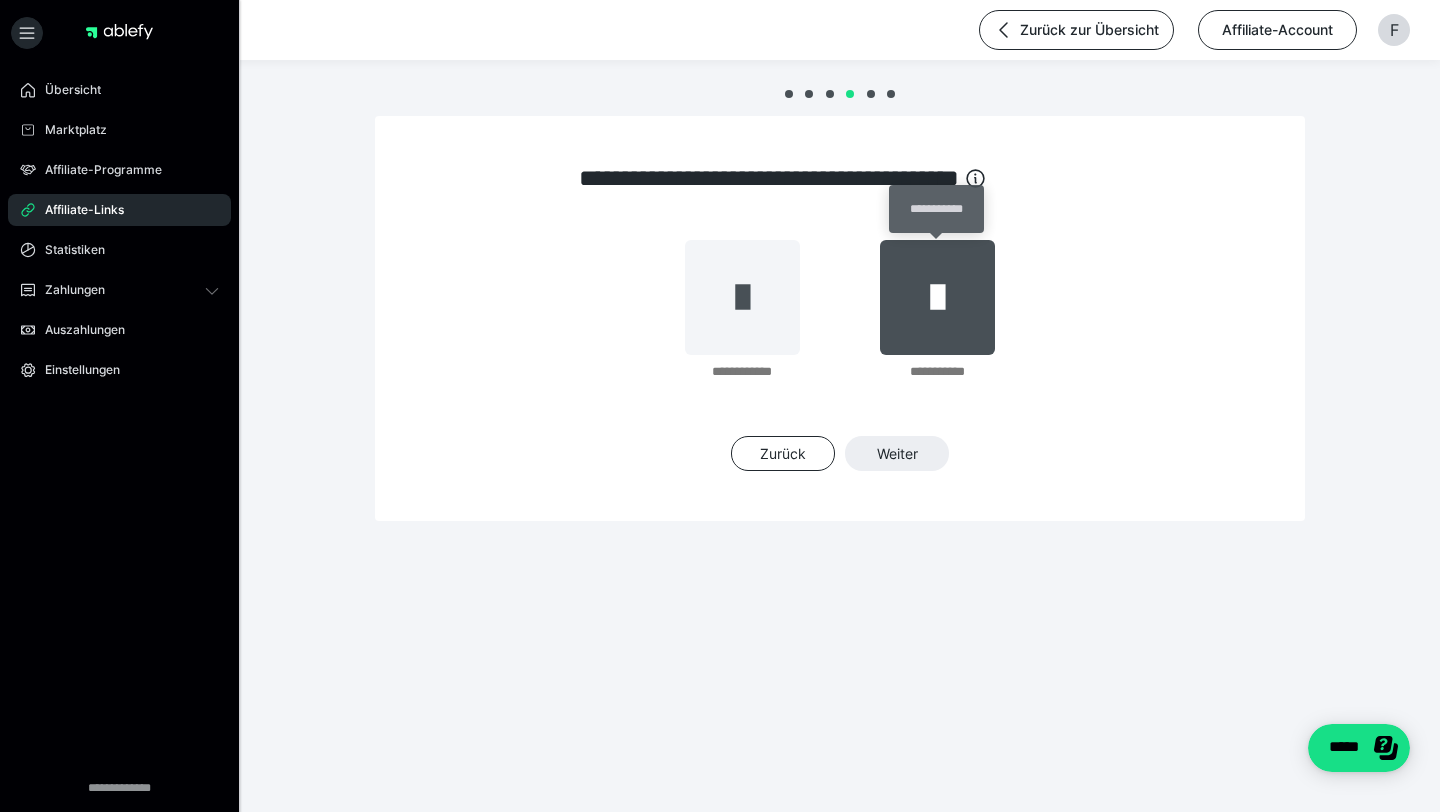 click at bounding box center [937, 297] 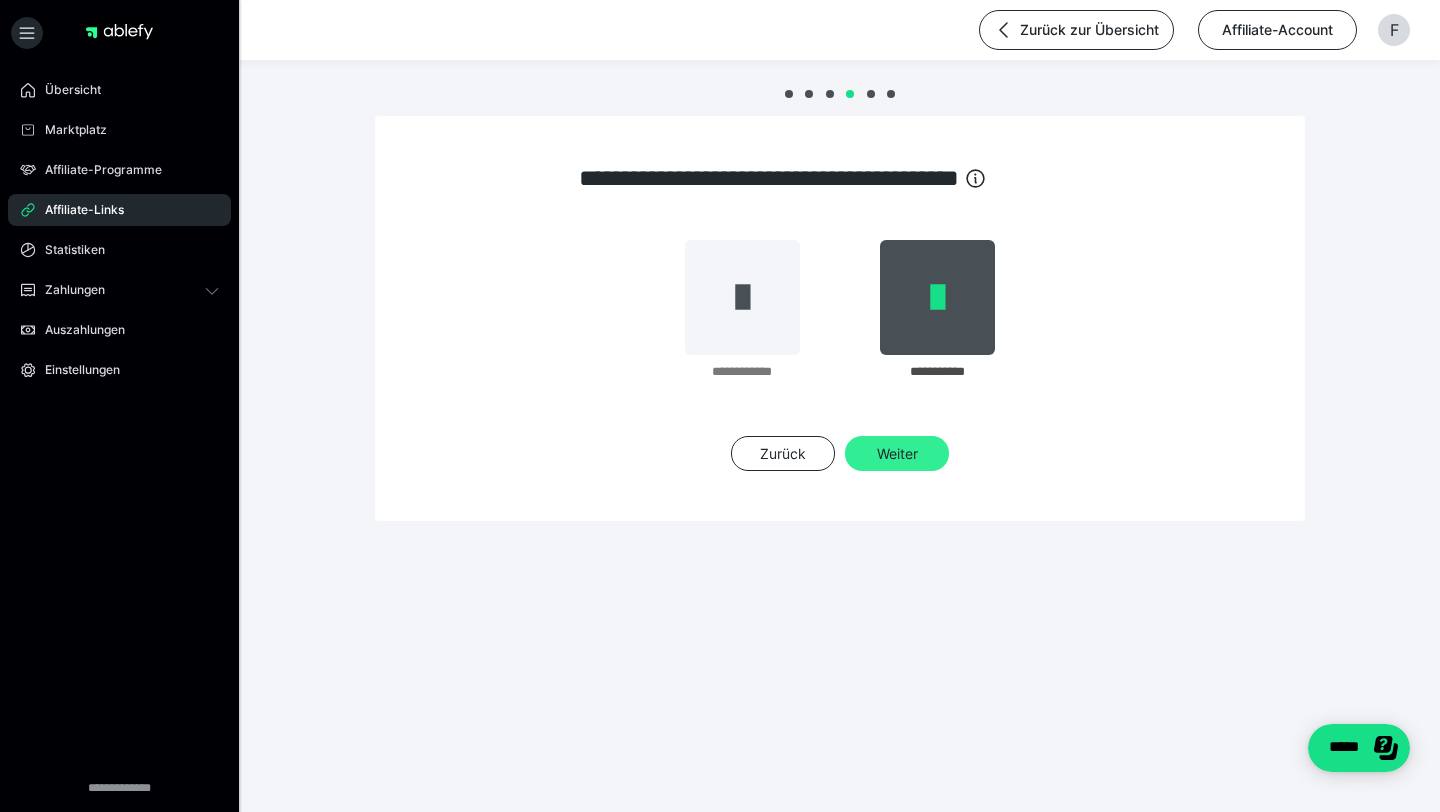 click on "Weiter" at bounding box center [897, 454] 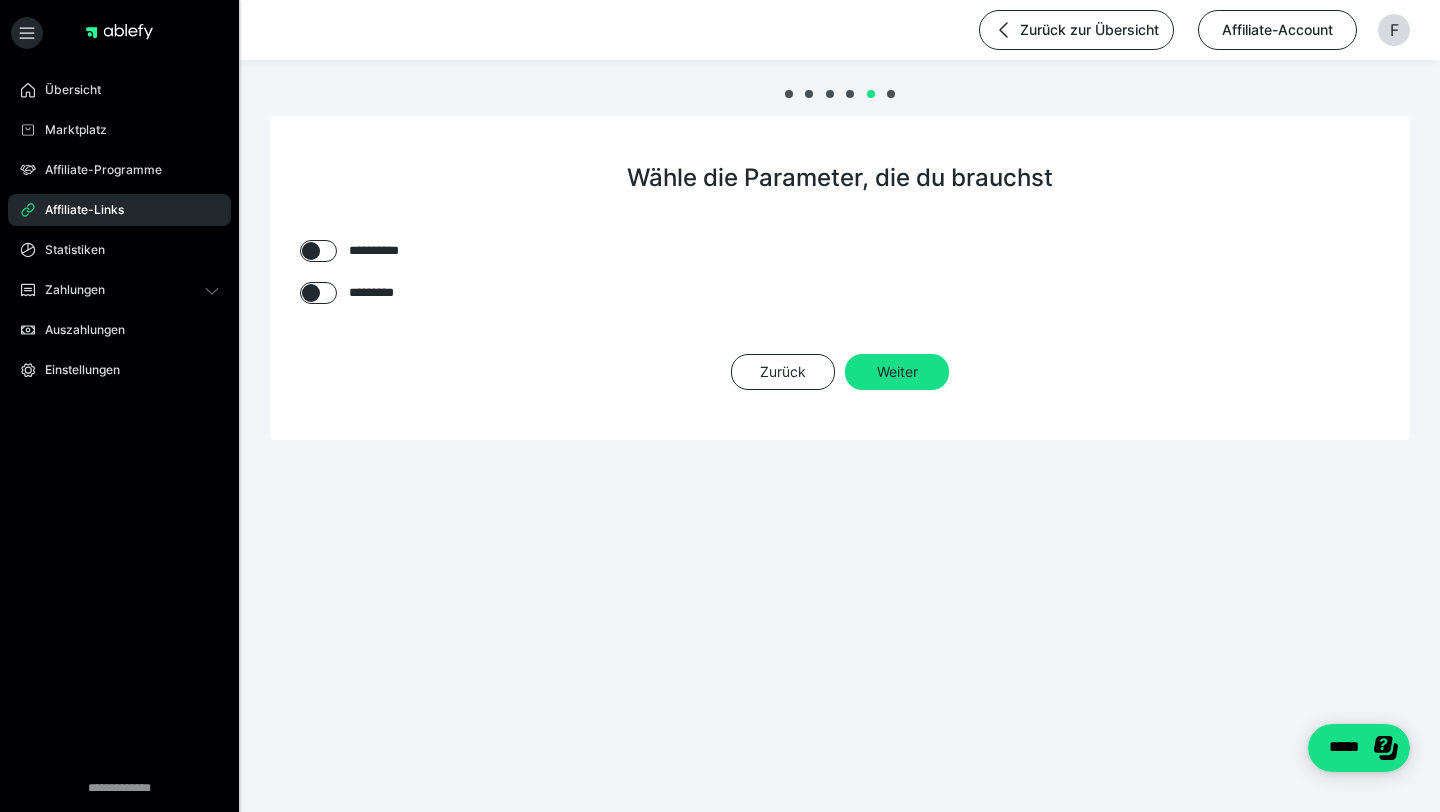 click on "**********" at bounding box center [840, 300] 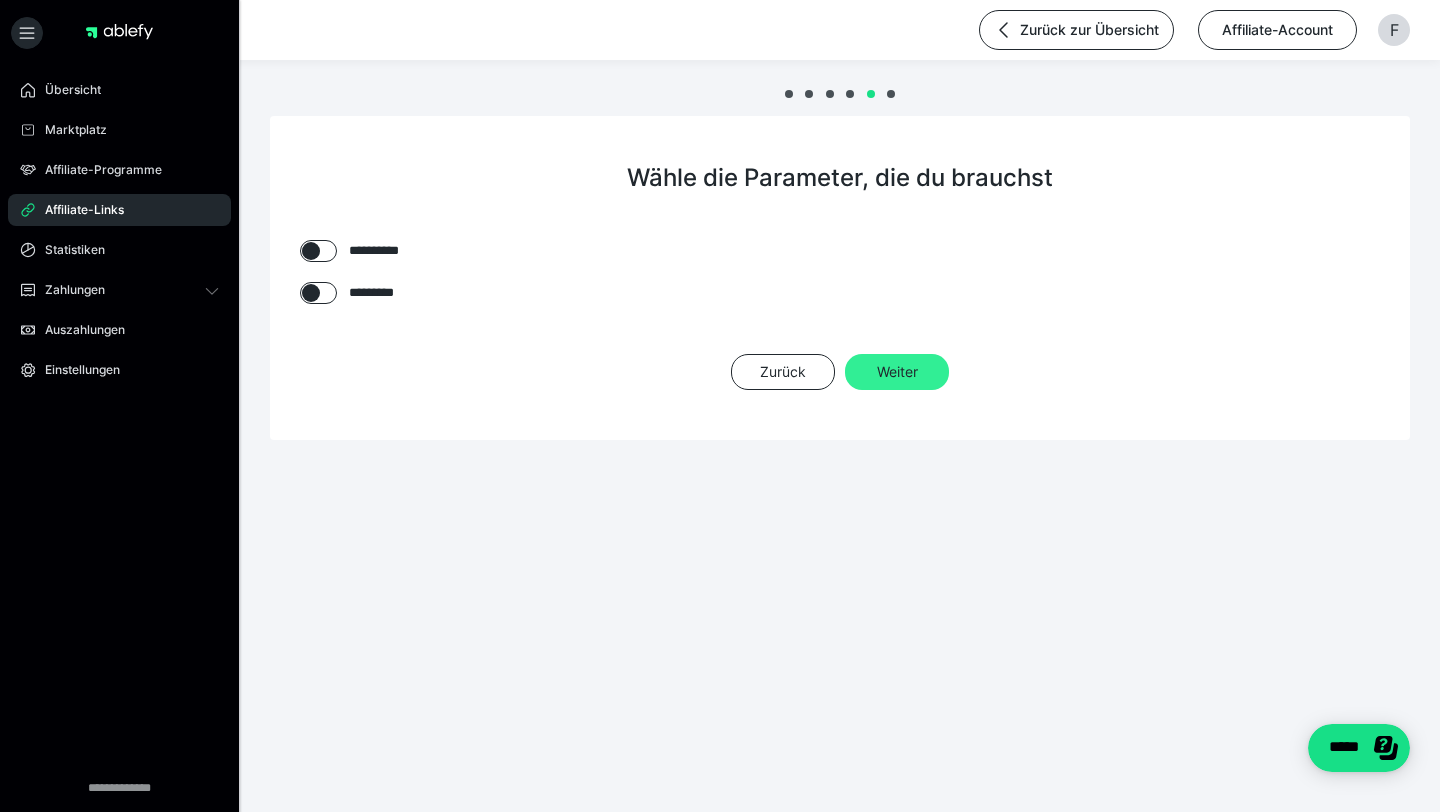 click on "Weiter" at bounding box center (897, 372) 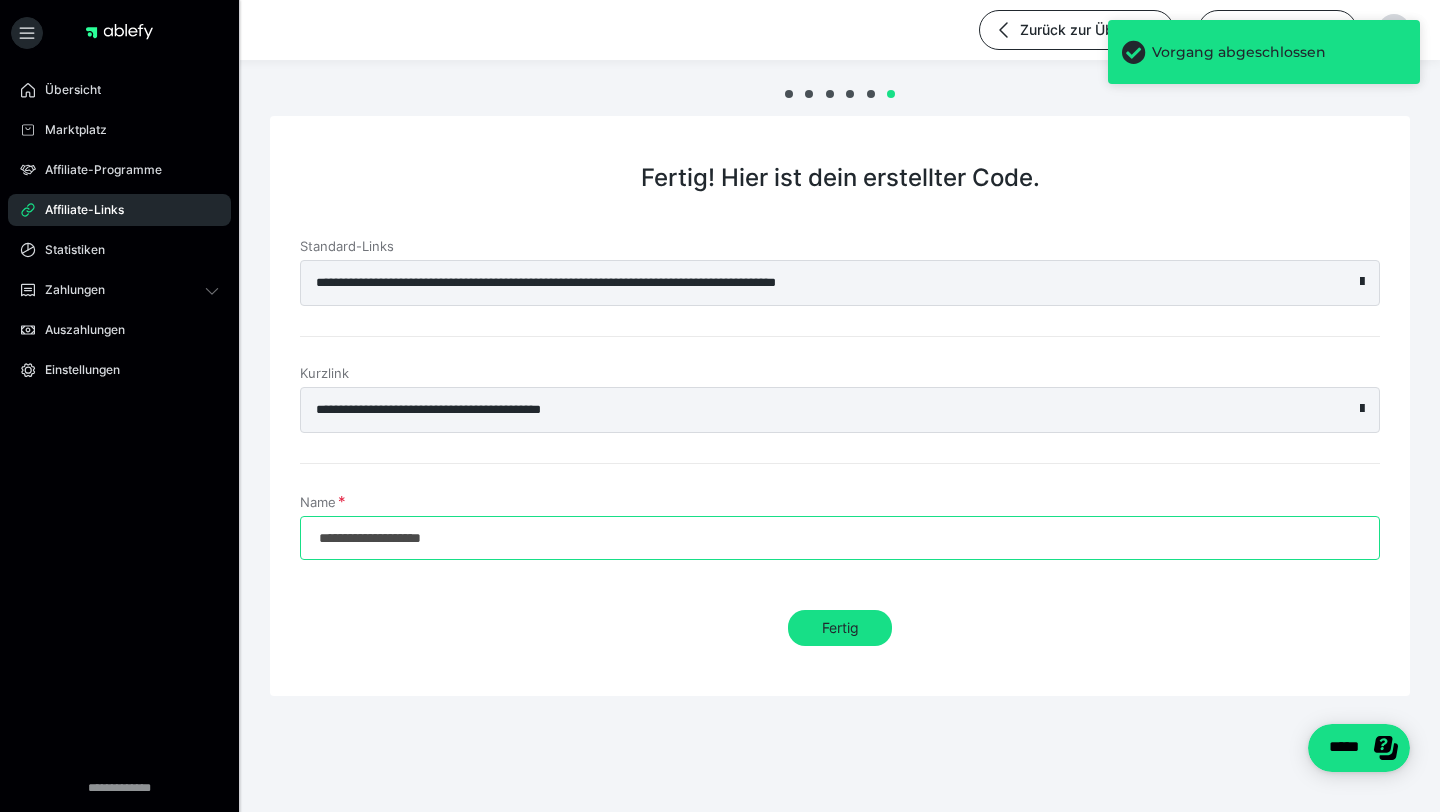 click on "**********" at bounding box center [840, 538] 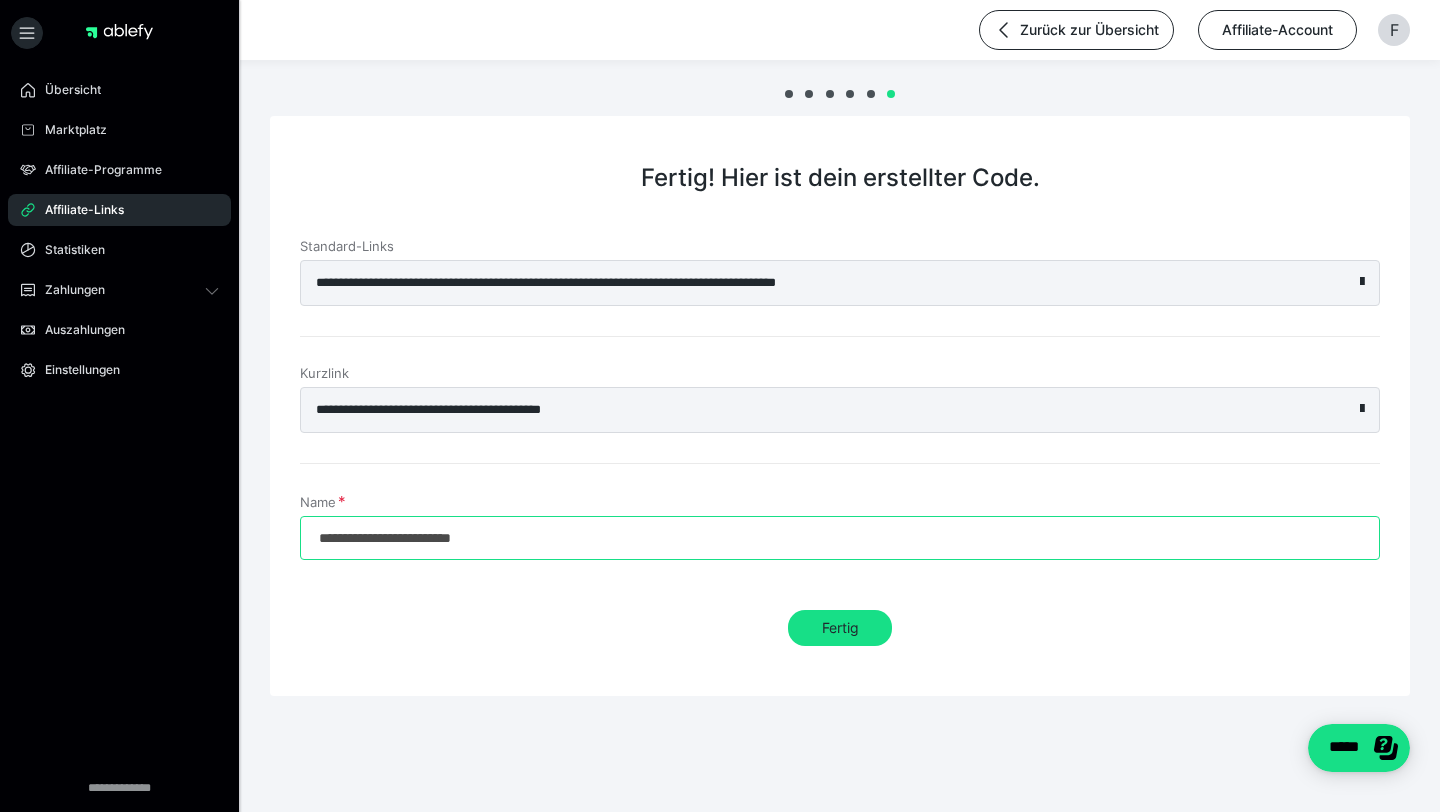 click on "**********" at bounding box center [840, 538] 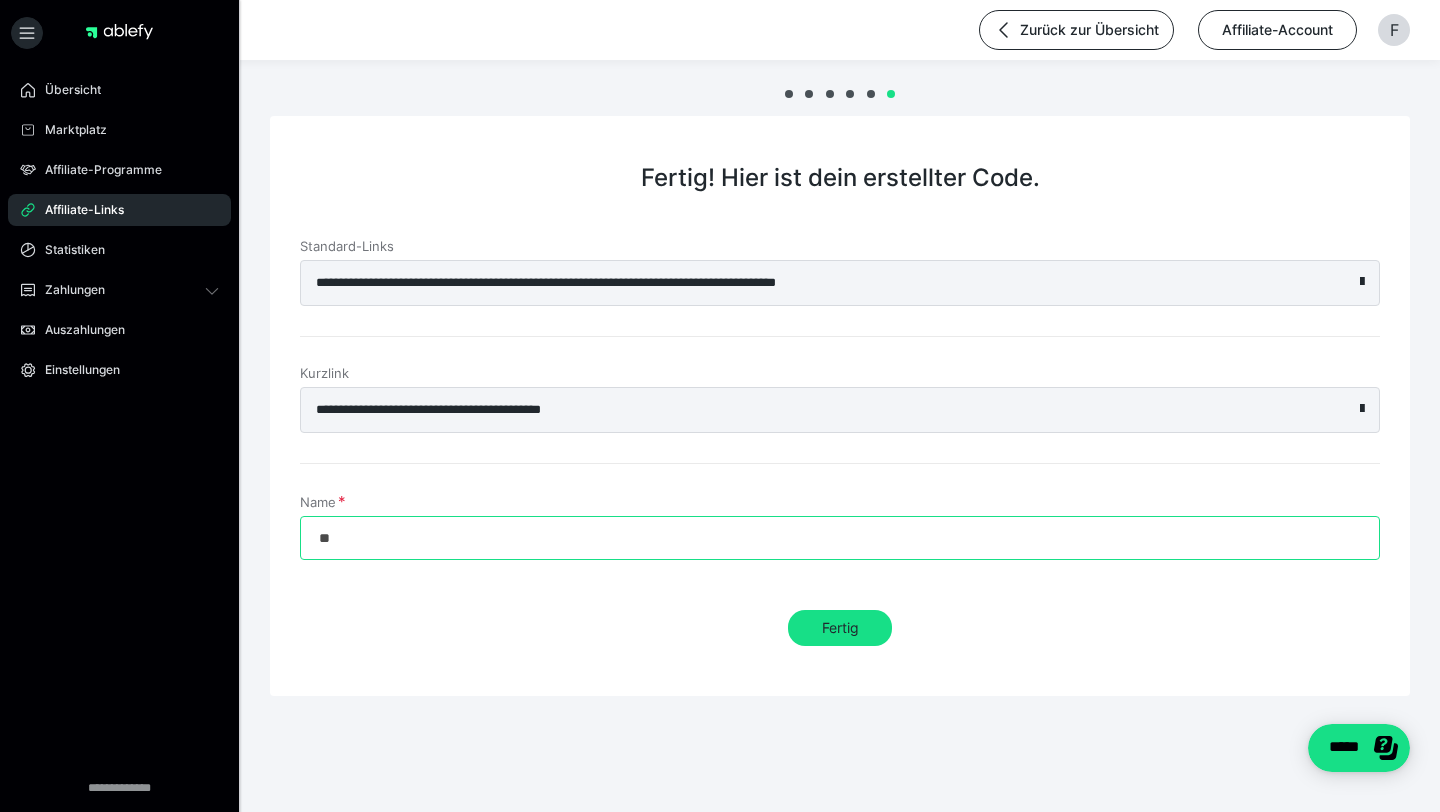 type on "*" 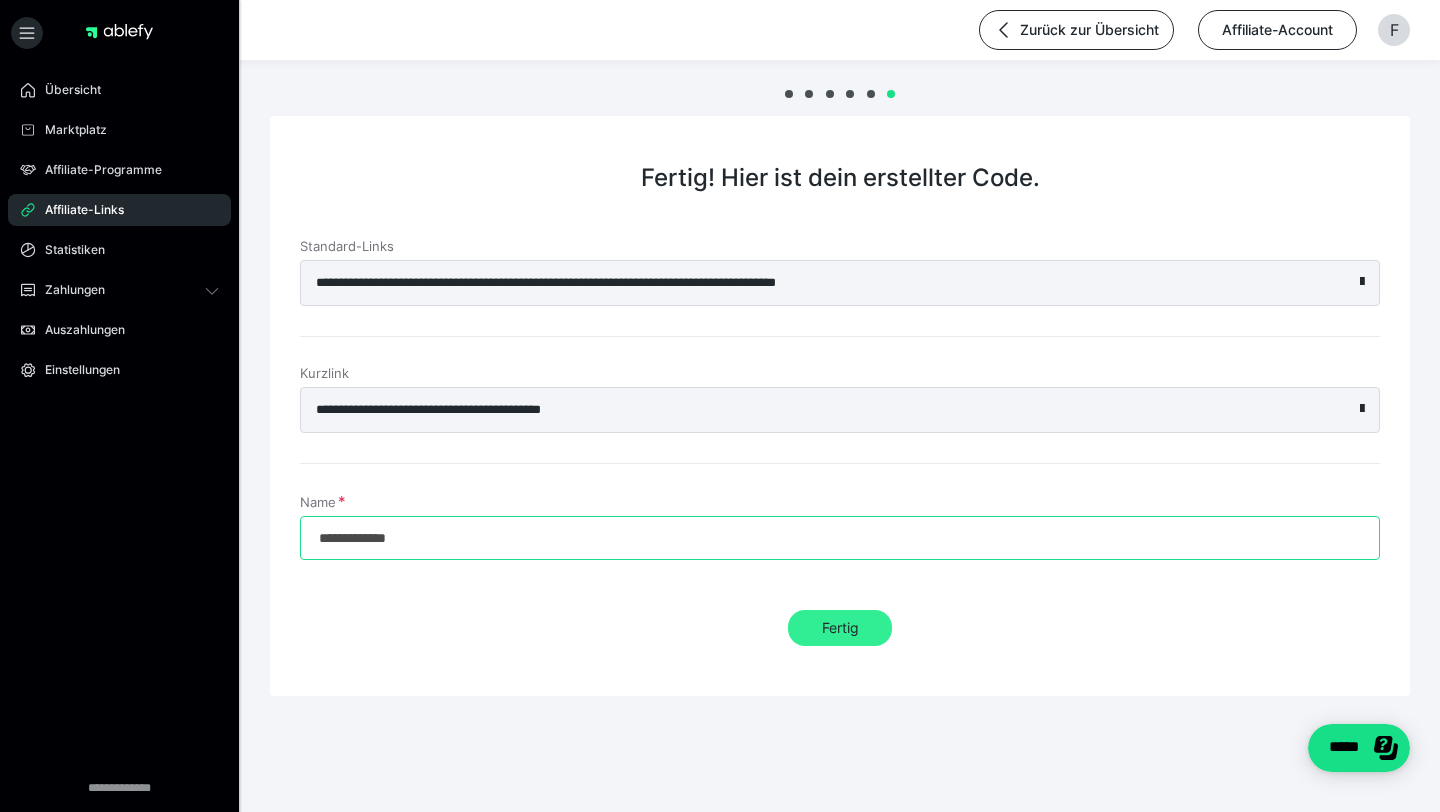 type on "**********" 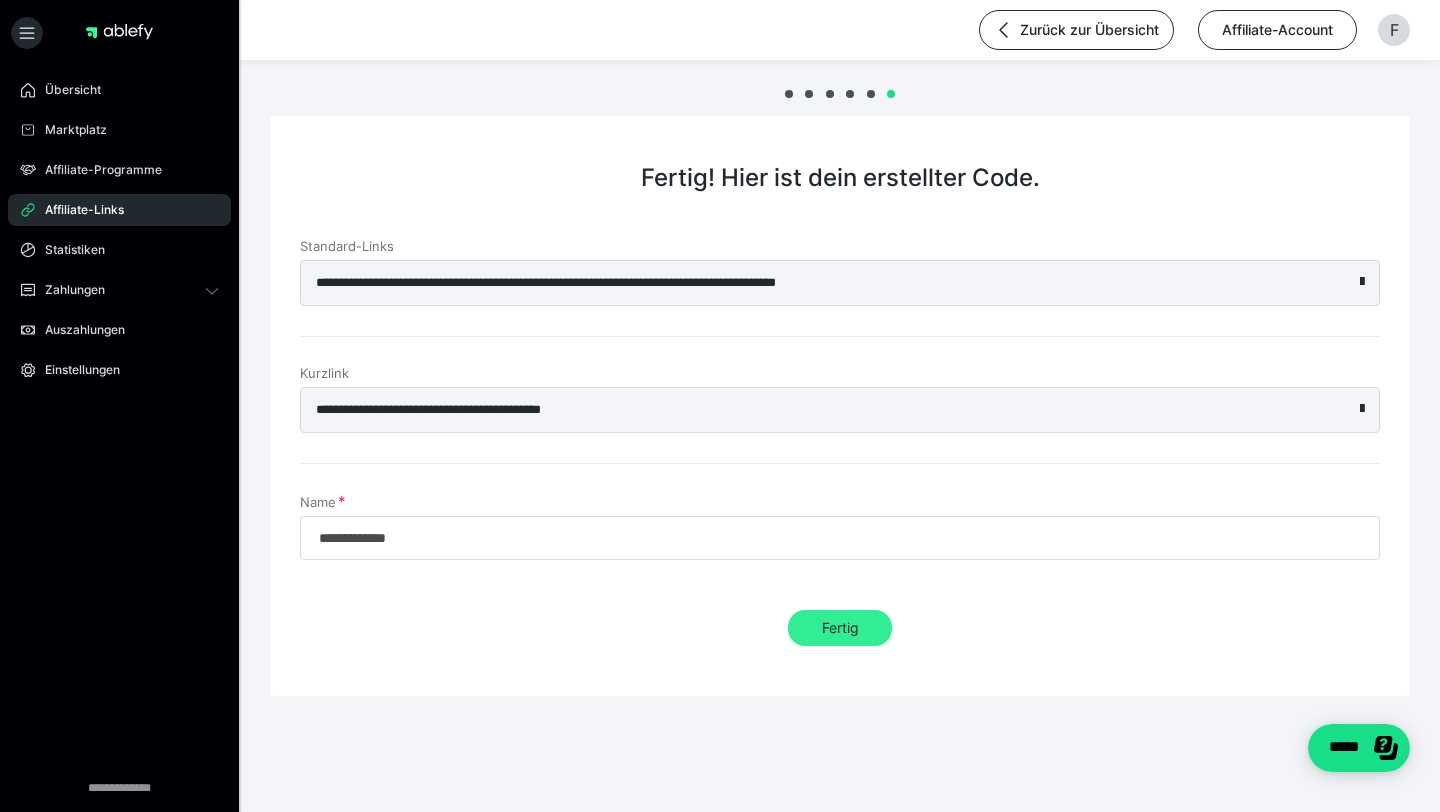 click on "Fertig" at bounding box center [840, 628] 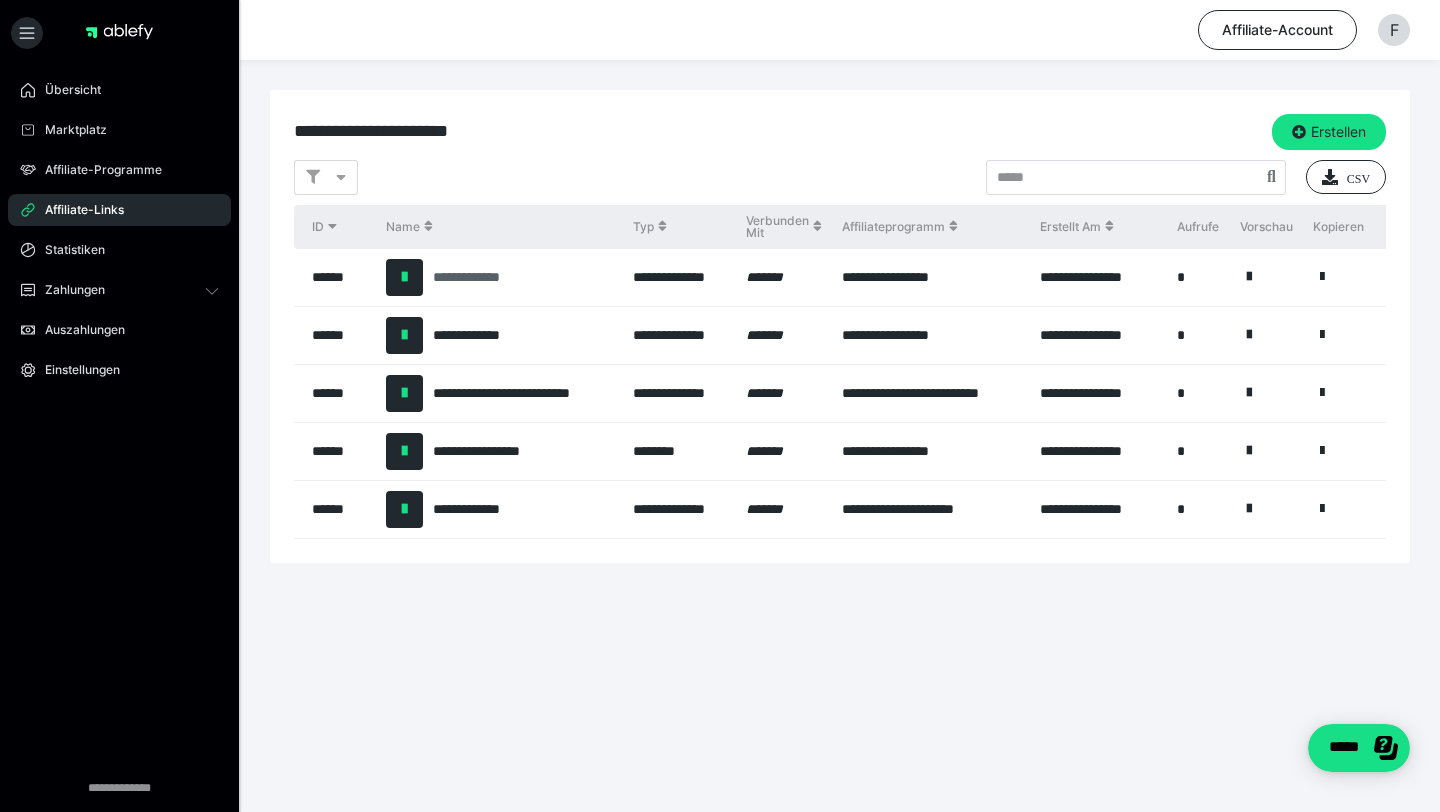 click on "**********" at bounding box center [479, 277] 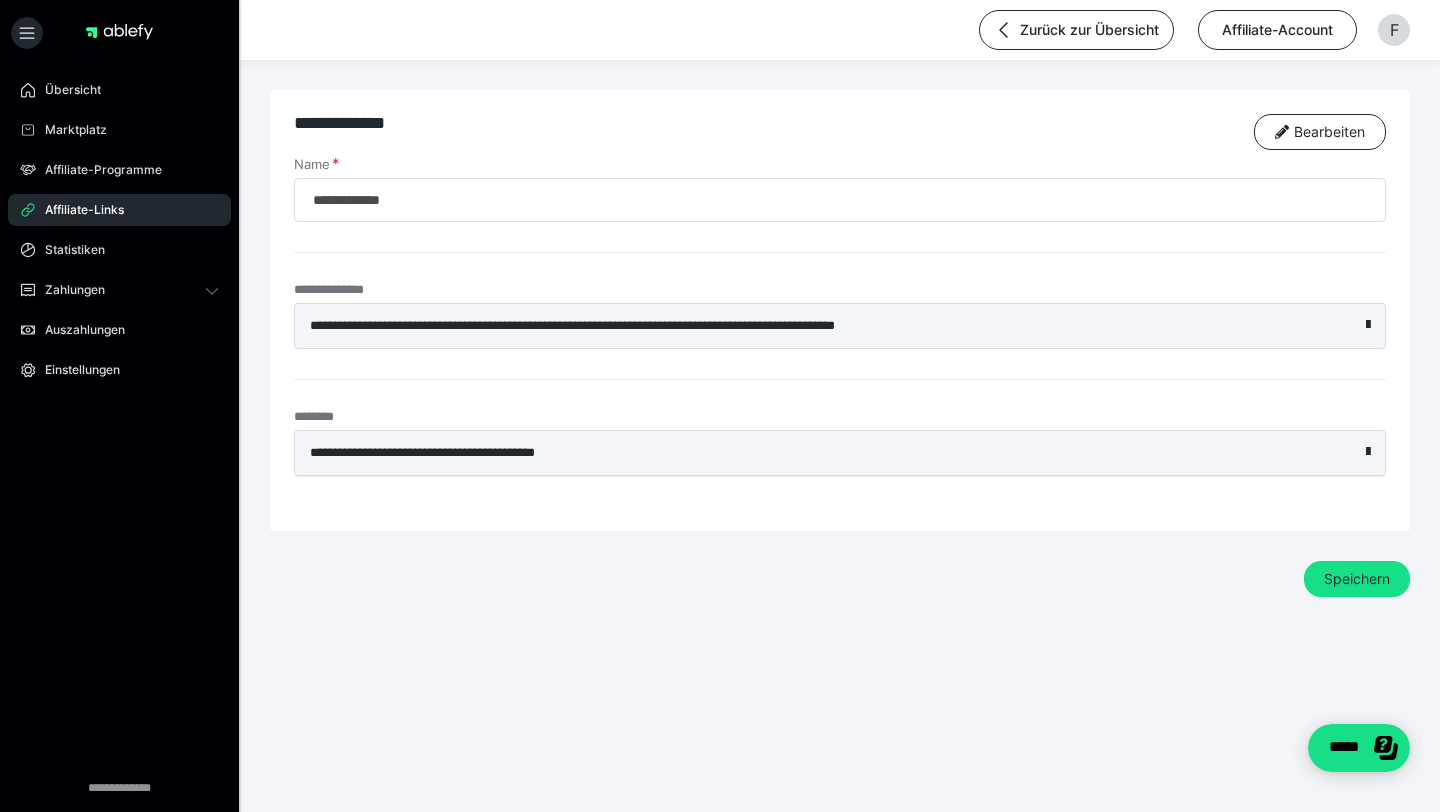 click on "**********" at bounding box center [795, 453] 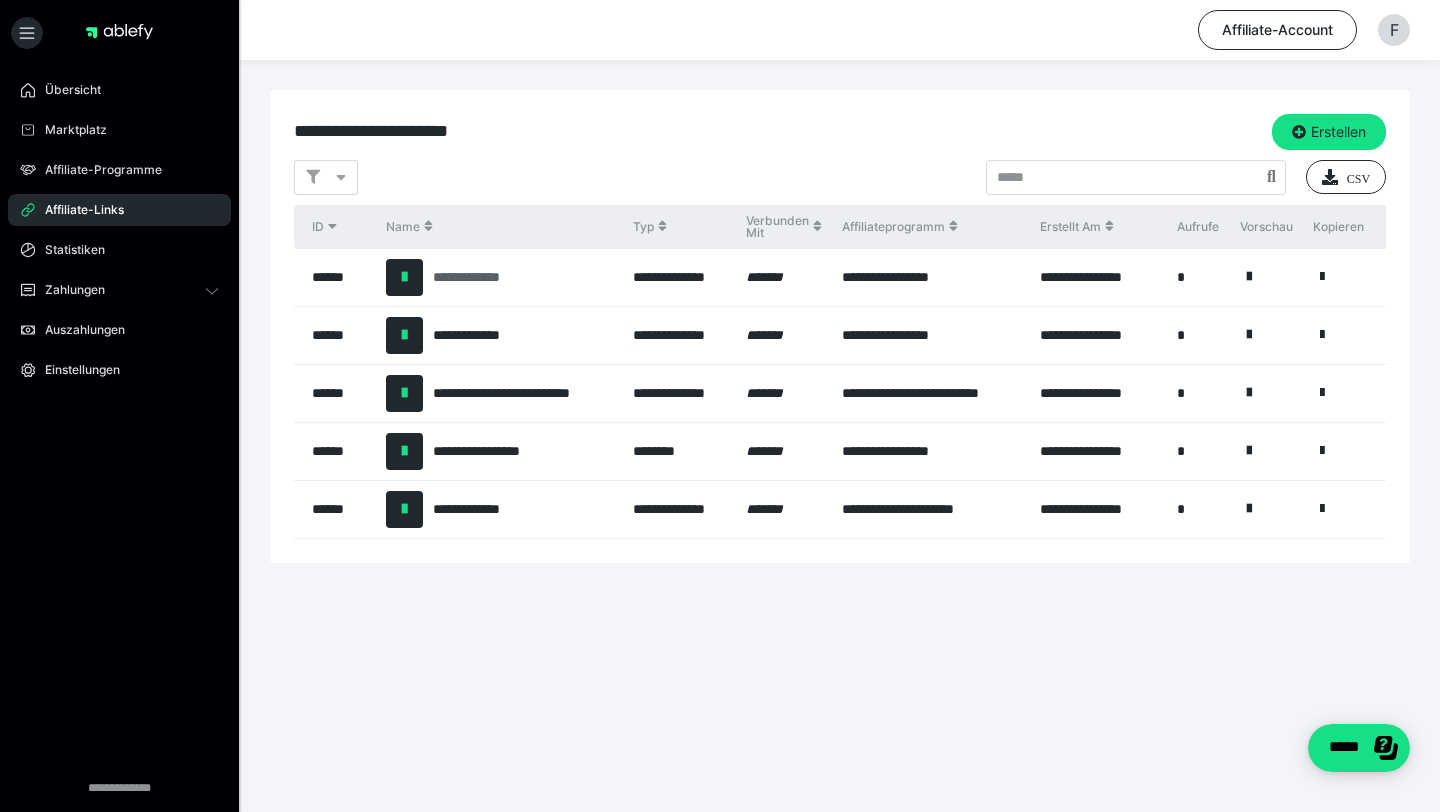 click on "**********" at bounding box center [479, 277] 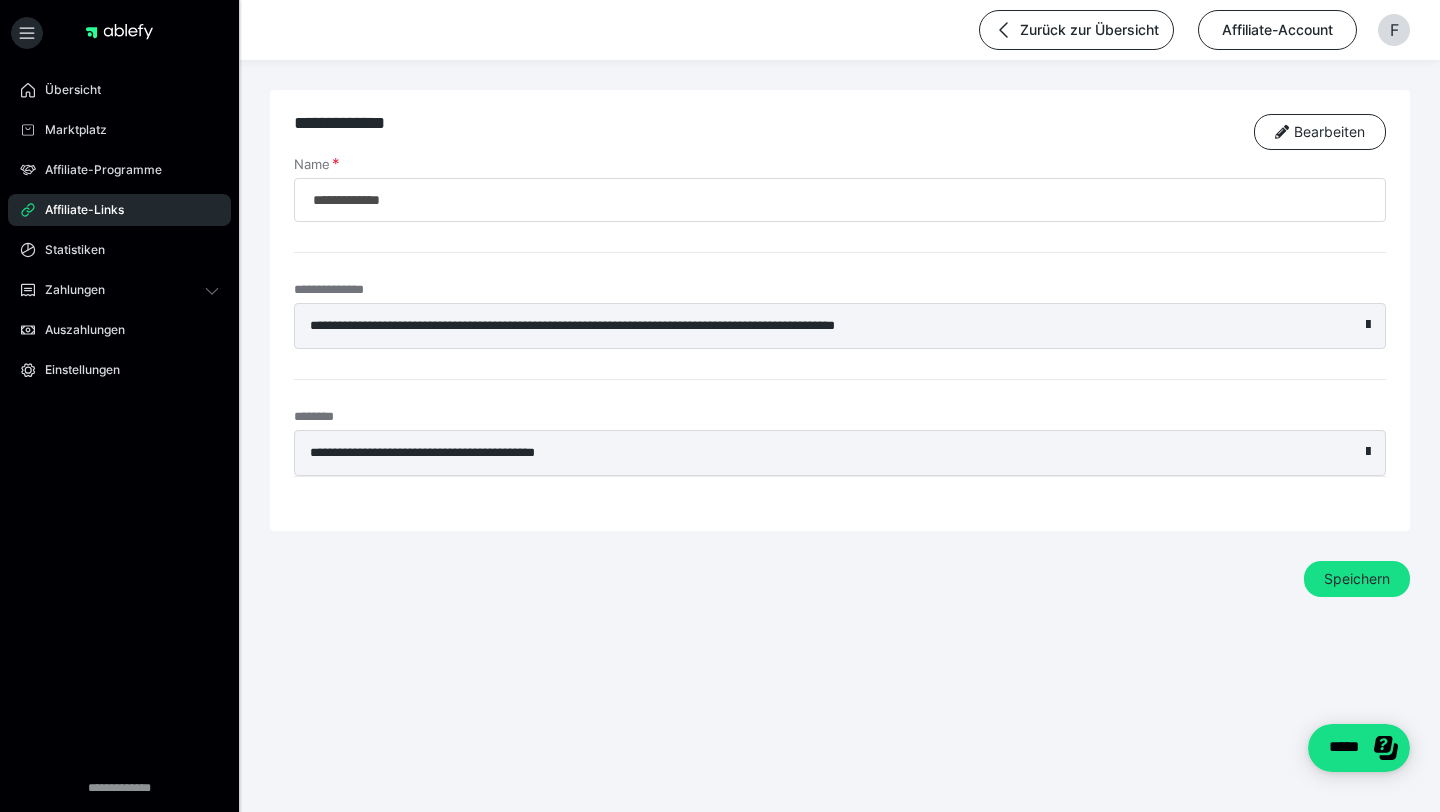 click on "**********" at bounding box center [795, 453] 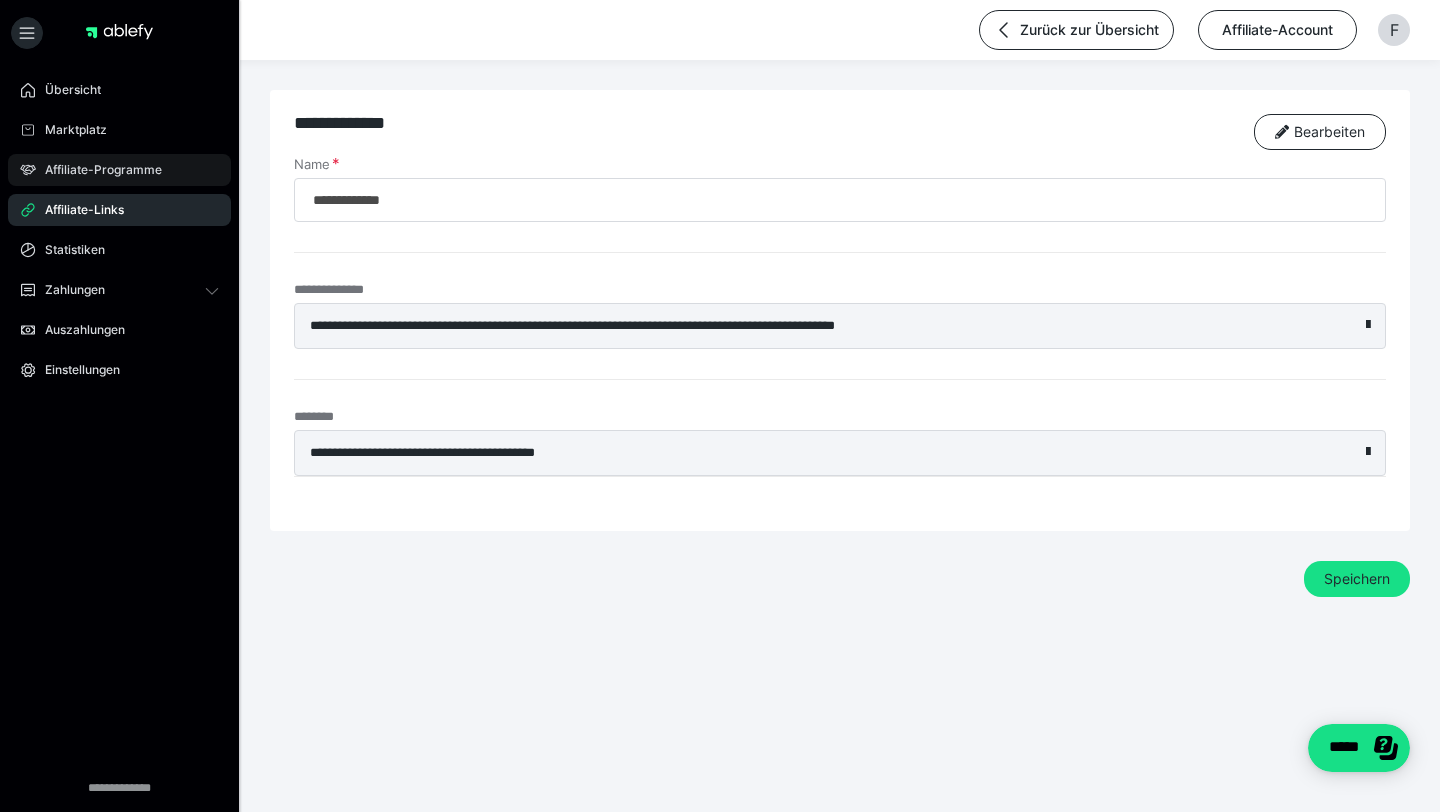 click on "Affiliate-Programme" at bounding box center (96, 170) 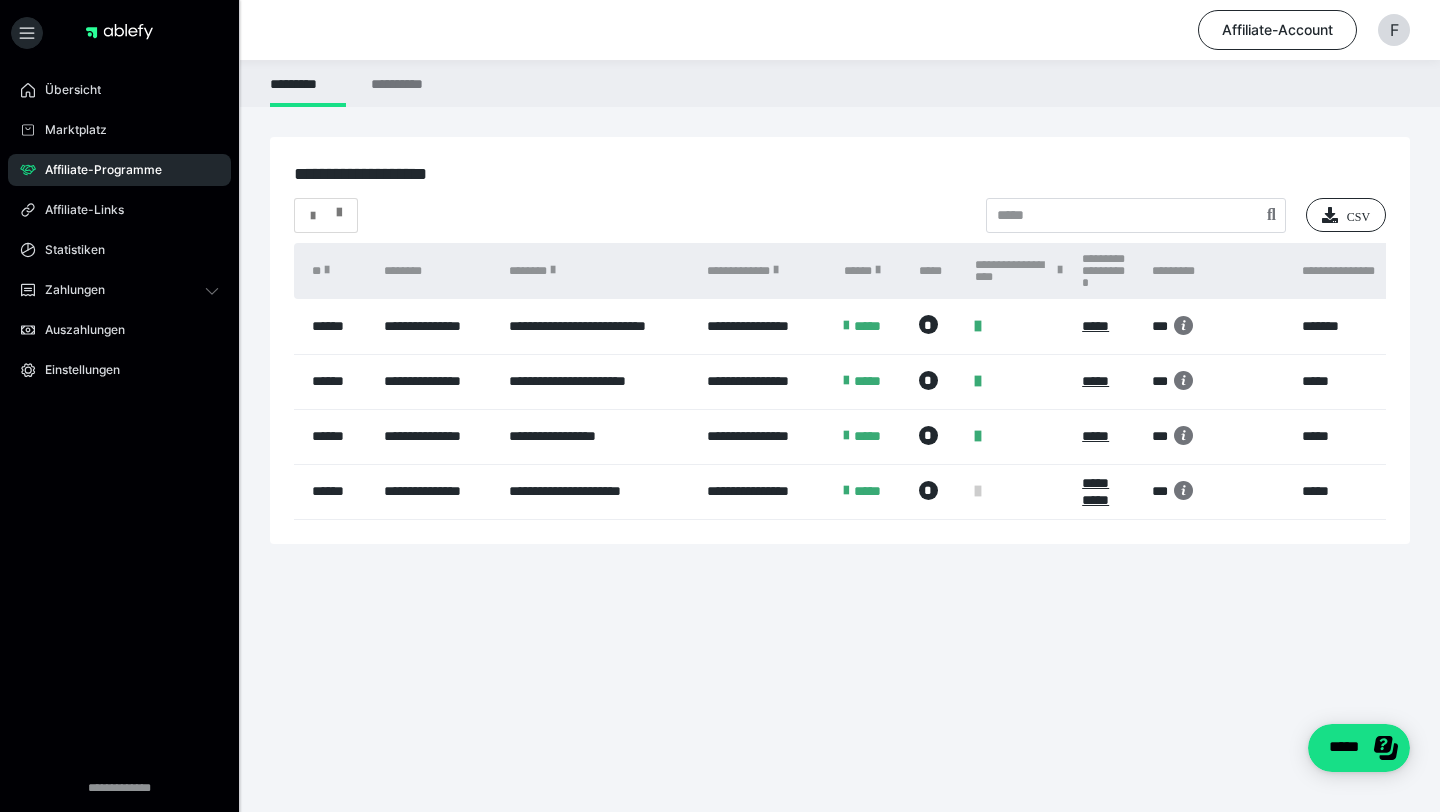 click at bounding box center (326, 216) 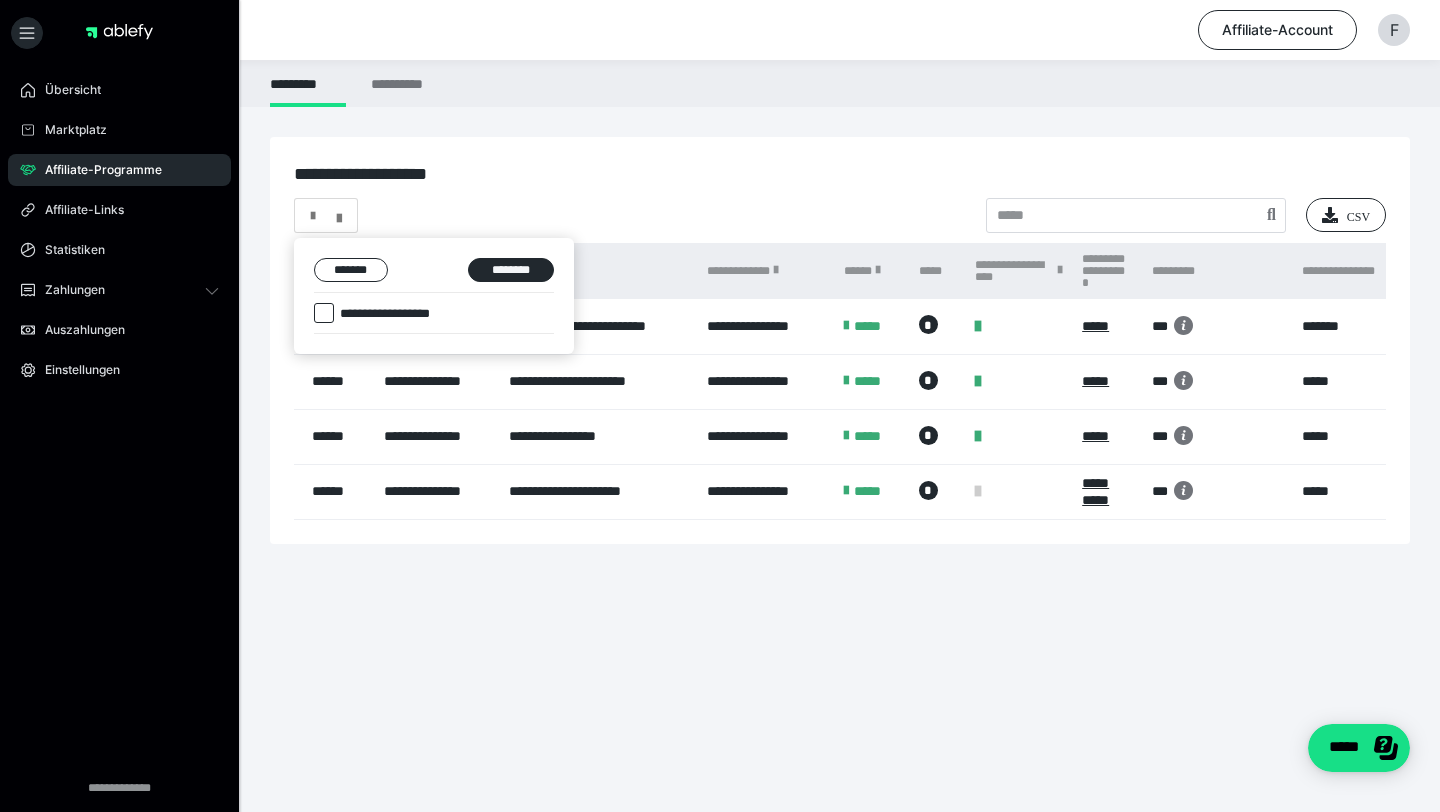 click at bounding box center [324, 313] 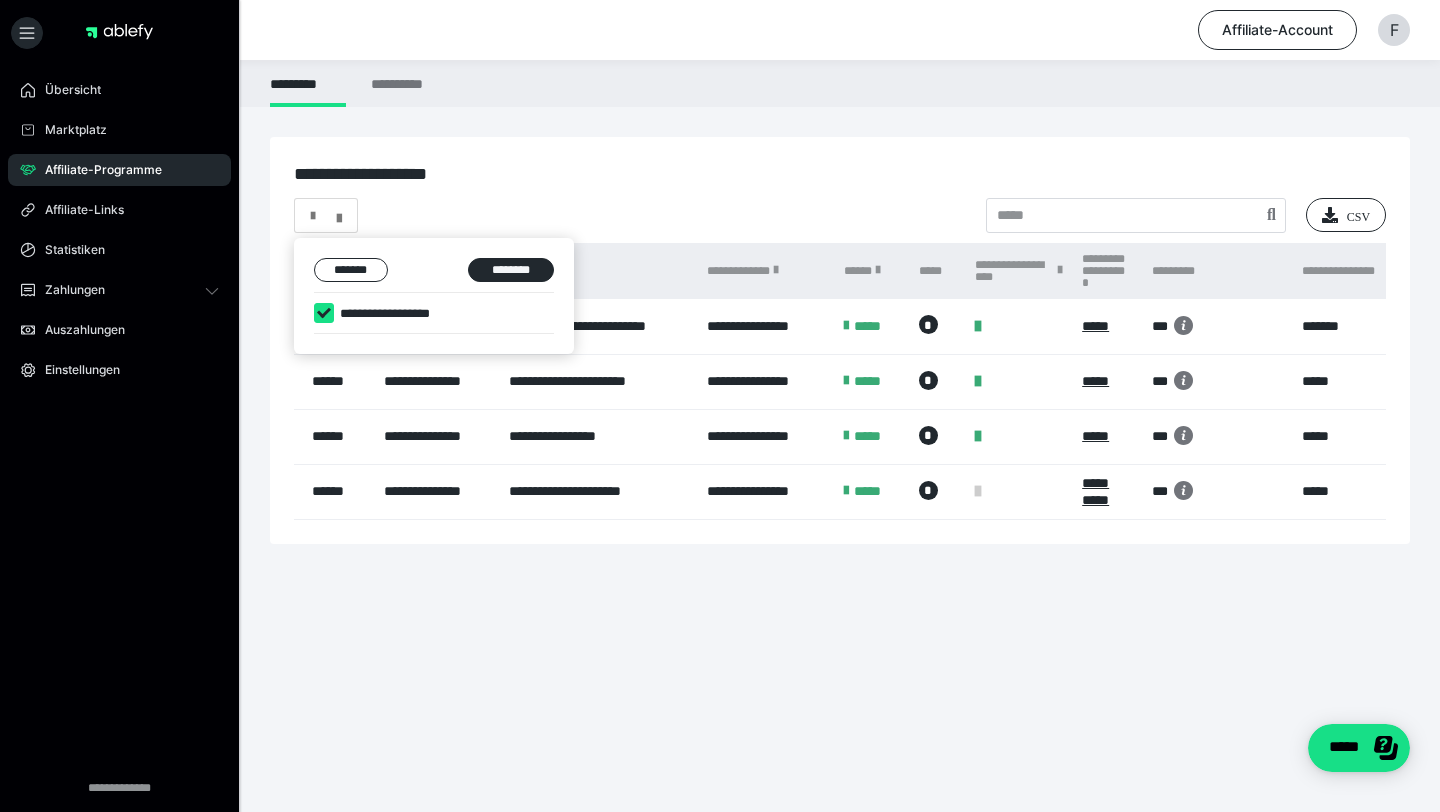 checkbox on "****" 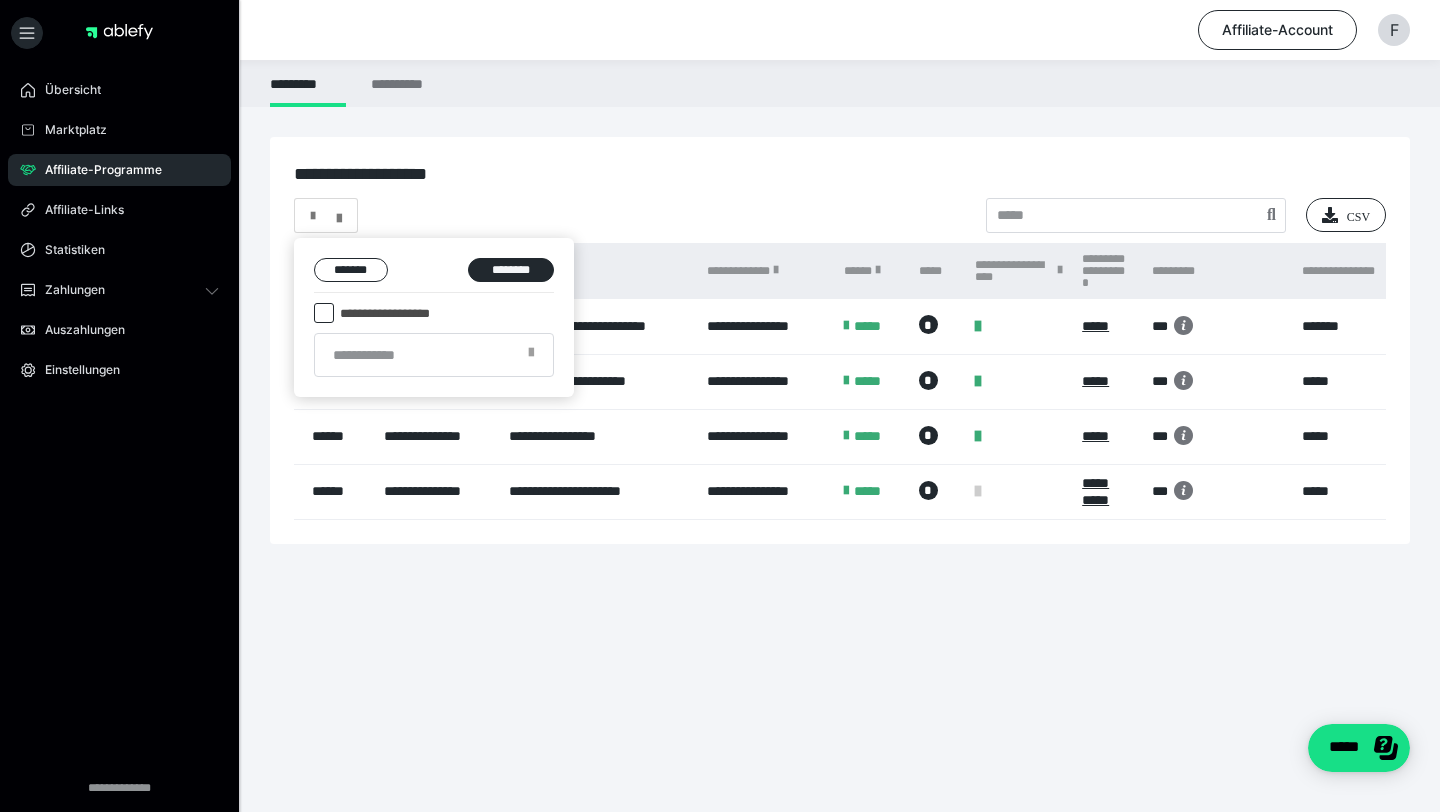 click at bounding box center [531, 359] 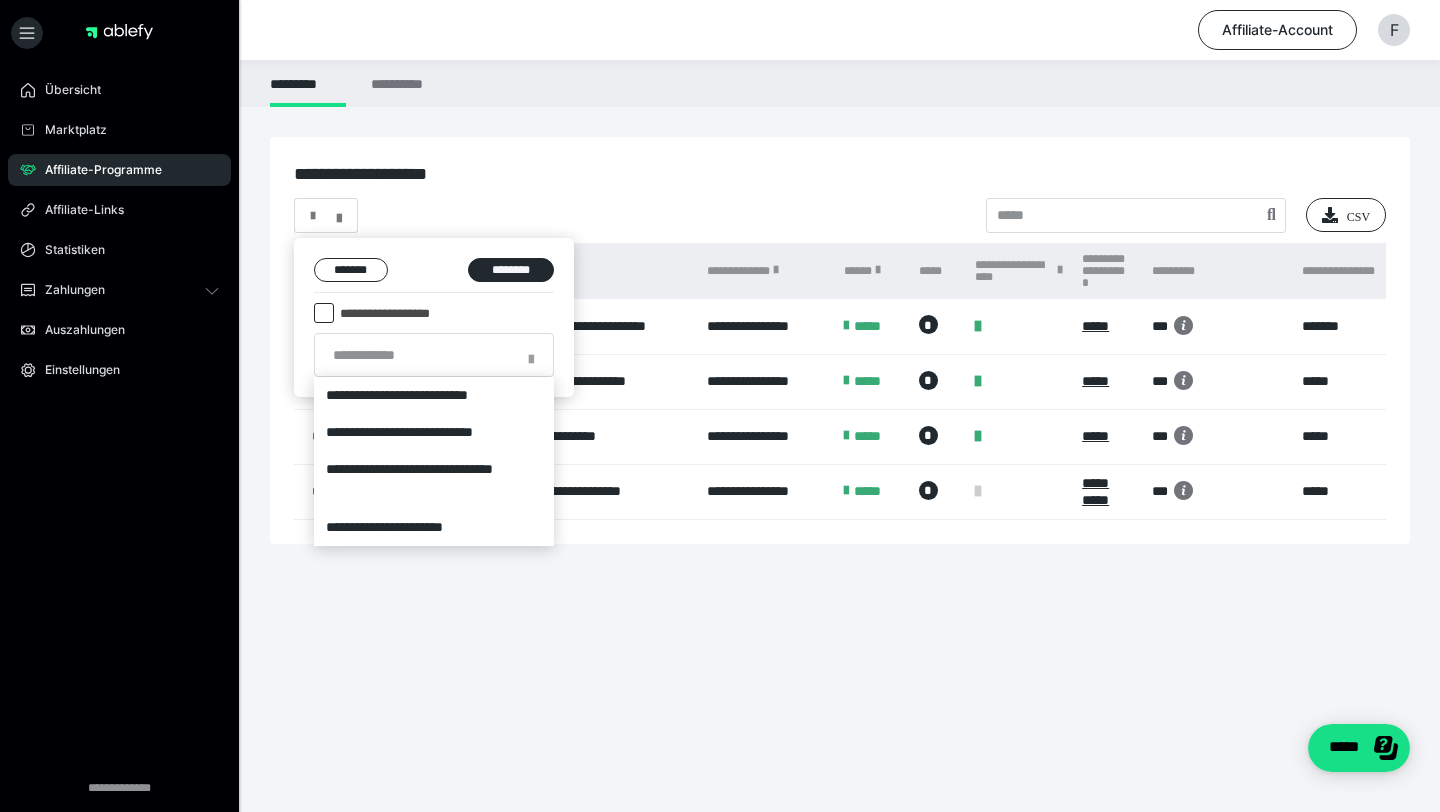 click at bounding box center [720, 406] 